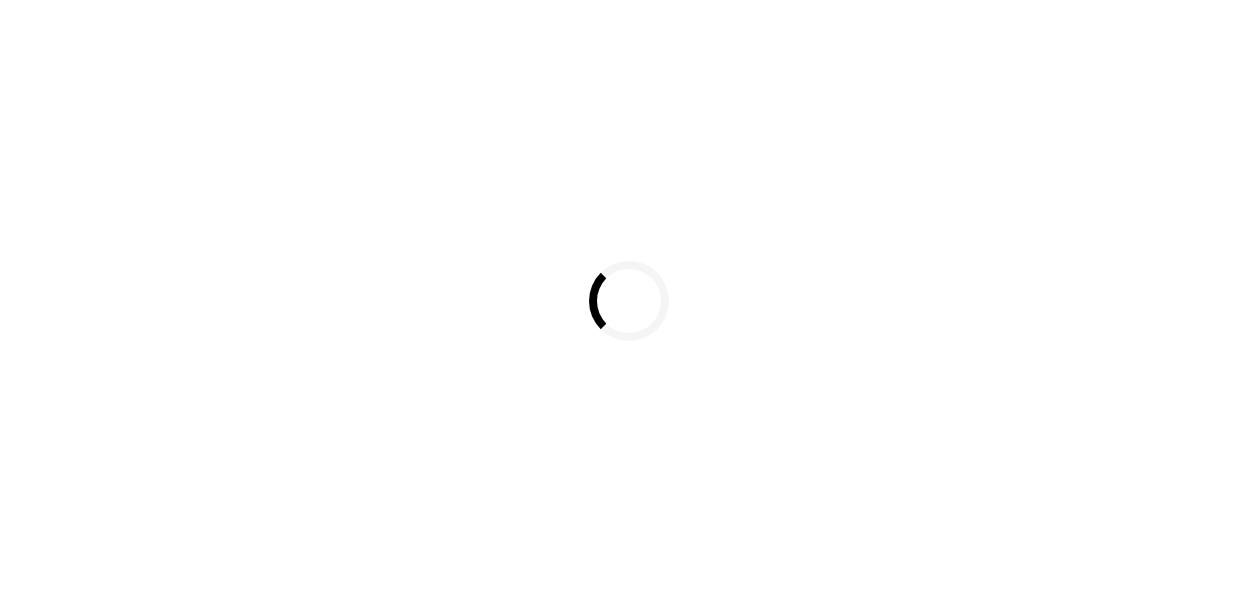 scroll, scrollTop: 0, scrollLeft: 0, axis: both 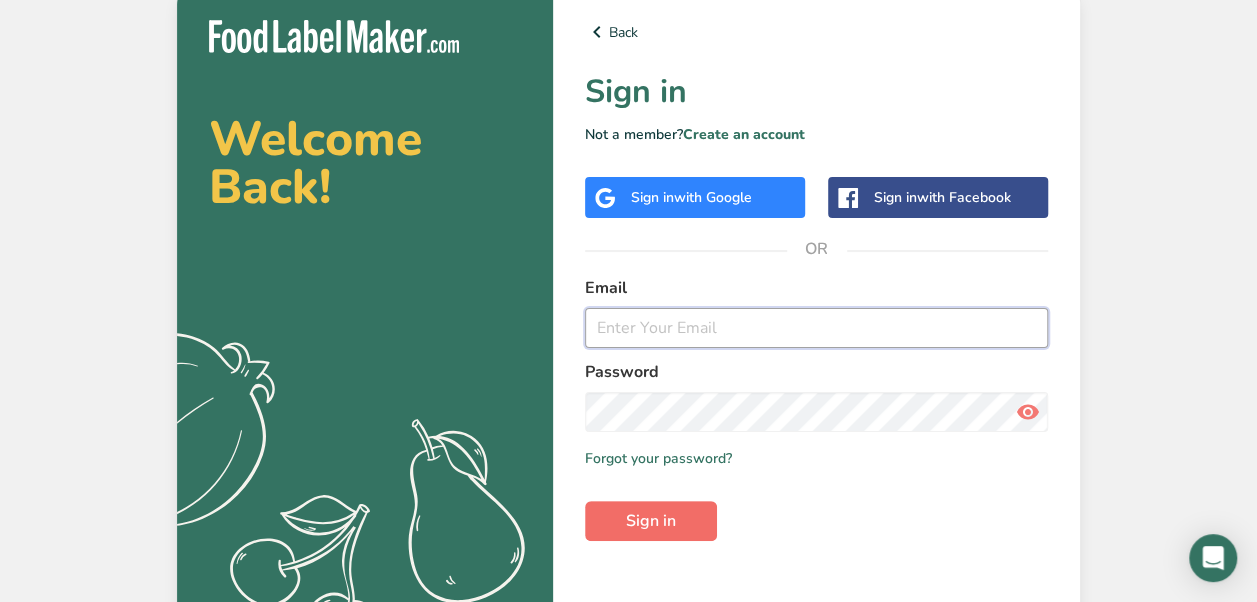 type on "[EMAIL]" 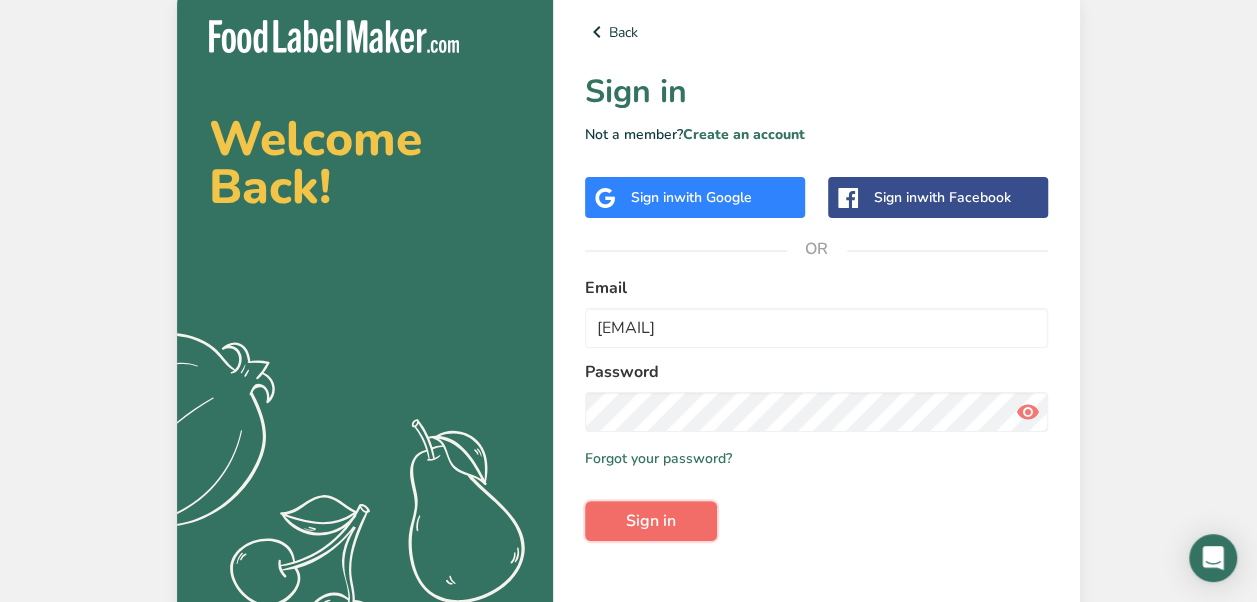 click on "Sign in" at bounding box center [651, 521] 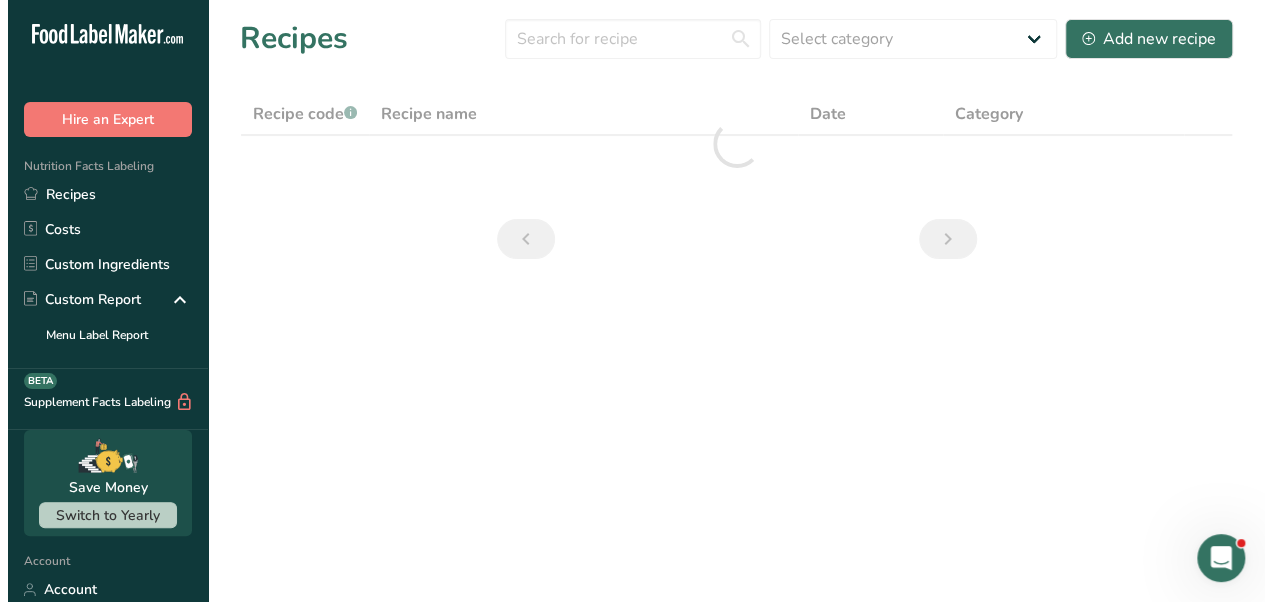 scroll, scrollTop: 0, scrollLeft: 0, axis: both 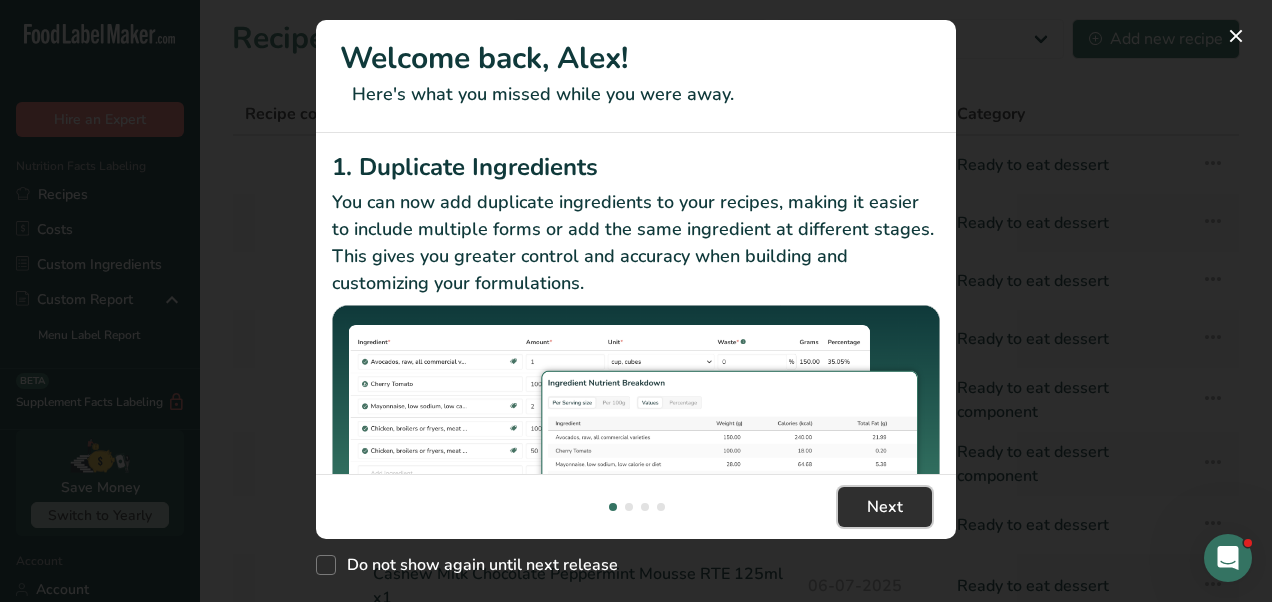 click on "Next" at bounding box center [885, 507] 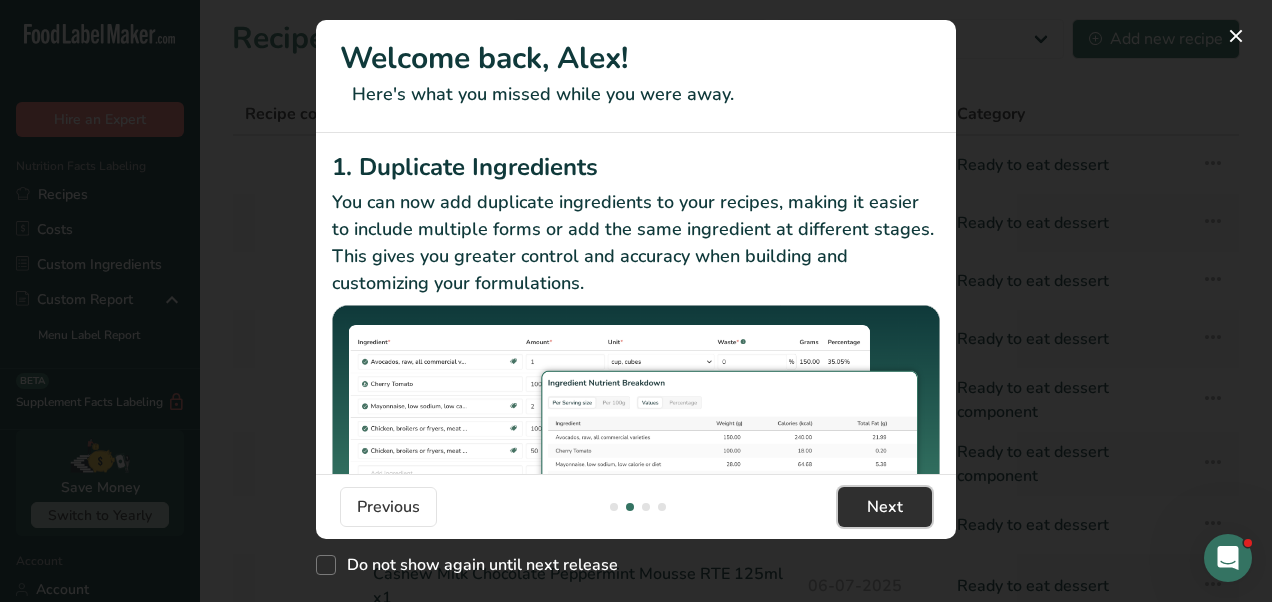 scroll, scrollTop: 0, scrollLeft: 624, axis: horizontal 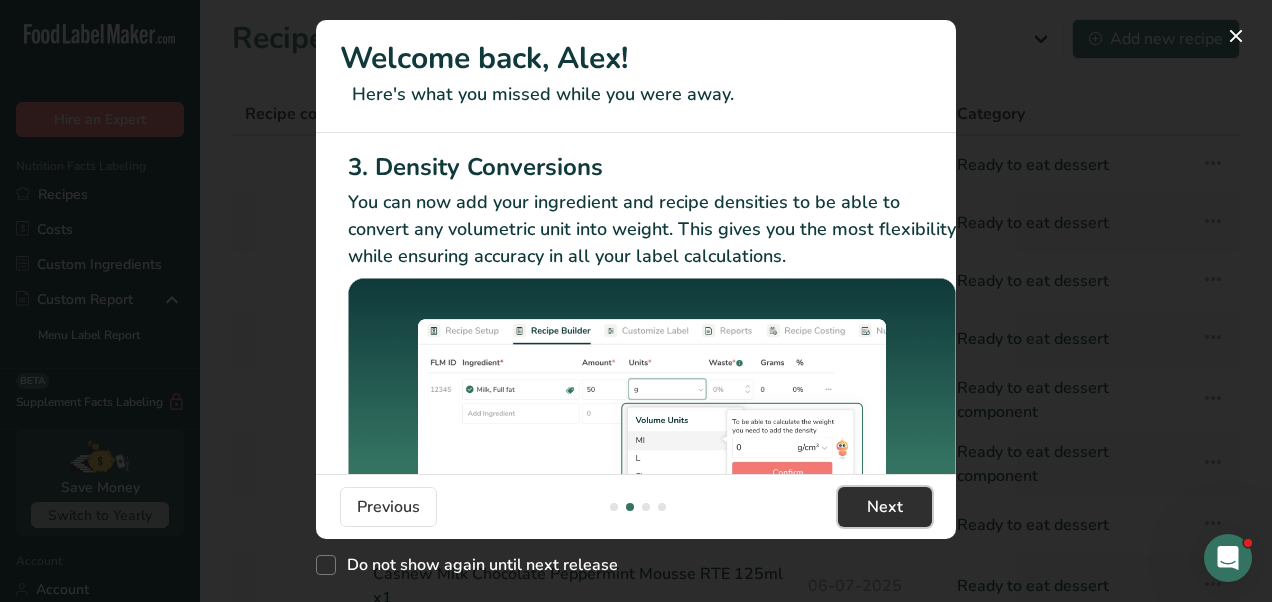 click on "Next" at bounding box center [885, 507] 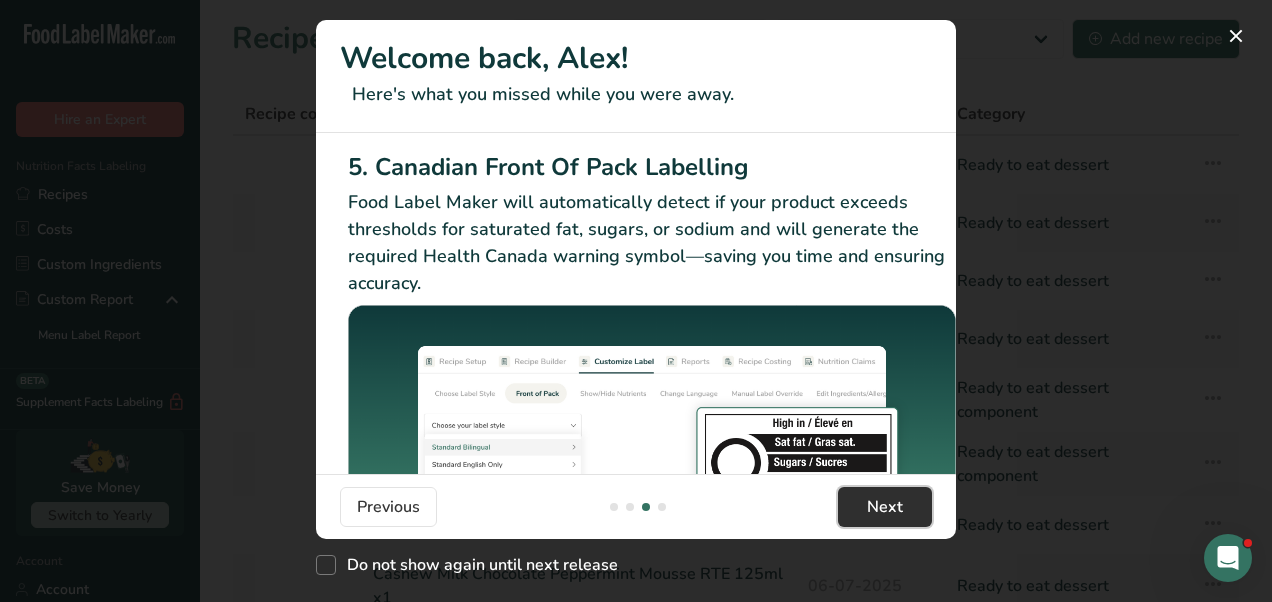 click on "Next" at bounding box center [885, 507] 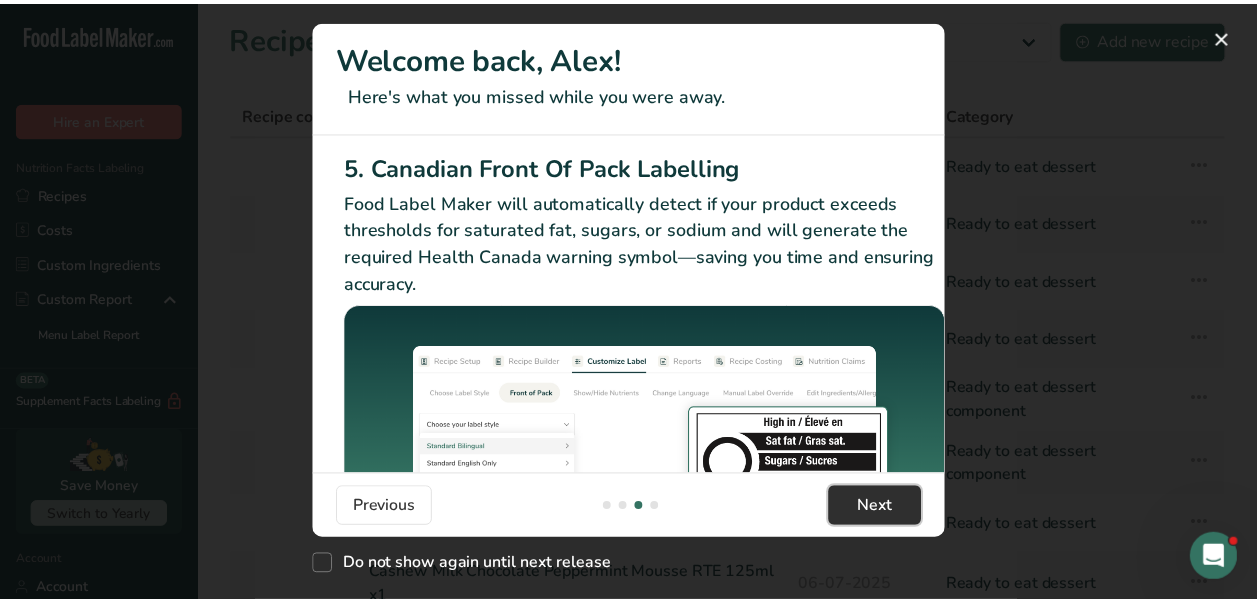 scroll, scrollTop: 0, scrollLeft: 1904, axis: horizontal 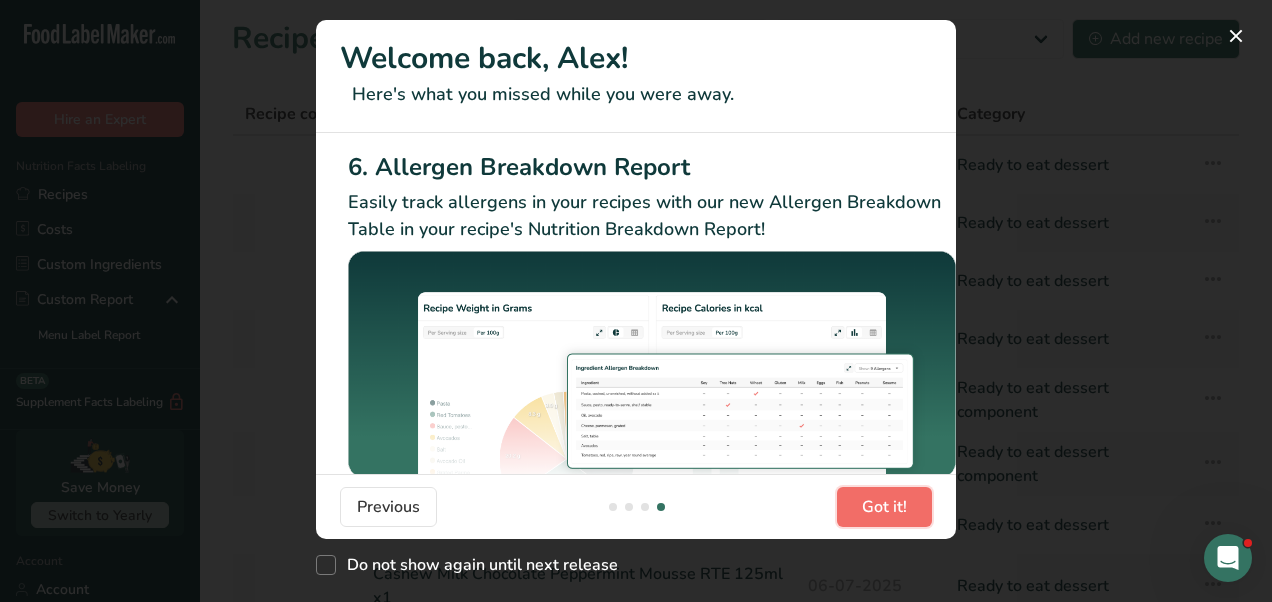 click on "Got it!" at bounding box center [884, 507] 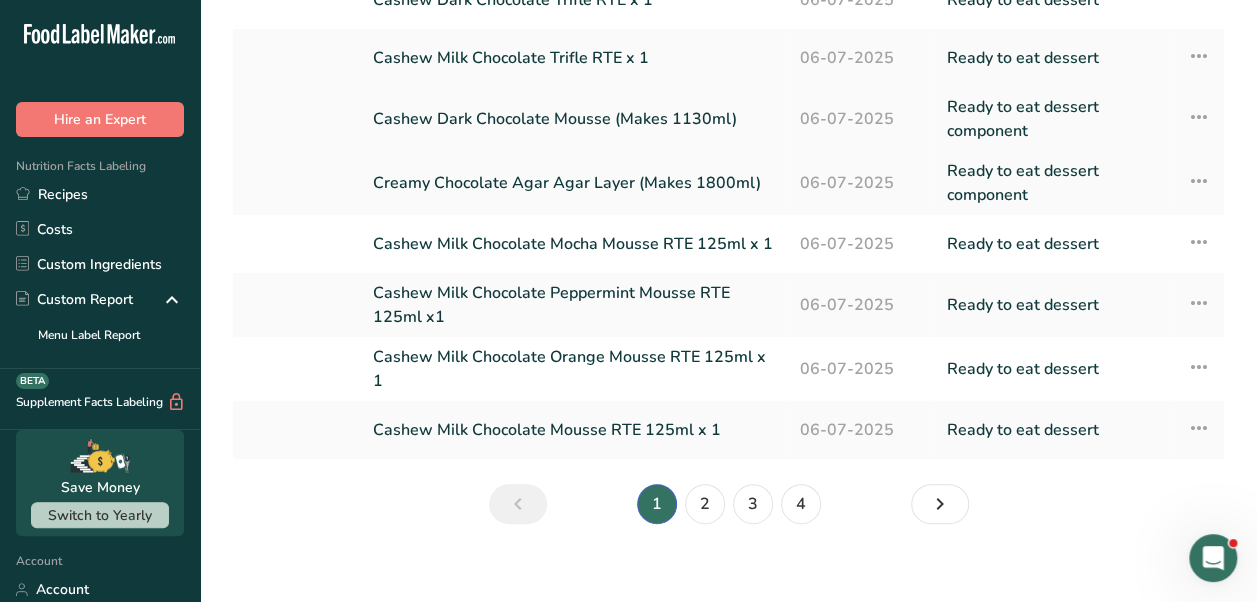 scroll, scrollTop: 292, scrollLeft: 0, axis: vertical 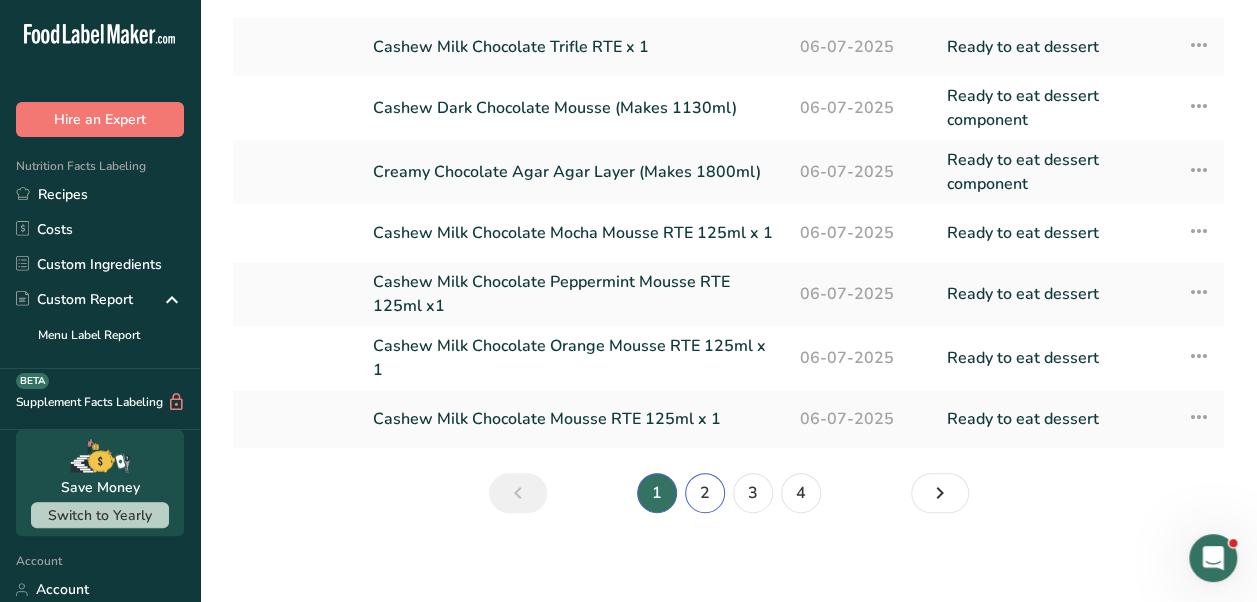 click on "2" at bounding box center (705, 493) 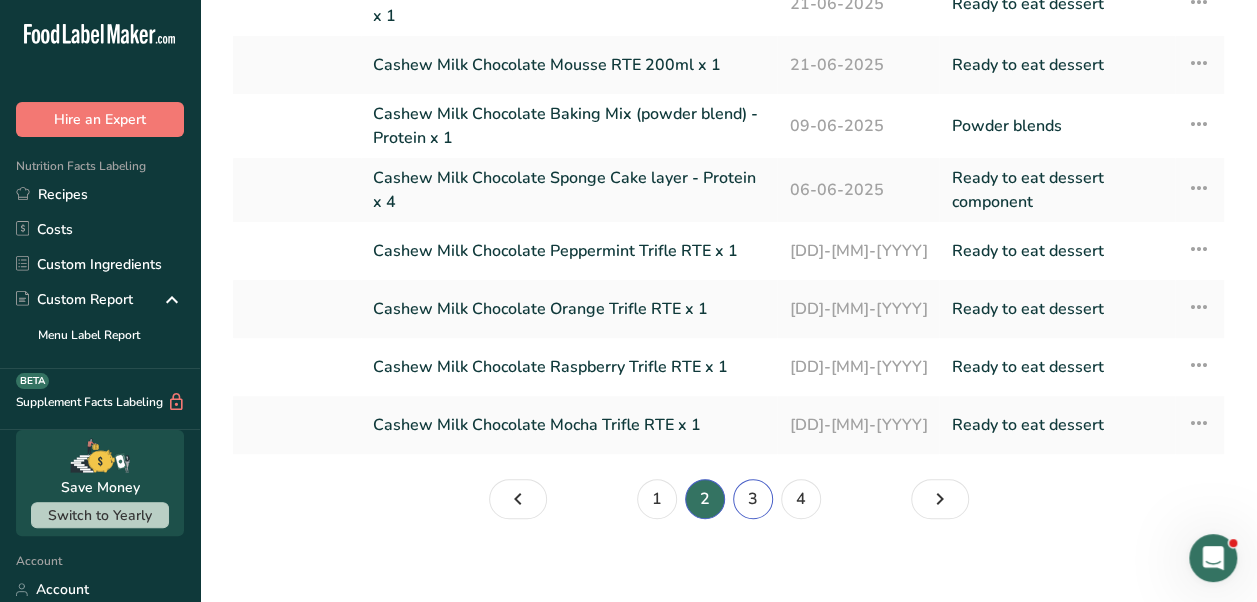 click on "3" at bounding box center [753, 499] 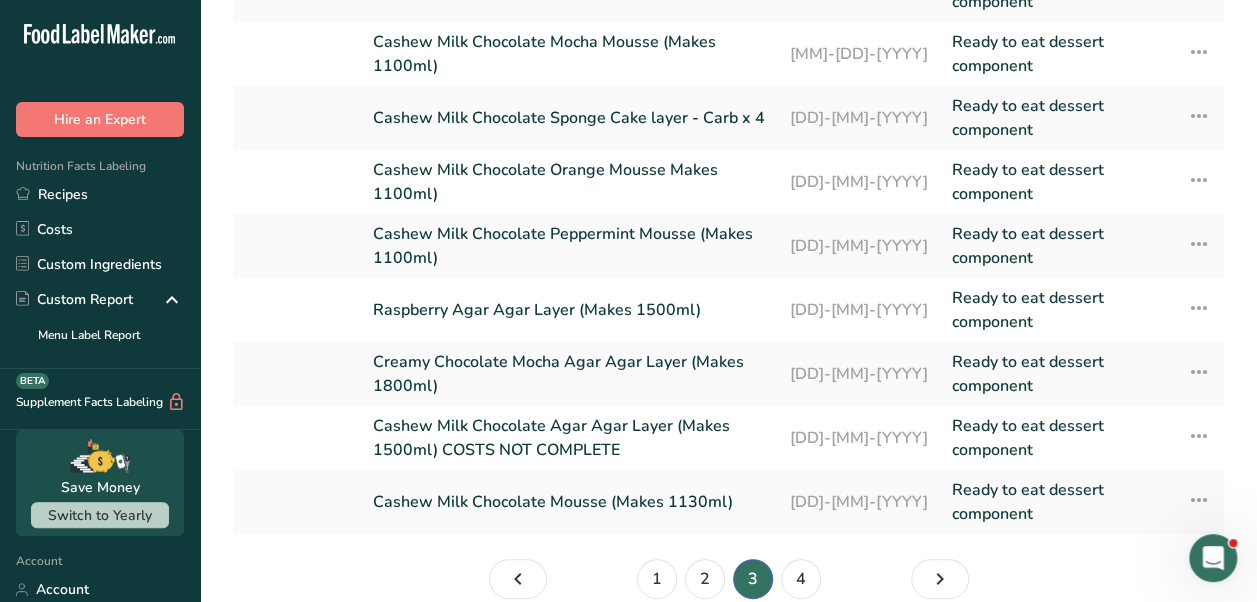 scroll, scrollTop: 334, scrollLeft: 0, axis: vertical 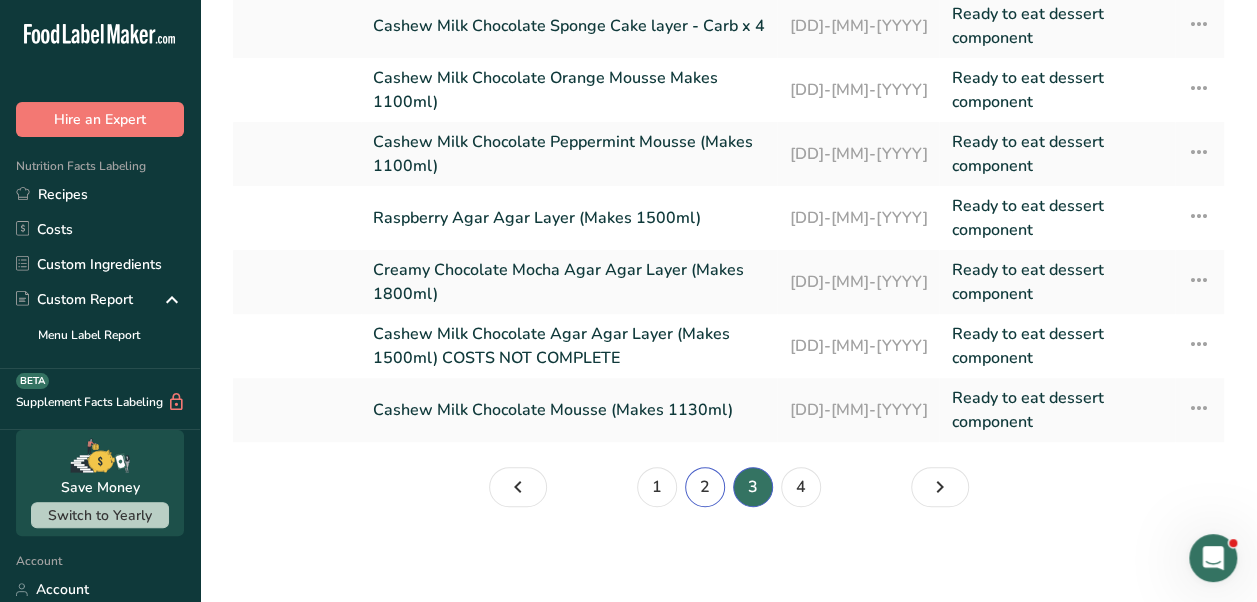 drag, startPoint x: 712, startPoint y: 491, endPoint x: 724, endPoint y: 490, distance: 12.0415945 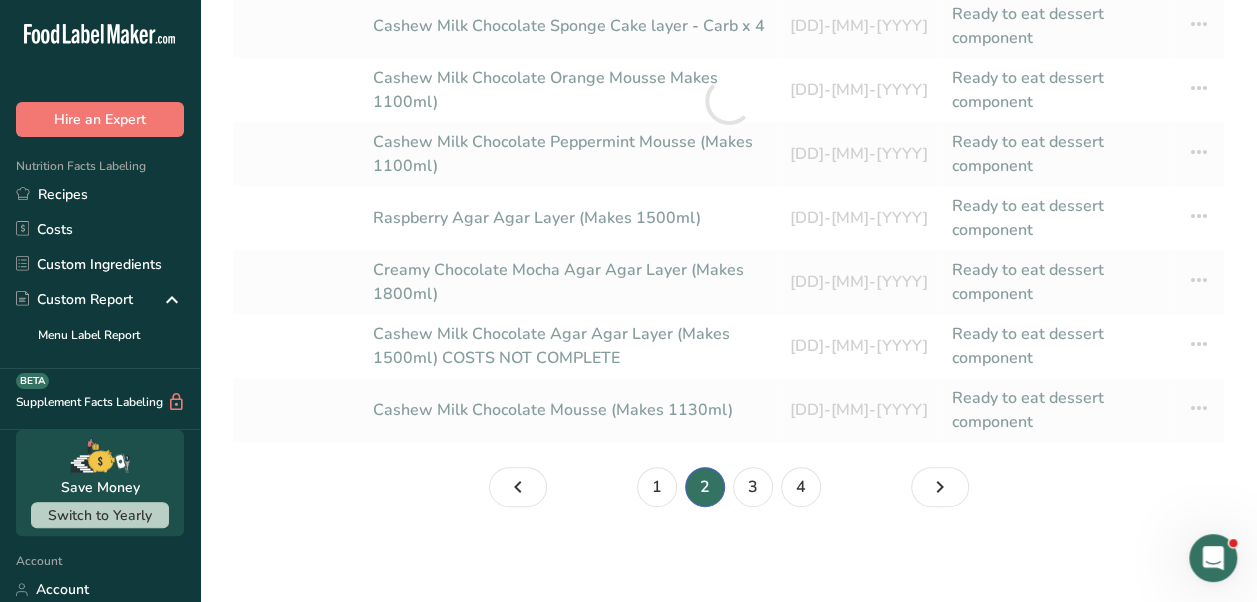 click on "2" at bounding box center (705, 487) 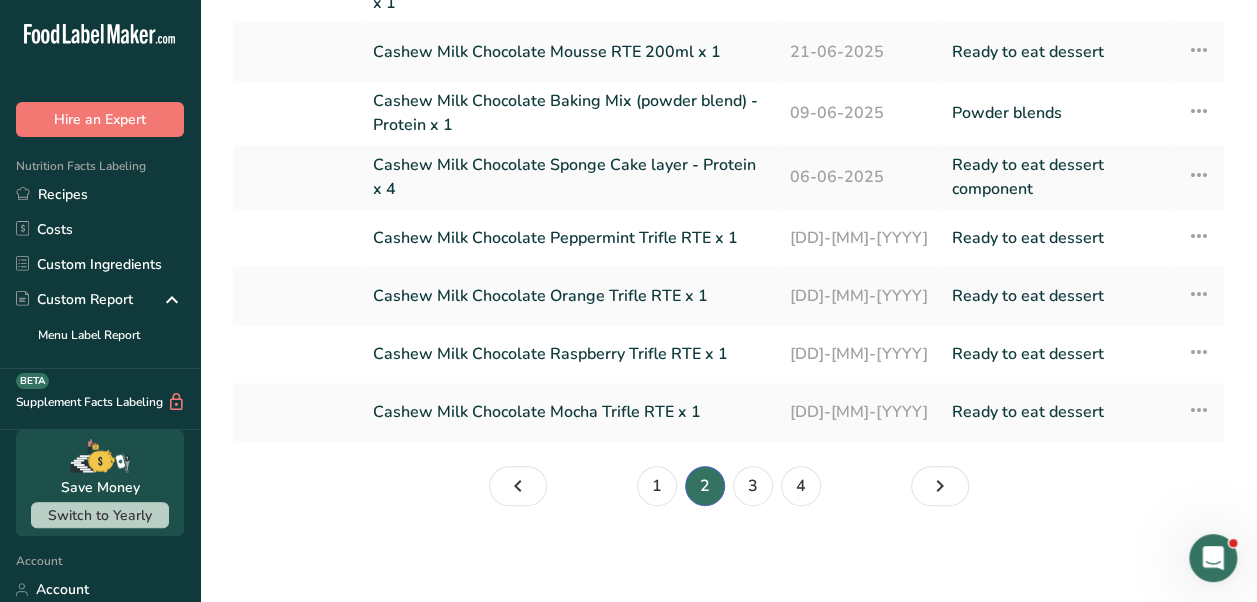 scroll, scrollTop: 292, scrollLeft: 0, axis: vertical 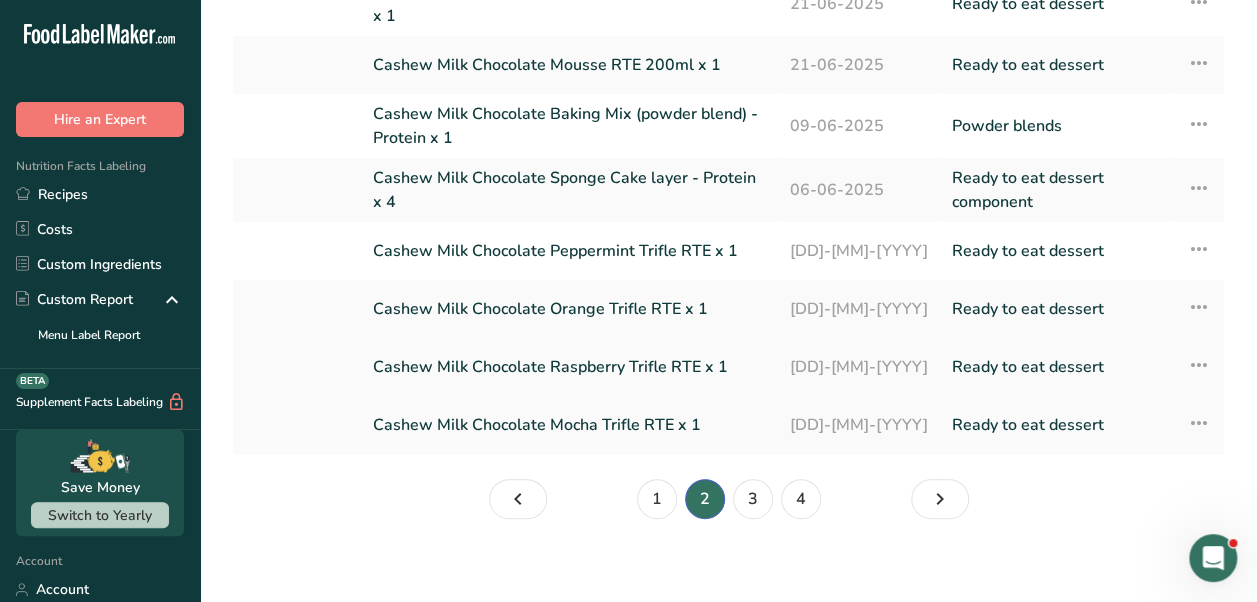 click on "Cashew Milk Chocolate Raspberry Trifle RTE x 1" at bounding box center (569, 367) 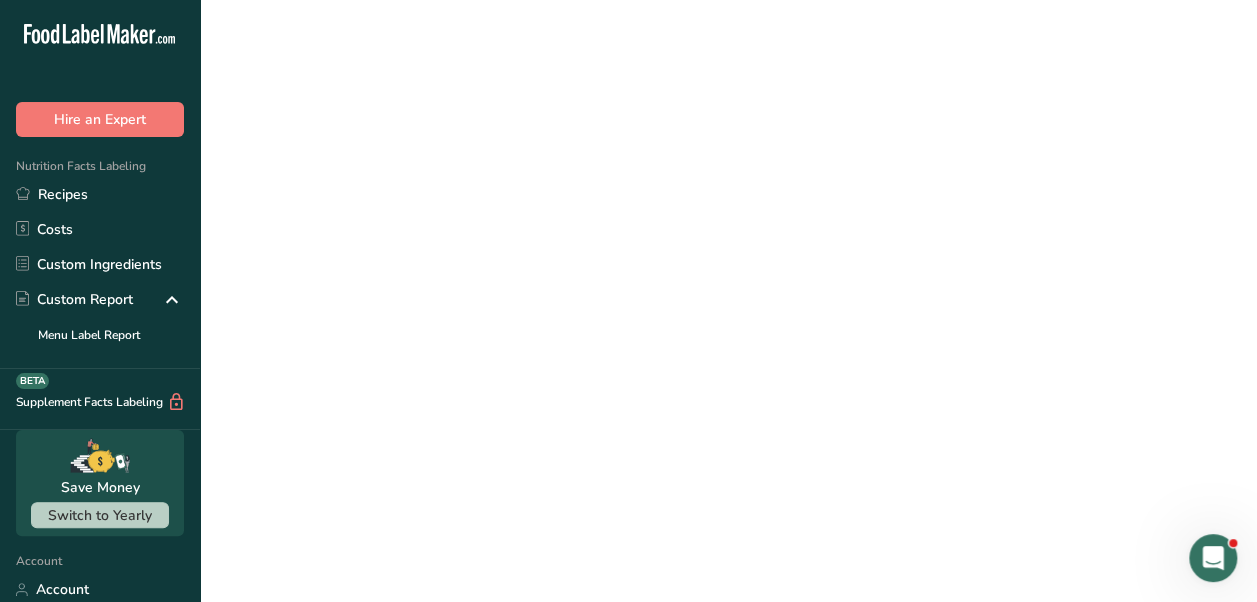 scroll, scrollTop: 0, scrollLeft: 0, axis: both 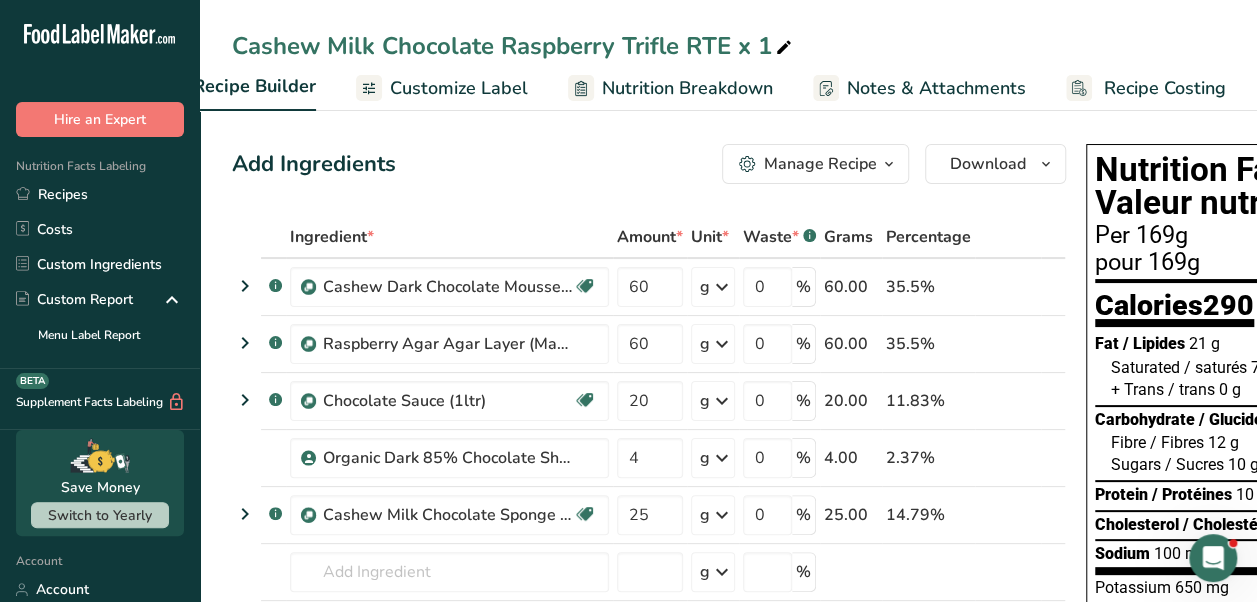 click on "Recipe Costing" at bounding box center (1165, 88) 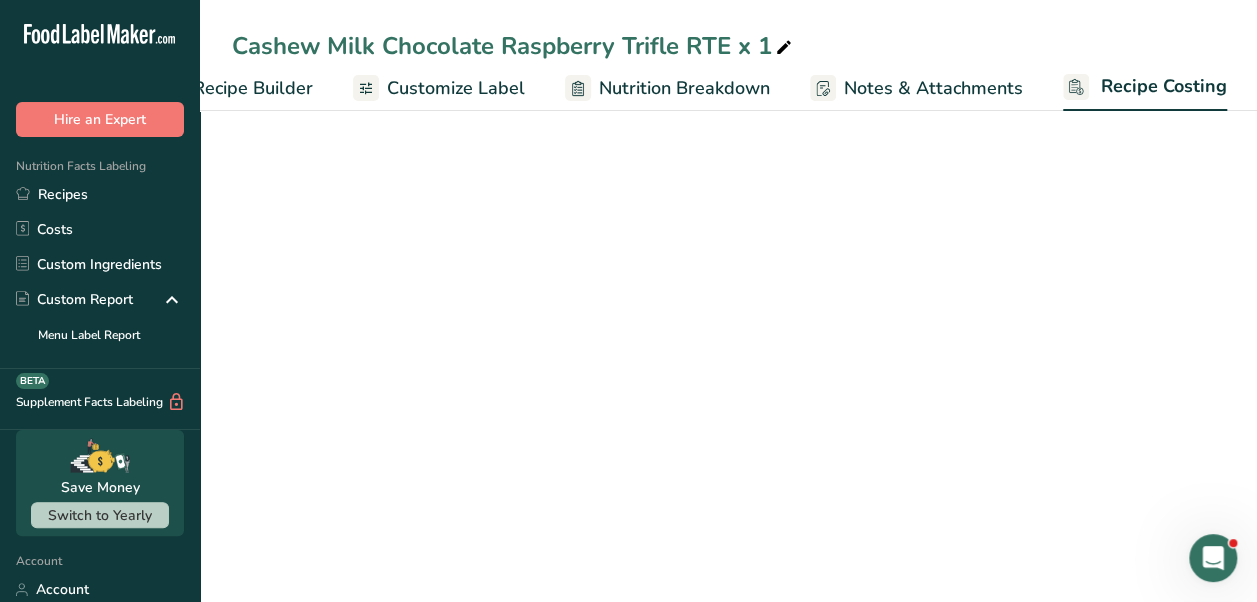 click on "Recipe Costing" at bounding box center (1164, 86) 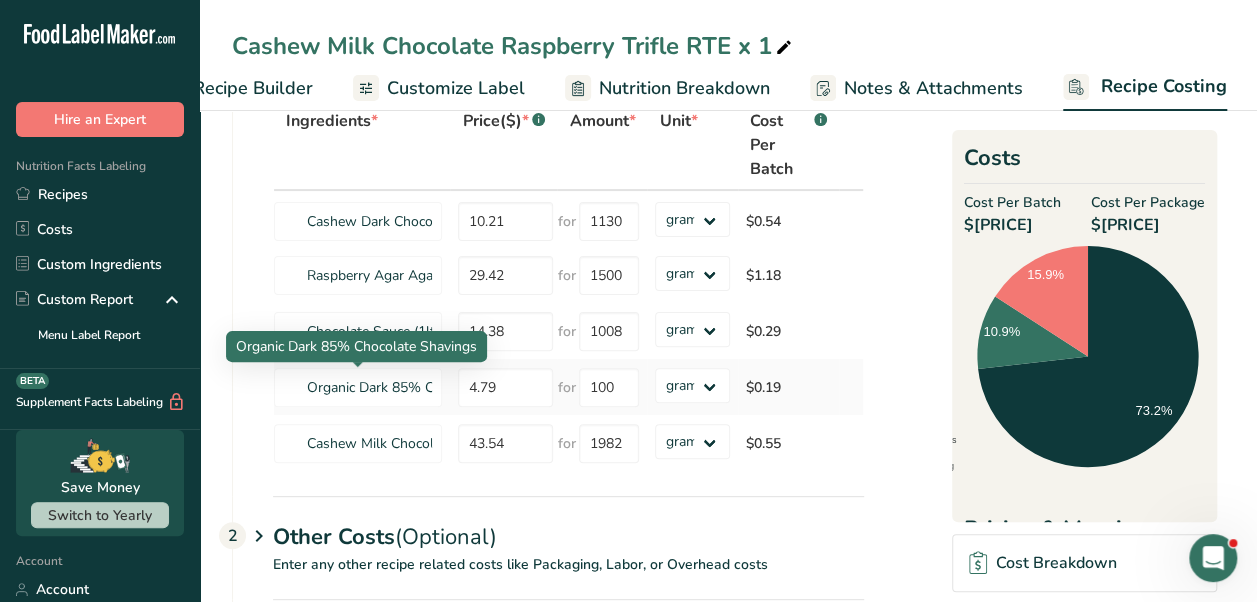 scroll, scrollTop: 131, scrollLeft: 0, axis: vertical 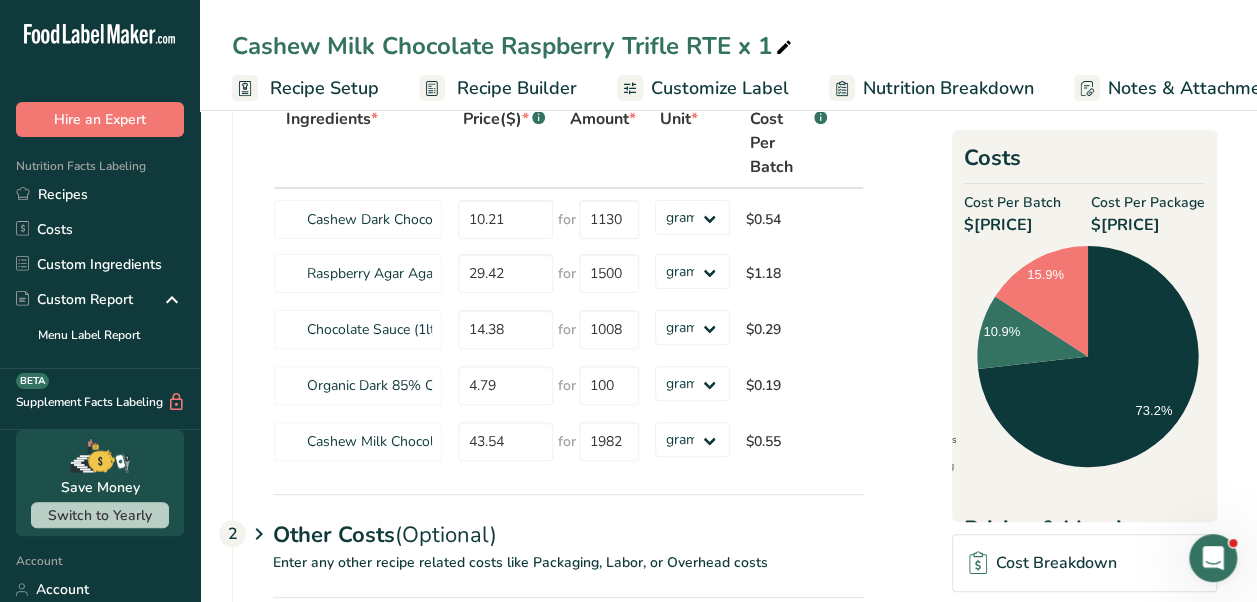 click on "Recipe Builder" at bounding box center (517, 88) 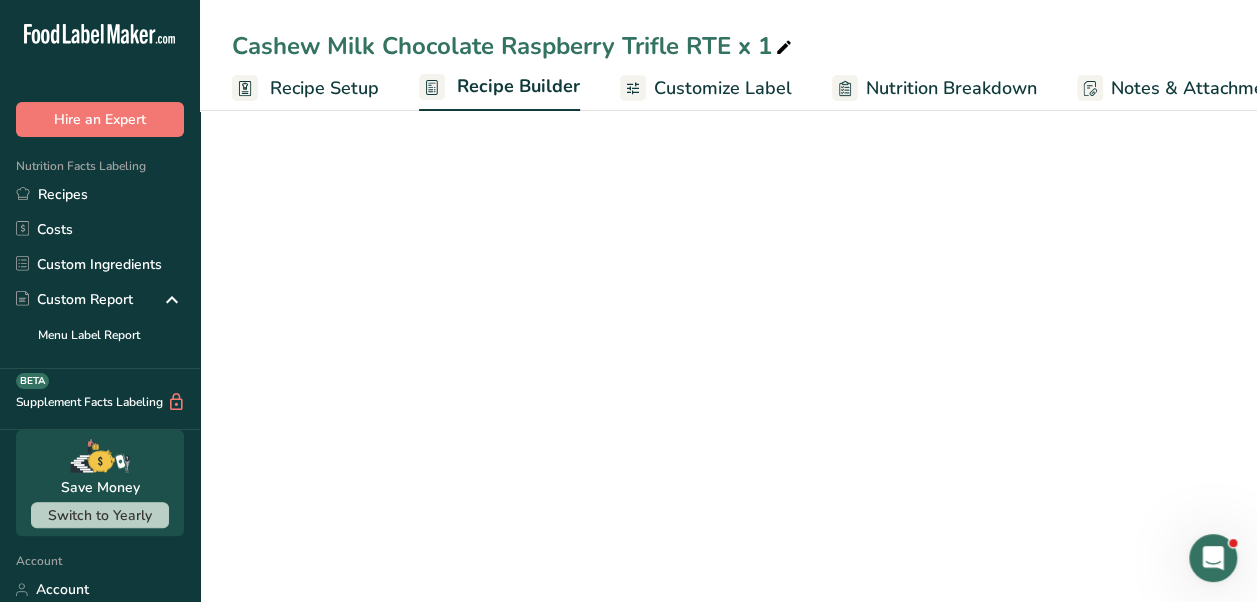 scroll, scrollTop: 0, scrollLeft: 158, axis: horizontal 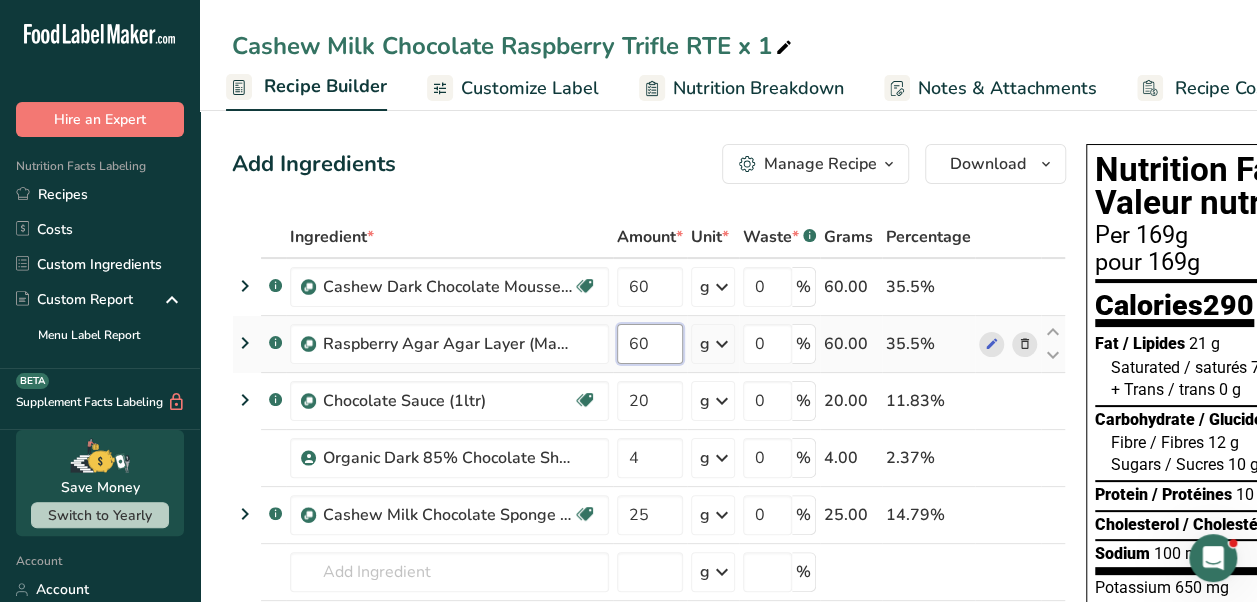 click on "60" at bounding box center (650, 344) 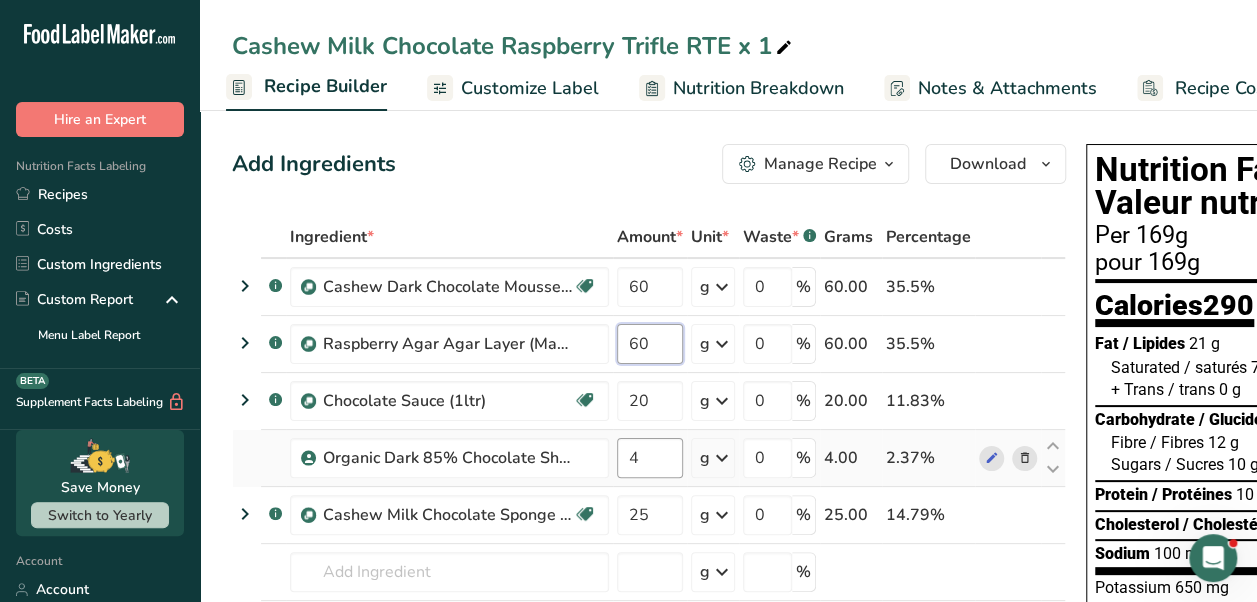 type on "6" 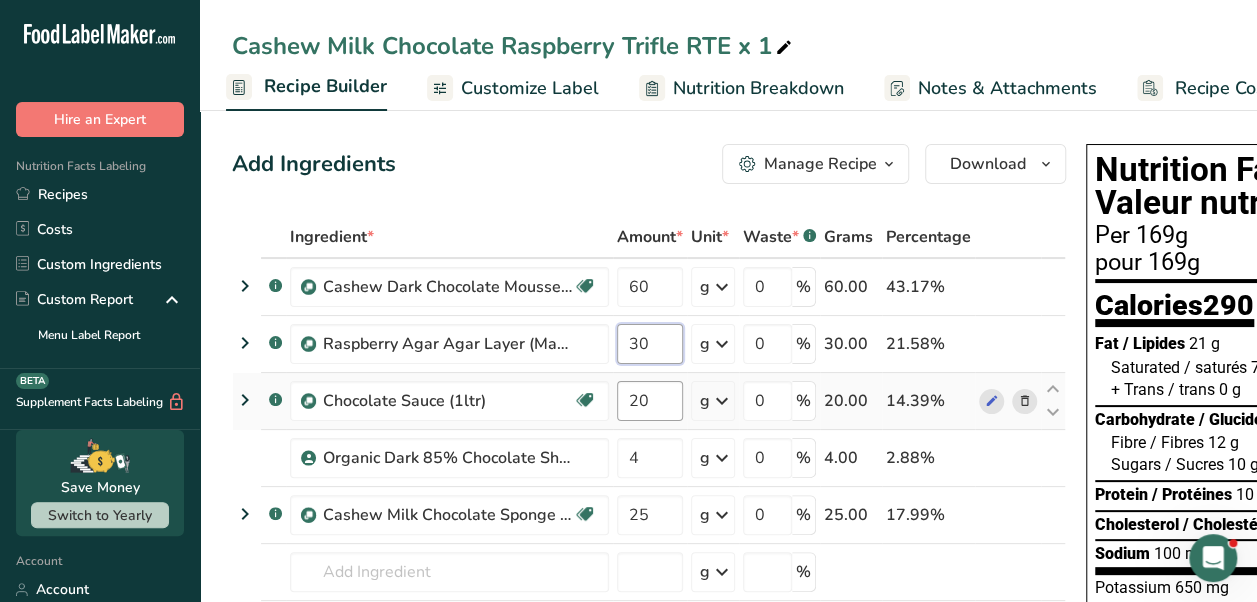 type on "30" 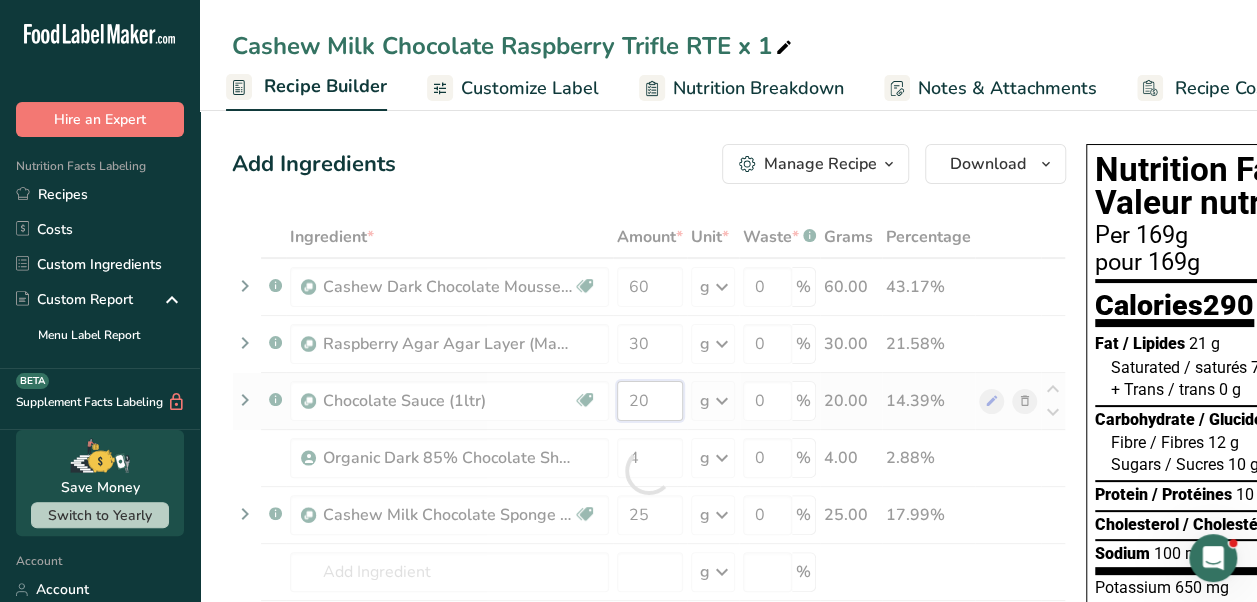 click on "Ingredient *
Amount *
Unit *
Waste *   .a-a{fill:#347362;}.b-a{fill:#fff;}          Grams
Percentage
.a-a{fill:#347362;}.b-a{fill:#fff;}
Cashew Dark Chocolate Mousse (Makes 1130ml)
Dairy free
Gluten free
Vegan
Vegetarian
Soy free
60
g
Weight Units
g
kg
mg
See more
Volume Units
l
mL
fl oz
See more
0
%
60.00
43.17%
.a-a{fill:#347362;}.b-a{fill:#fff;}
Raspberry Agar Agar Layer (Makes 1500ml)
30
g
Weight Units
g
kg
mg
See more
0" at bounding box center [649, 471] 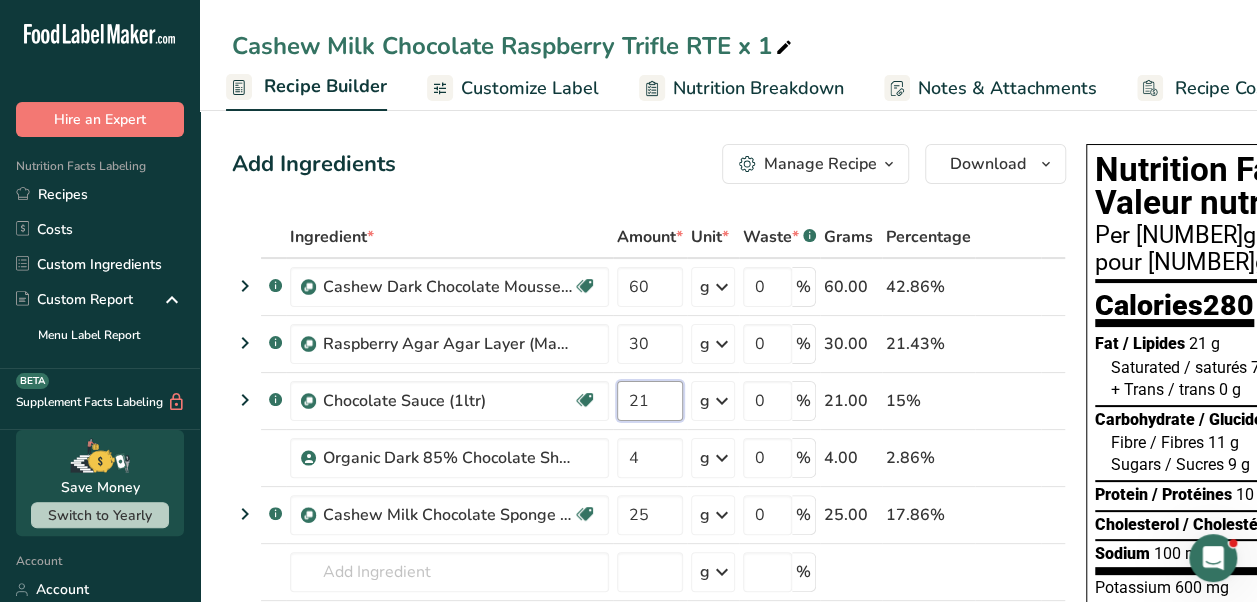 type on "2" 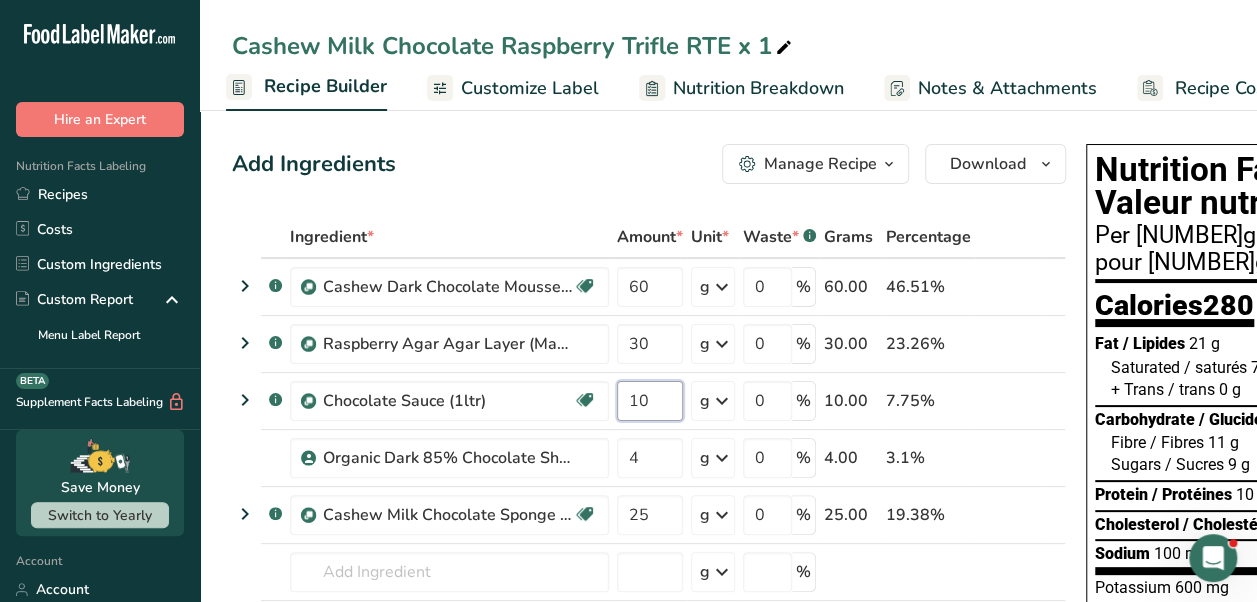 type on "10" 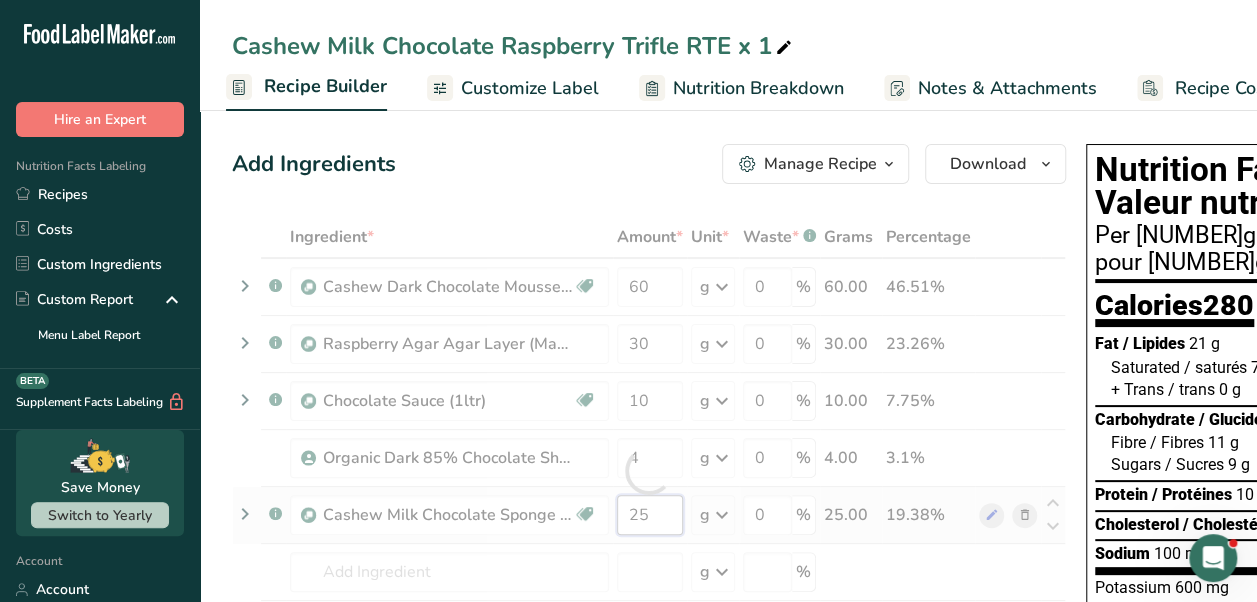 click on "Ingredient *
Amount *
Unit *
Waste *   .a-a{fill:#347362;}.b-a{fill:#fff;}          Grams
Percentage
.a-a{fill:#347362;}.b-a{fill:#fff;}
Cashew Dark Chocolate Mousse (Makes 1130ml)
Dairy free
Gluten free
Vegan
Vegetarian
Soy free
60
g
Weight Units
g
kg
mg
See more
Volume Units
l
mL
fl oz
See more
0
%
60.00
46.51%
.a-a{fill:#347362;}.b-a{fill:#fff;}
Raspberry Agar Agar Layer (Makes 1500ml)
30
g
Weight Units
g
kg
mg
See more
0" at bounding box center (649, 471) 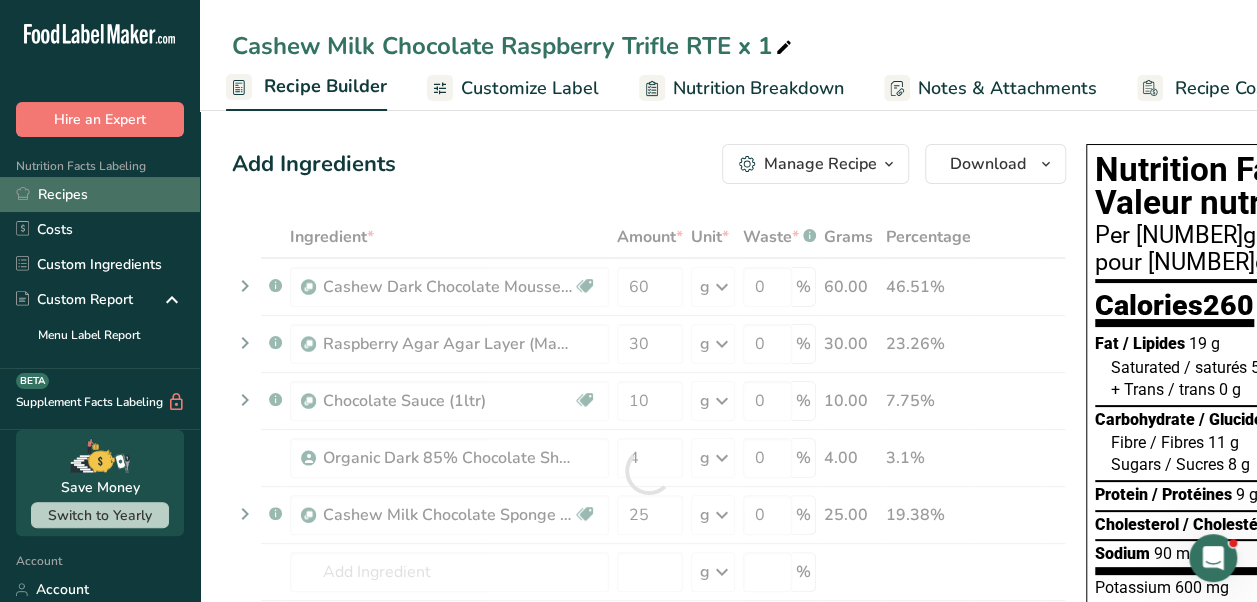 click on "Recipes" at bounding box center [100, 194] 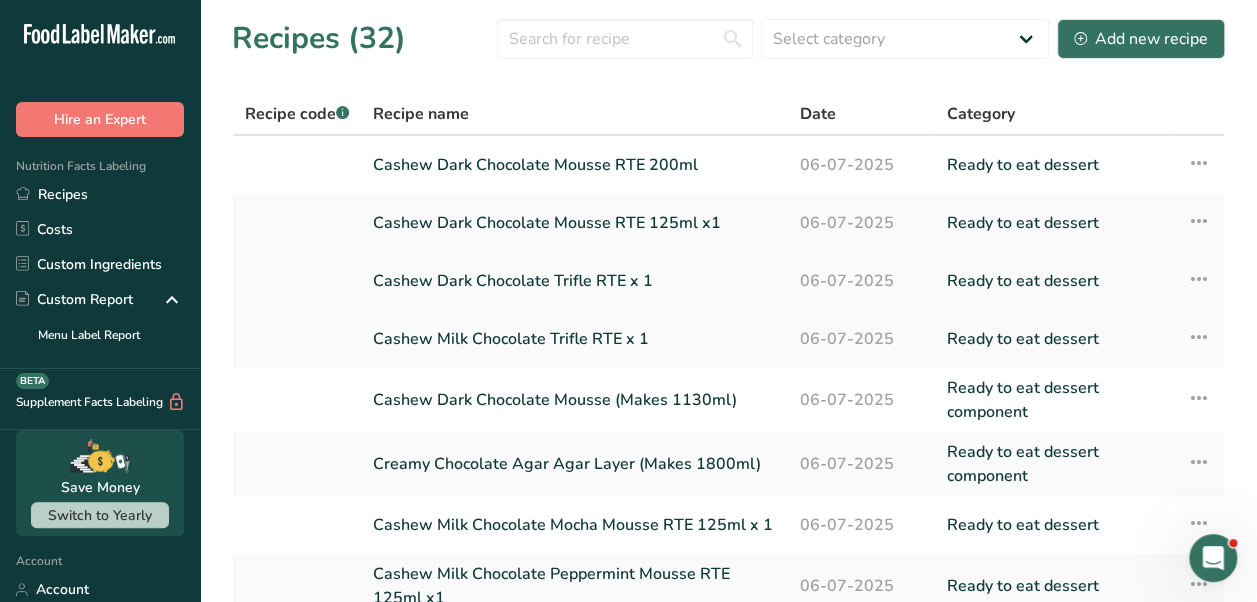 click on "Cashew Dark Chocolate Trifle RTE x 1" at bounding box center (574, 281) 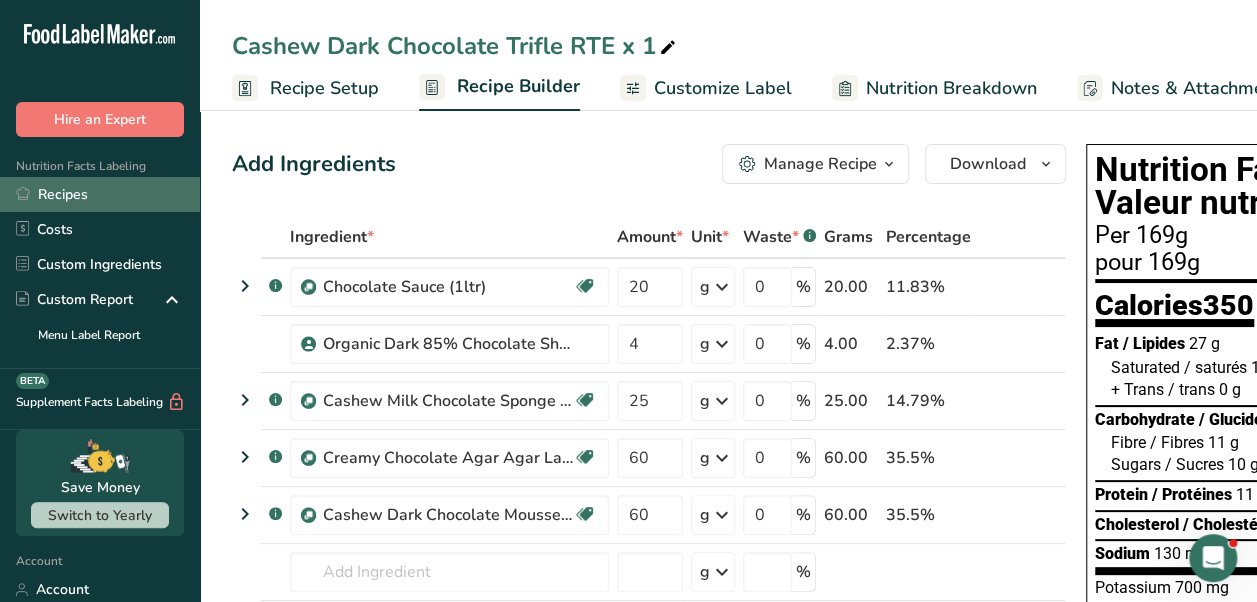 click on "Recipes" at bounding box center (100, 194) 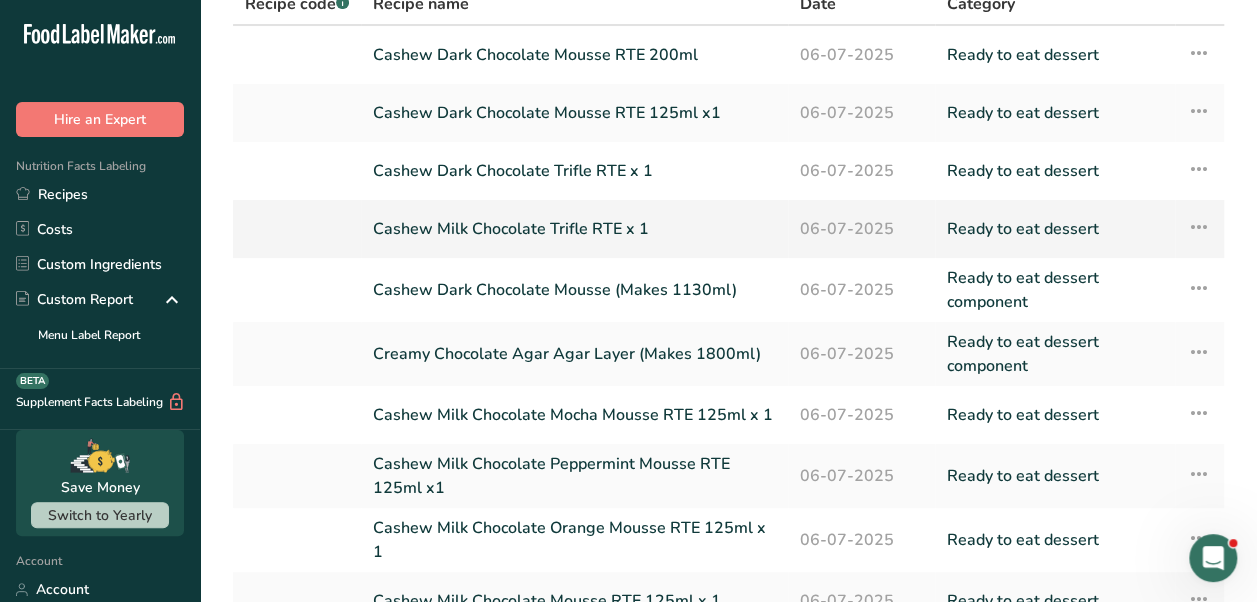 scroll, scrollTop: 292, scrollLeft: 0, axis: vertical 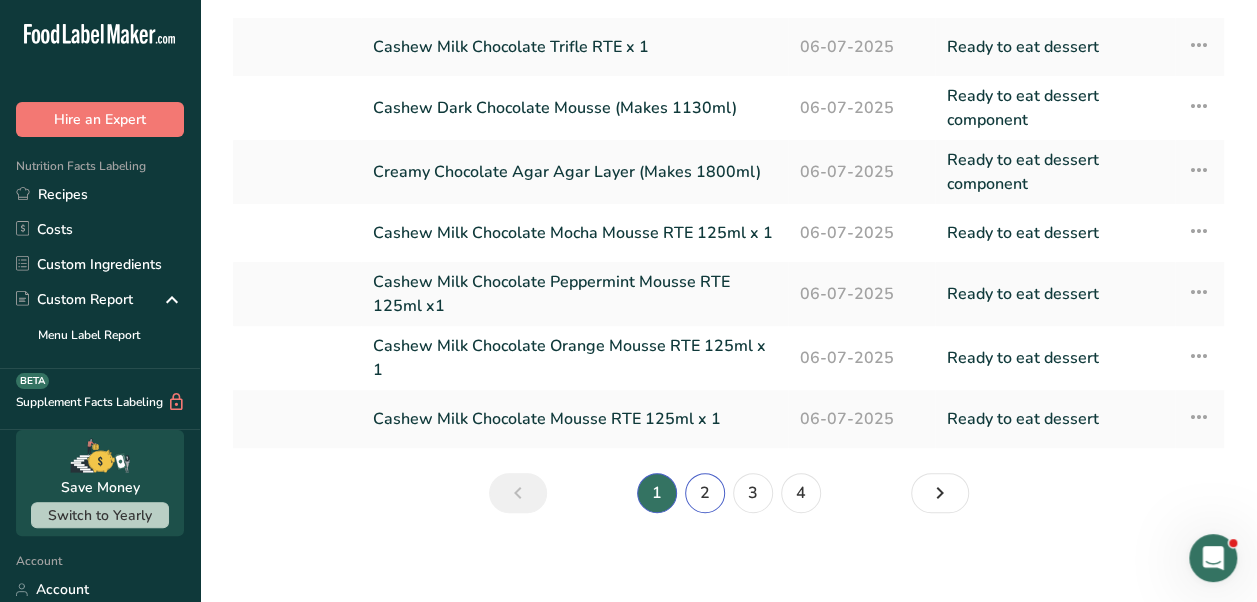 click on "2" at bounding box center (705, 493) 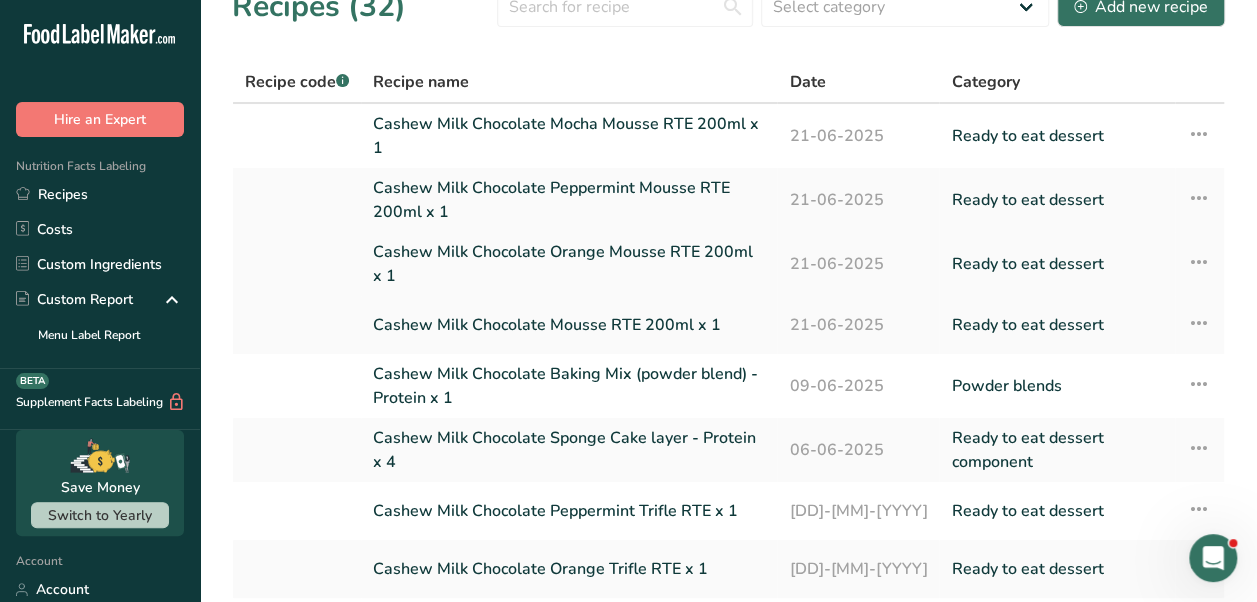 scroll, scrollTop: 292, scrollLeft: 0, axis: vertical 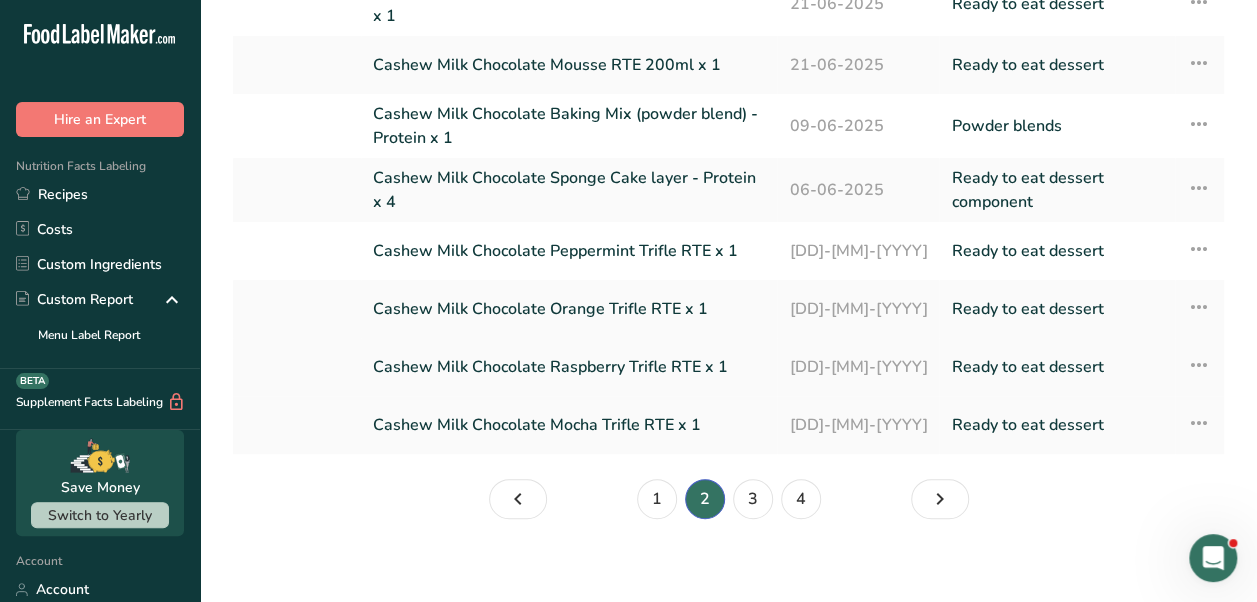 click on "Cashew Milk Chocolate Raspberry Trifle RTE x 1" at bounding box center [569, 367] 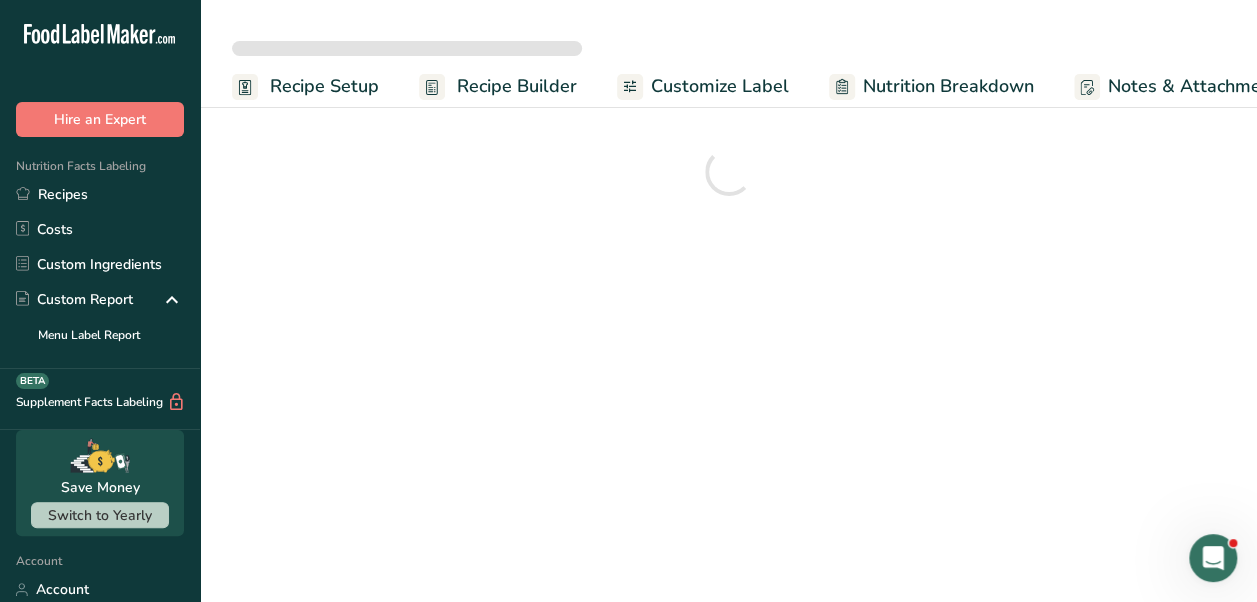 scroll, scrollTop: 0, scrollLeft: 0, axis: both 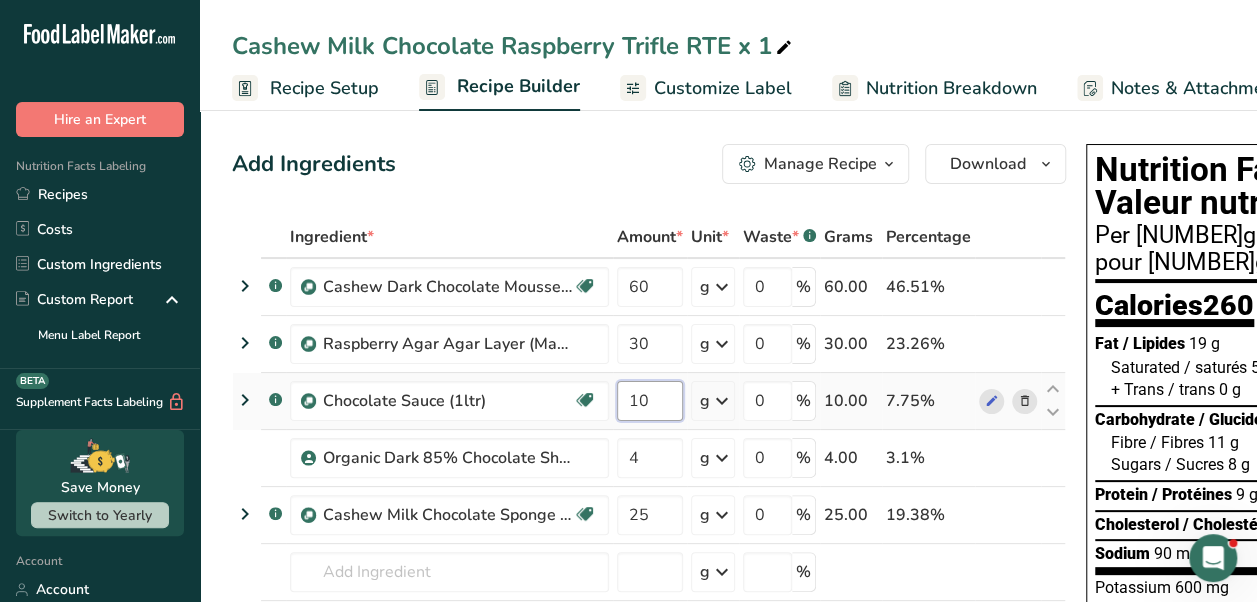 click on "10" at bounding box center (650, 401) 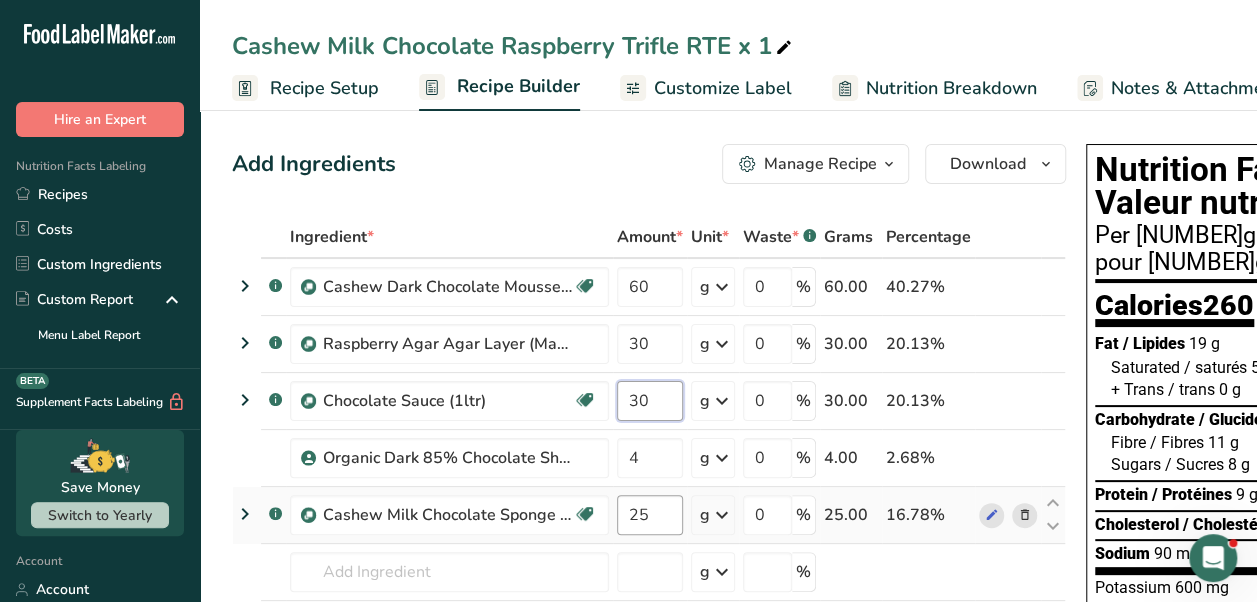 type on "30" 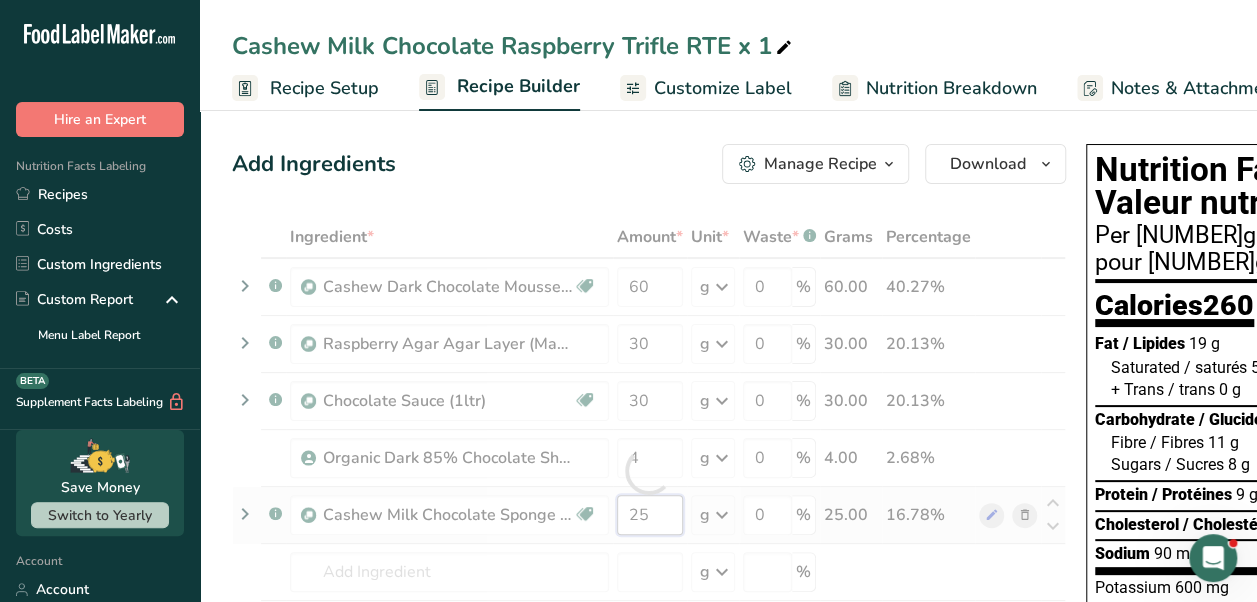 click on "Ingredient *
Amount *
Unit *
Waste *   .a-a{fill:#347362;}.b-a{fill:#fff;}          Grams
Percentage
.a-a{fill:#347362;}.b-a{fill:#fff;}
Cashew Dark Chocolate Mousse (Makes 1130ml)
Dairy free
Gluten free
Vegan
Vegetarian
Soy free
60
g
Weight Units
g
kg
mg
See more
Volume Units
l
mL
fl oz
See more
0
%
60.00
40.27%
.a-a{fill:#347362;}.b-a{fill:#fff;}
Raspberry Agar Agar Layer (Makes 1500ml)
30
g
Weight Units
g
kg
mg
See more
0" at bounding box center [649, 471] 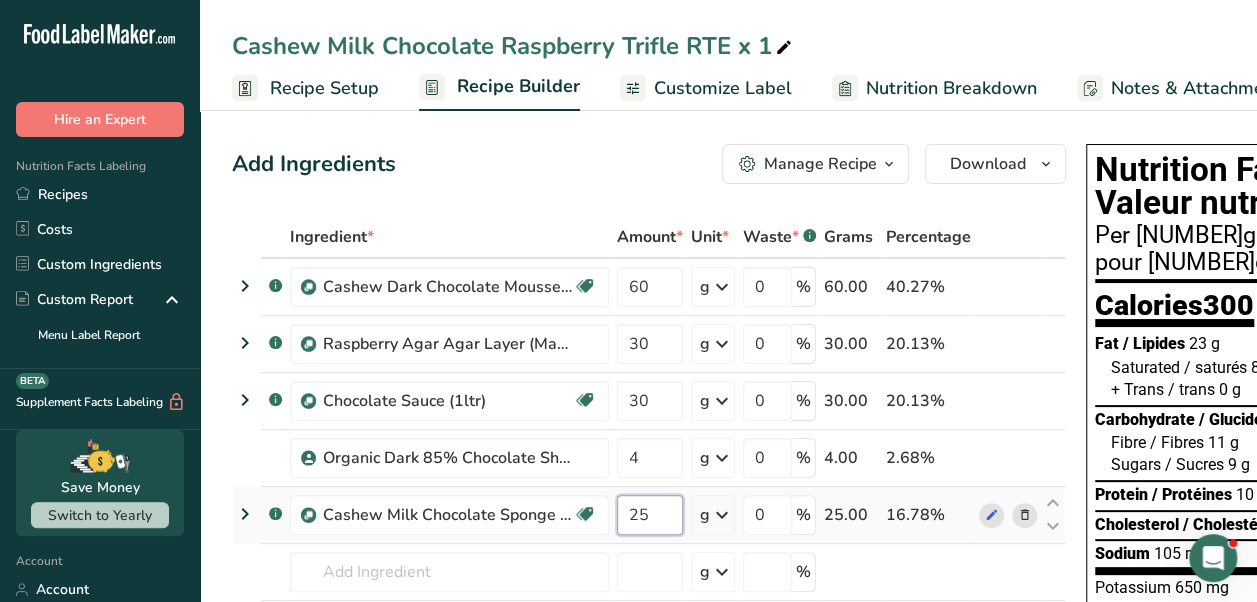 type on "2" 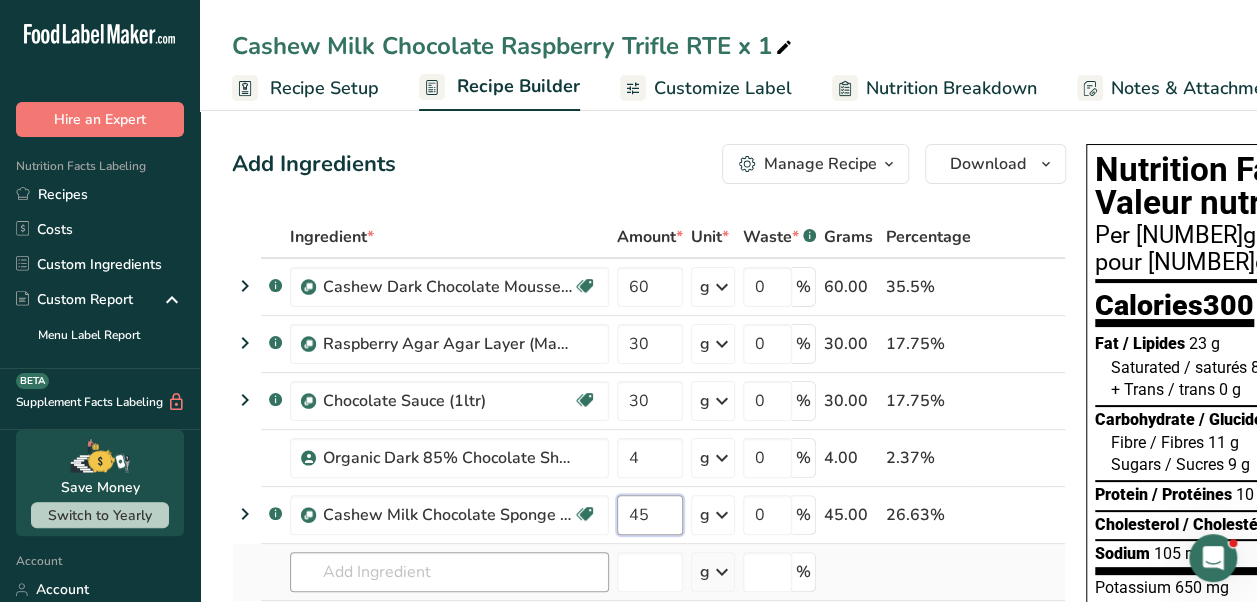 type on "45" 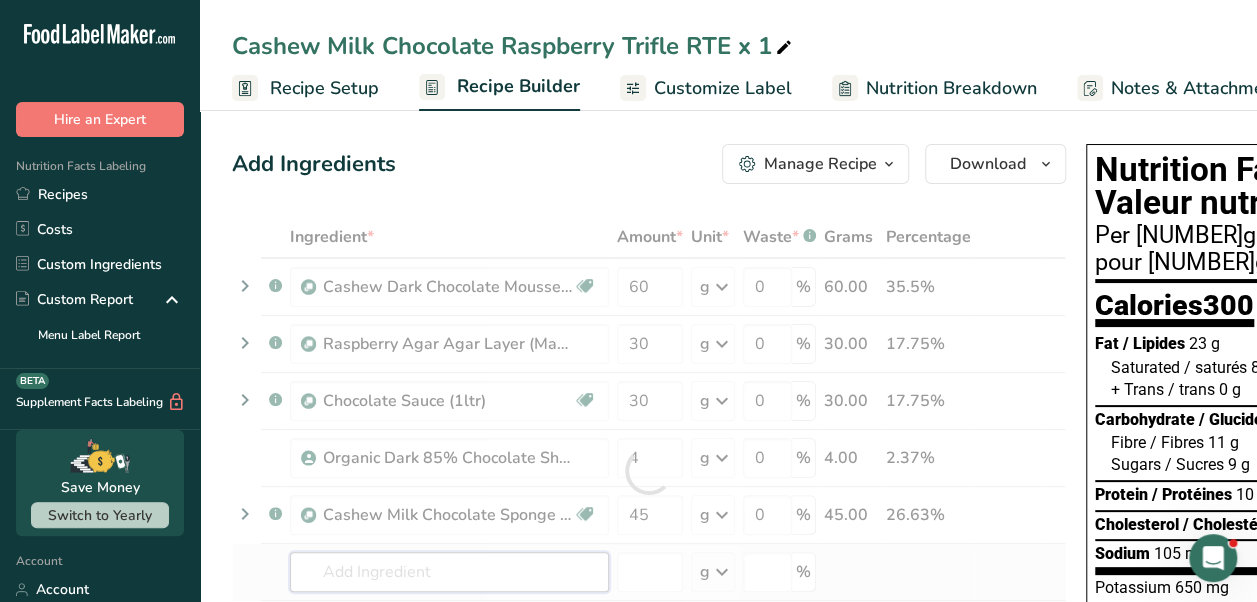 click on "Ingredient *
Amount *
Unit *
Waste *   .a-a{fill:#347362;}.b-a{fill:#fff;}          Grams
Percentage
.a-a{fill:#347362;}.b-a{fill:#fff;}
Cashew Dark Chocolate Mousse (Makes 1130ml)
Dairy free
Gluten free
Vegan
Vegetarian
Soy free
60
g
Weight Units
g
kg
mg
See more
Volume Units
l
mL
fl oz
See more
0
%
60.00
35.5%
.a-a{fill:#347362;}.b-a{fill:#fff;}
Raspberry Agar Agar Layer (Makes 1500ml)
30
g
Weight Units
g
kg
mg
See more
0" at bounding box center (649, 471) 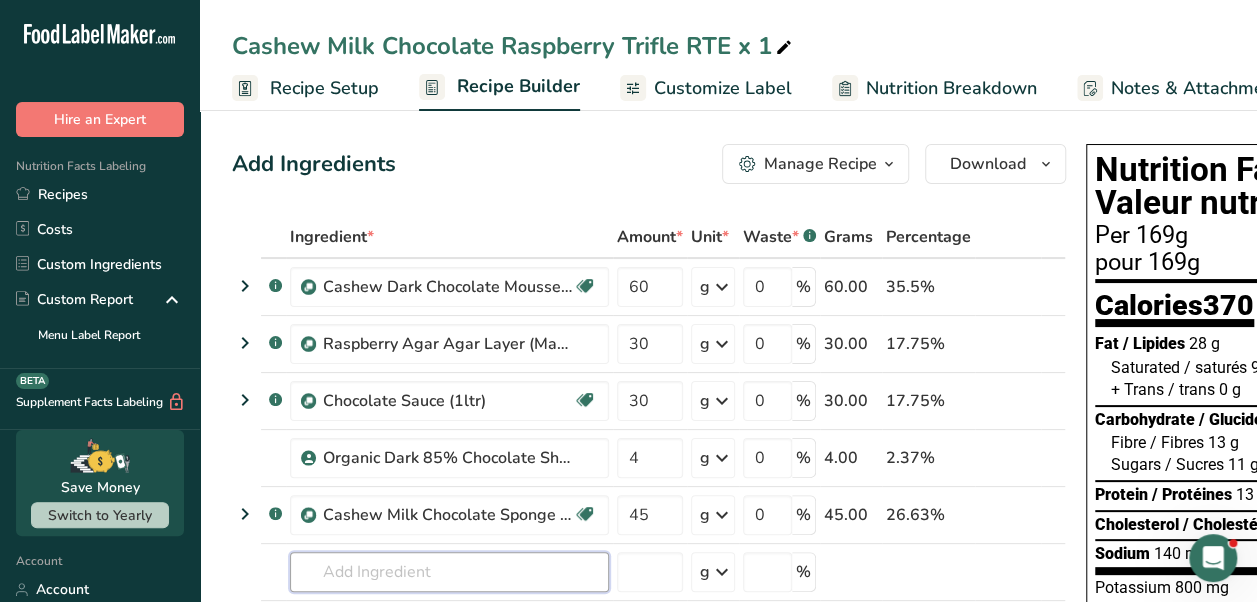 scroll, scrollTop: 0, scrollLeft: 264, axis: horizontal 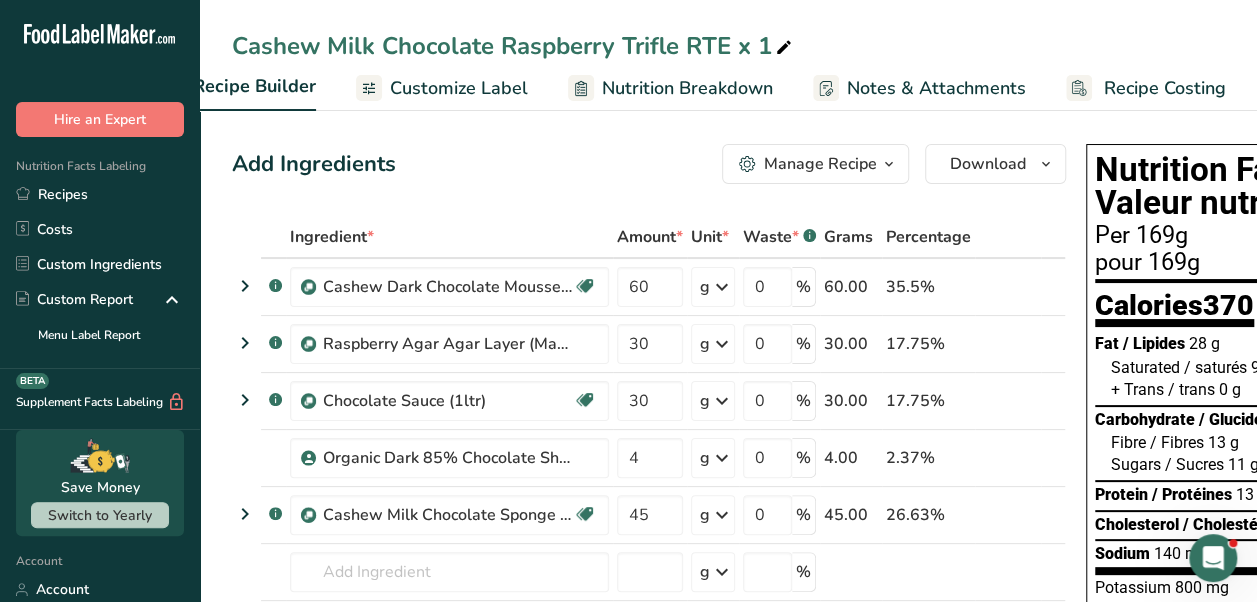click on "Recipe Costing" at bounding box center (1165, 88) 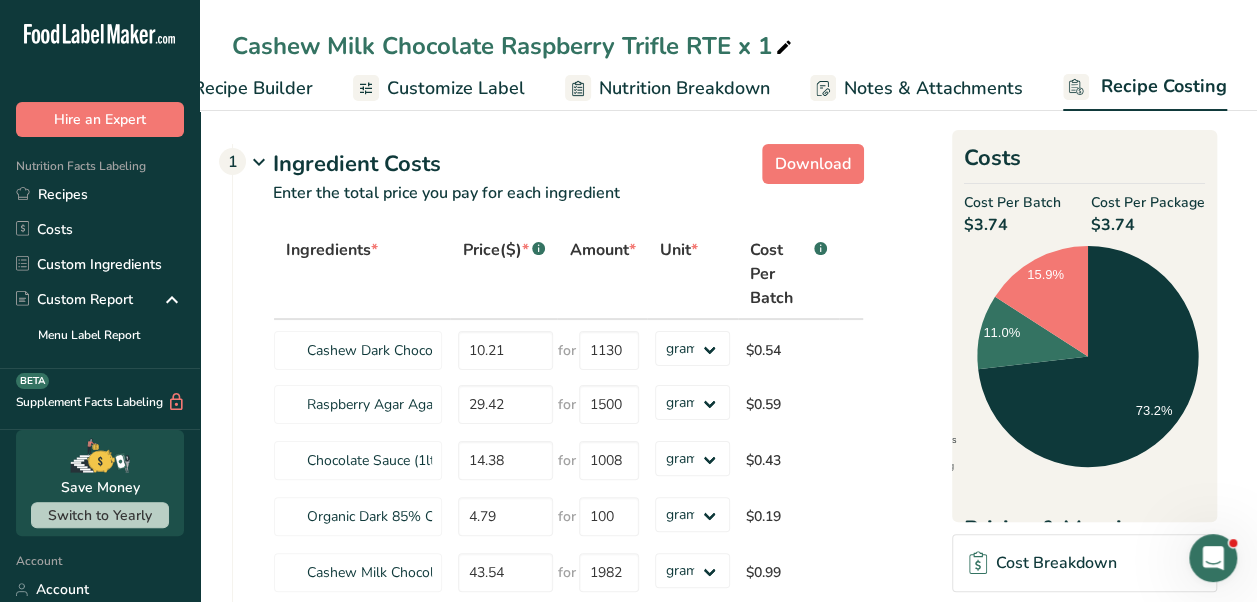 click on "Customize Label" at bounding box center [456, 88] 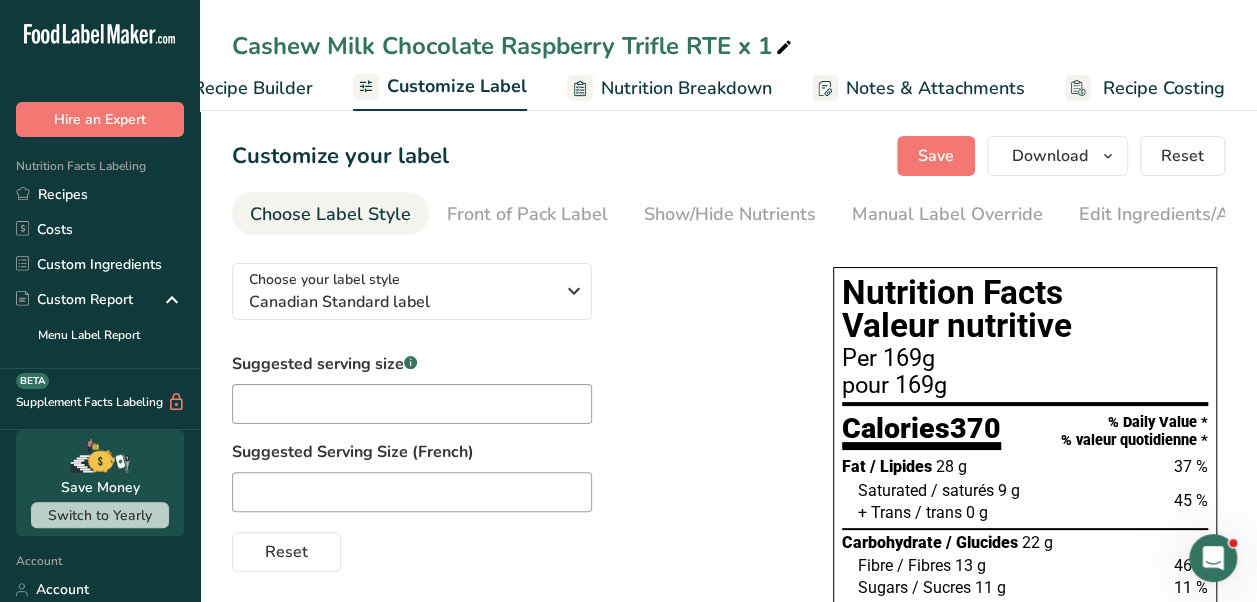 scroll, scrollTop: 0, scrollLeft: 0, axis: both 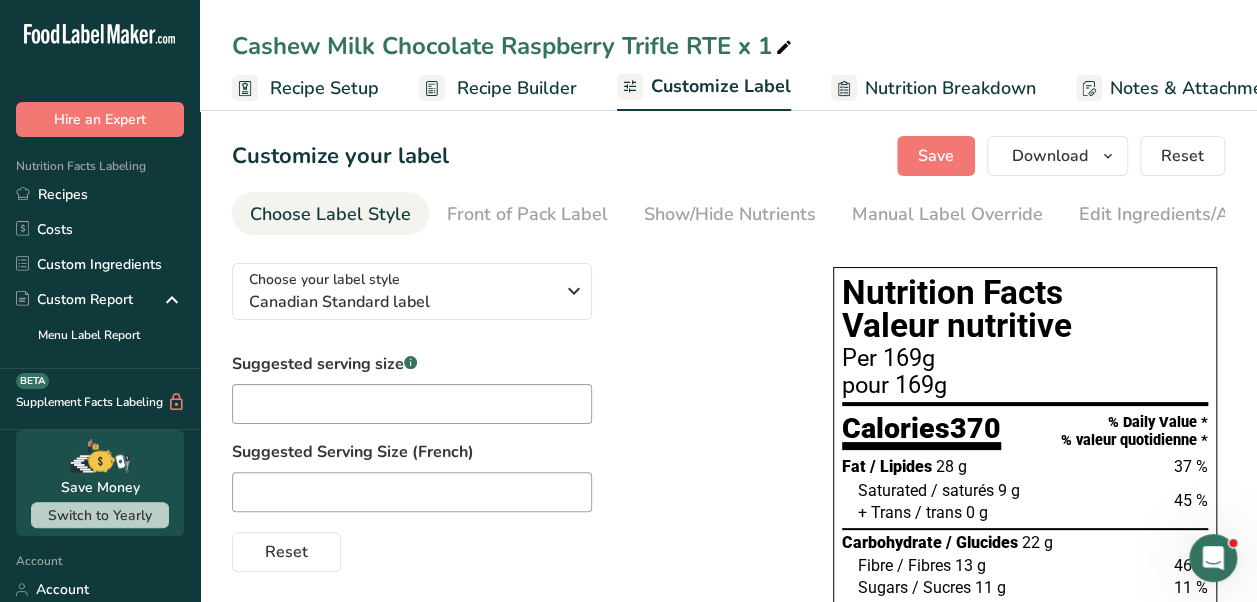 click on "Recipe Builder" at bounding box center [517, 88] 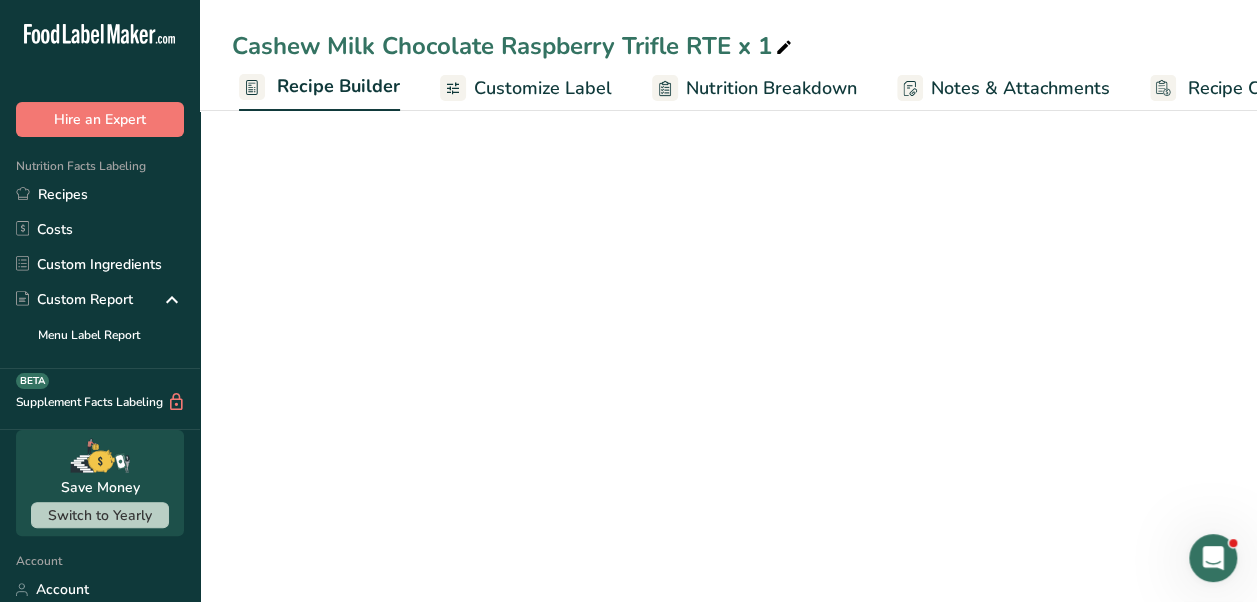 scroll, scrollTop: 0, scrollLeft: 193, axis: horizontal 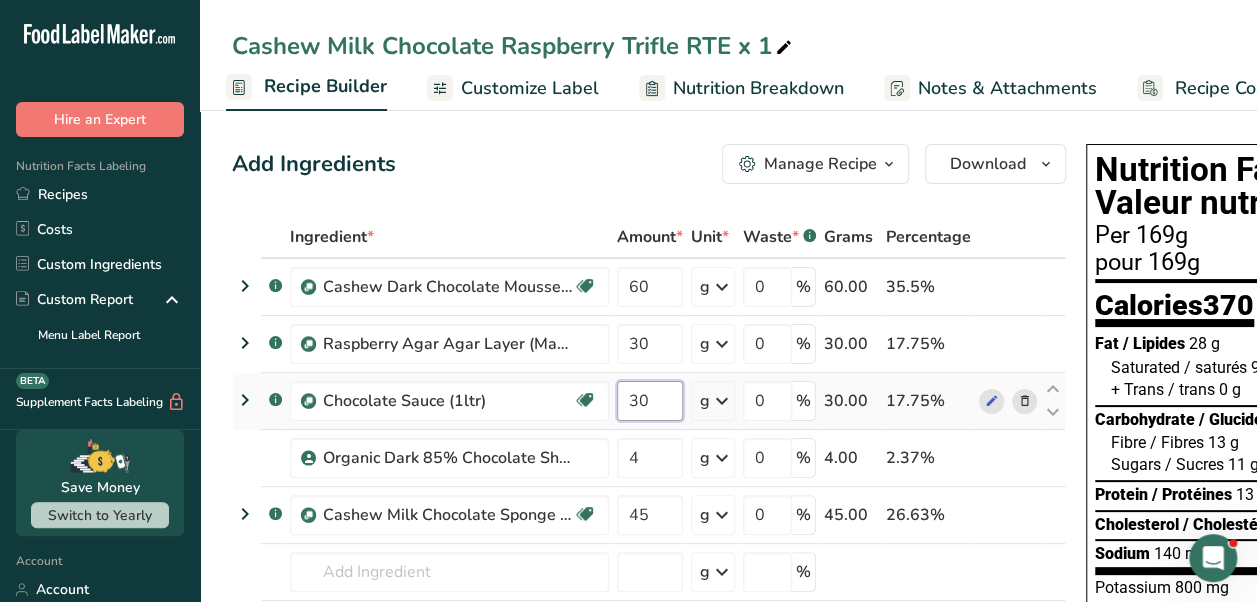 click on "30" at bounding box center (650, 401) 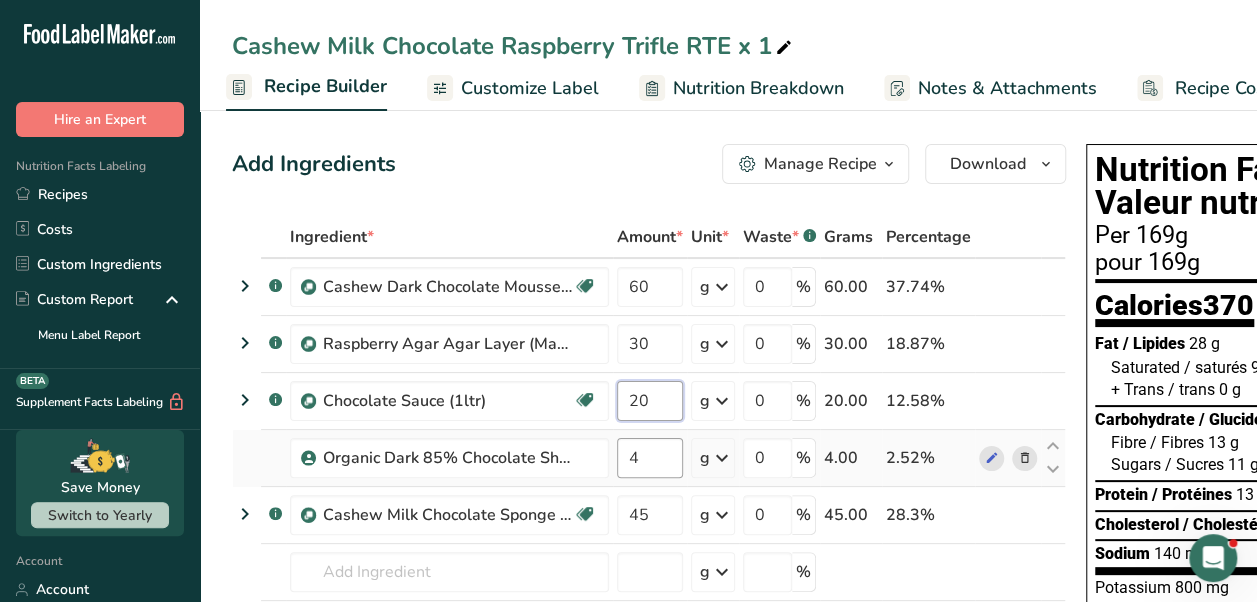 type on "20" 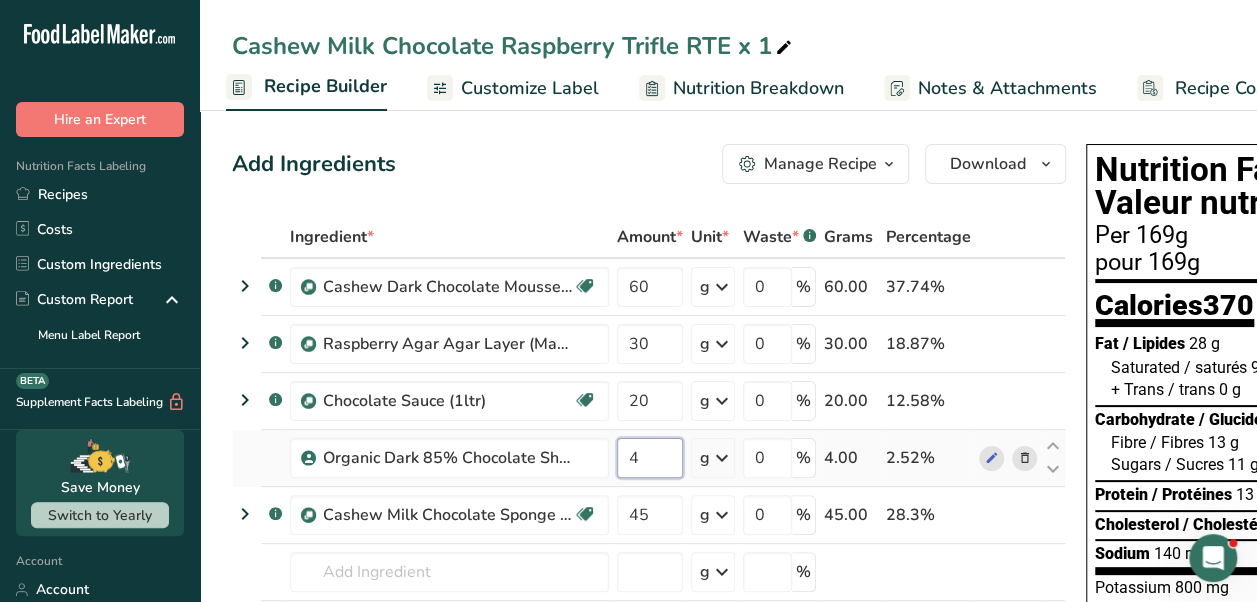 click on "Ingredient *
Amount *
Unit *
Waste *   .a-a{fill:#347362;}.b-a{fill:#fff;}          Grams
Percentage
.a-a{fill:#347362;}.b-a{fill:#fff;}
Cashew Dark Chocolate Mousse (Makes 1130ml)
Dairy free
Gluten free
Vegan
Vegetarian
Soy free
60
g
Weight Units
g
kg
mg
See more
Volume Units
l
mL
fl oz
See more
0
%
60.00
37.74%
.a-a{fill:#347362;}.b-a{fill:#fff;}
Raspberry Agar Agar Layer (Makes 1500ml)
30
g
Weight Units
g
kg
mg
See more
0" at bounding box center (649, 471) 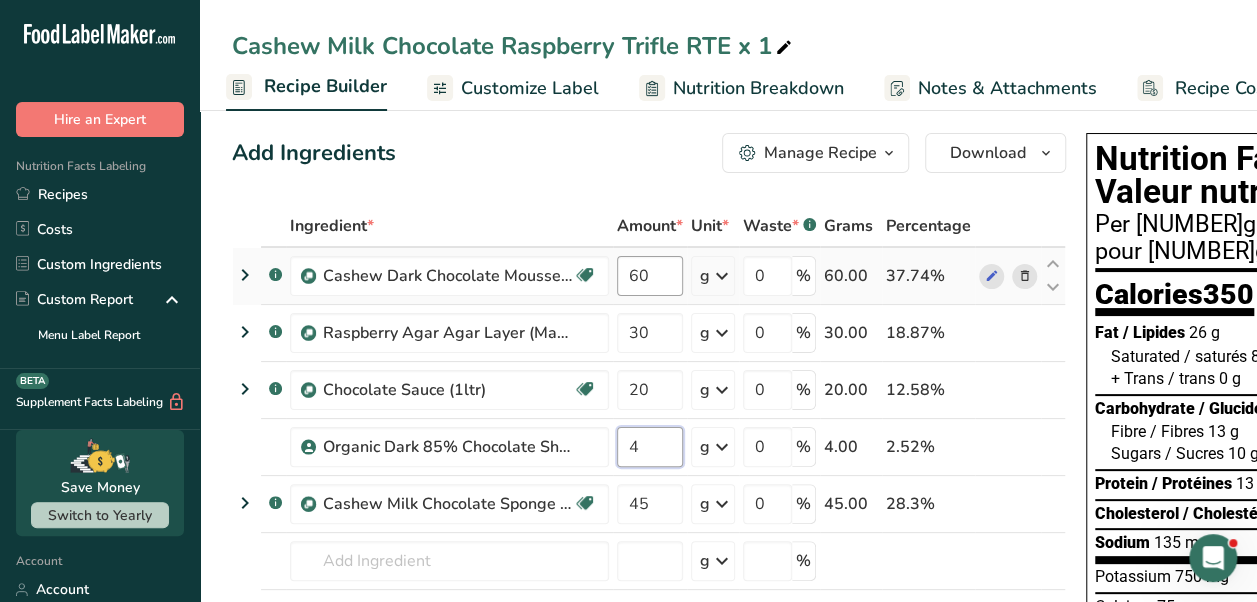 scroll, scrollTop: 14, scrollLeft: 0, axis: vertical 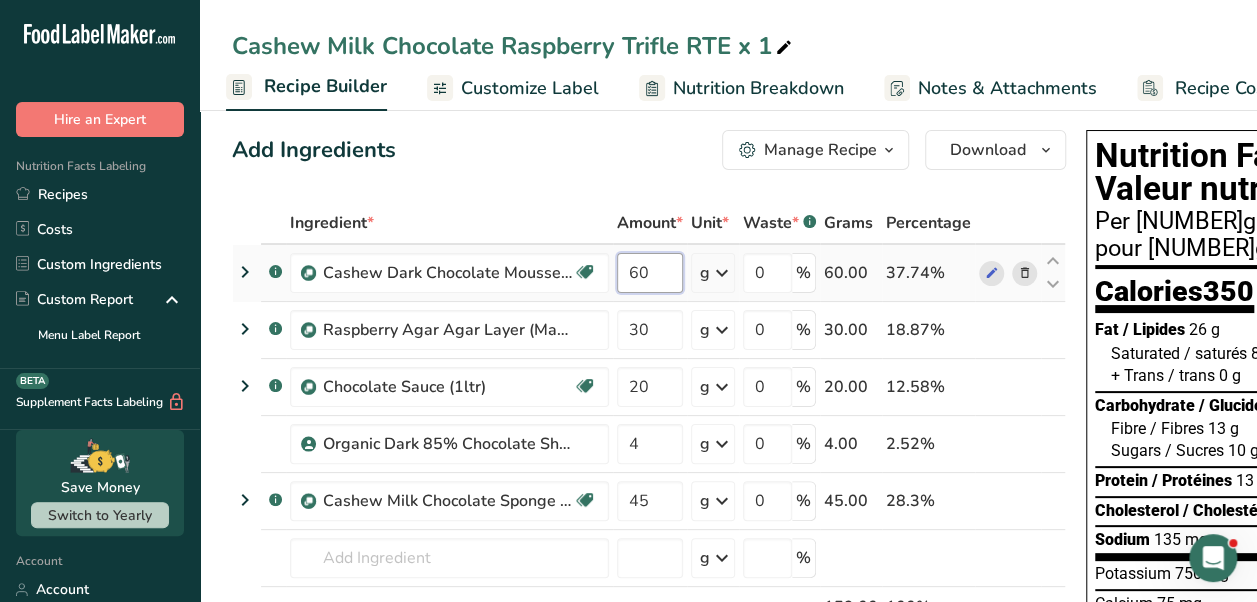 click on "Ingredient *
Amount *
Unit *
Waste *   .a-a{fill:#347362;}.b-a{fill:#fff;}          Grams
Percentage
.a-a{fill:#347362;}.b-a{fill:#fff;}
Cashew Dark Chocolate Mousse (Makes 1130ml)
Dairy free
Gluten free
Vegan
Vegetarian
Soy free
60
g
Weight Units
g
kg
mg
See more
Volume Units
l
mL
fl oz
See more
0
%
60.00
37.74%
.a-a{fill:#347362;}.b-a{fill:#fff;}
Raspberry Agar Agar Layer (Makes 1500ml)
30
g
Weight Units
g
kg
mg
See more
0" at bounding box center [649, 457] 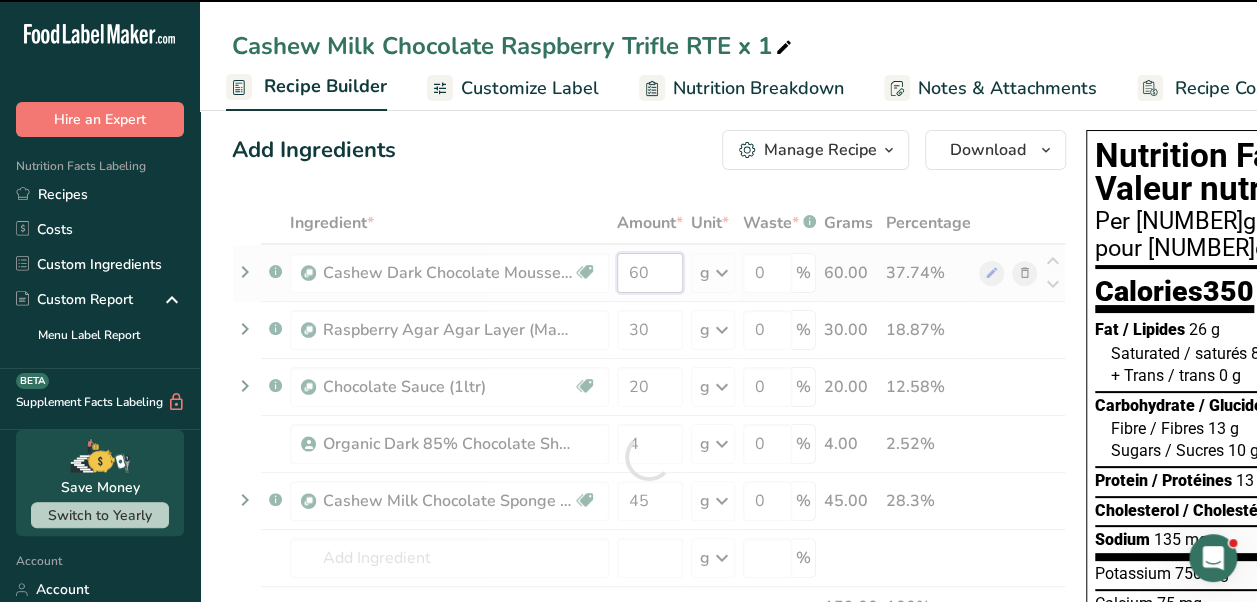 type on "6" 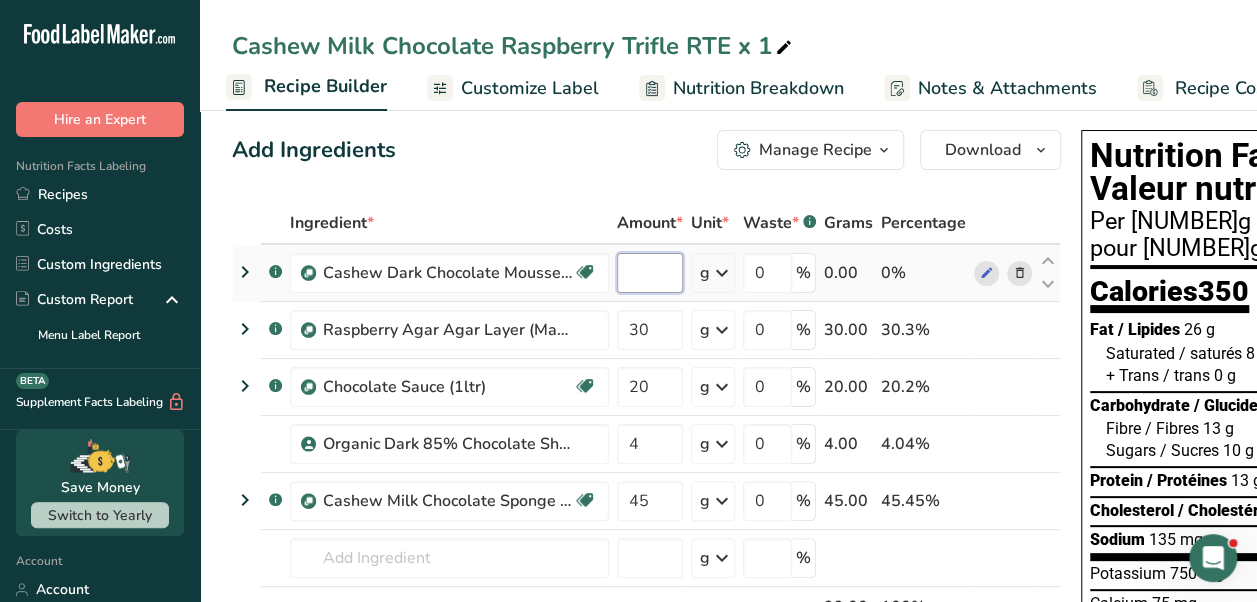 type on "8" 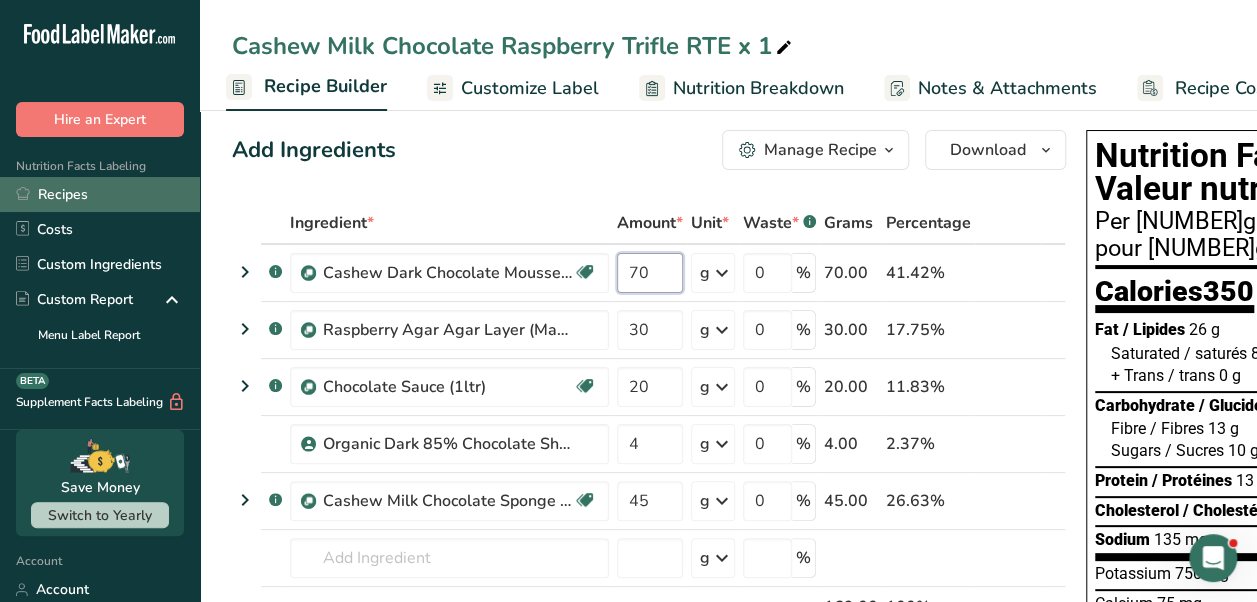 type on "70" 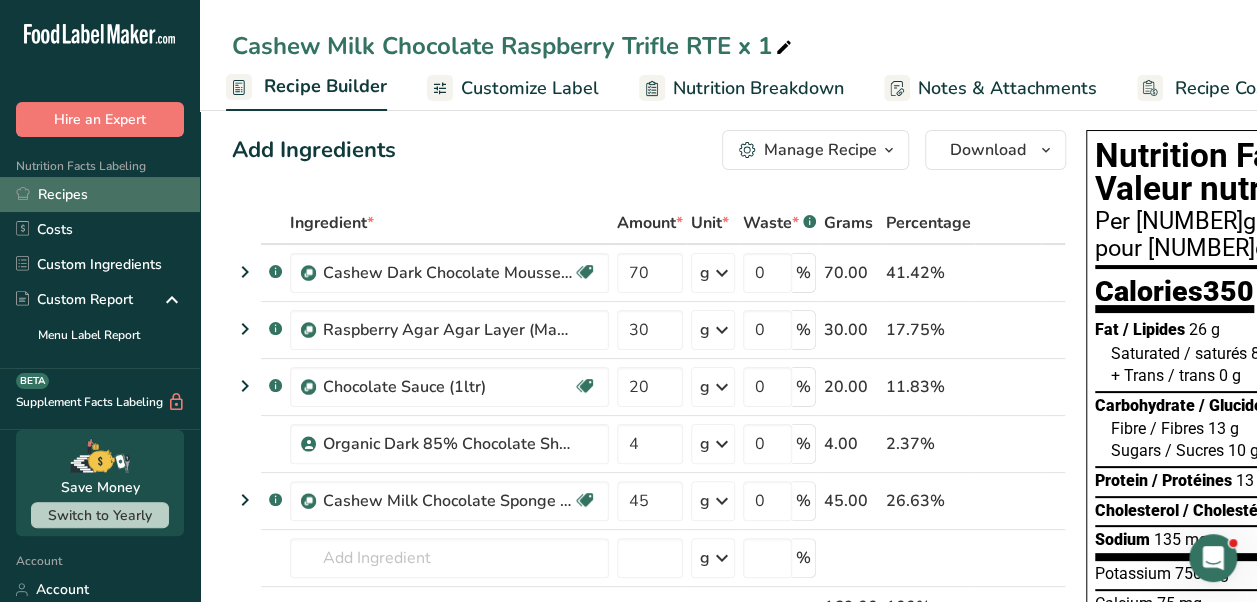 click on "Recipes" at bounding box center (100, 194) 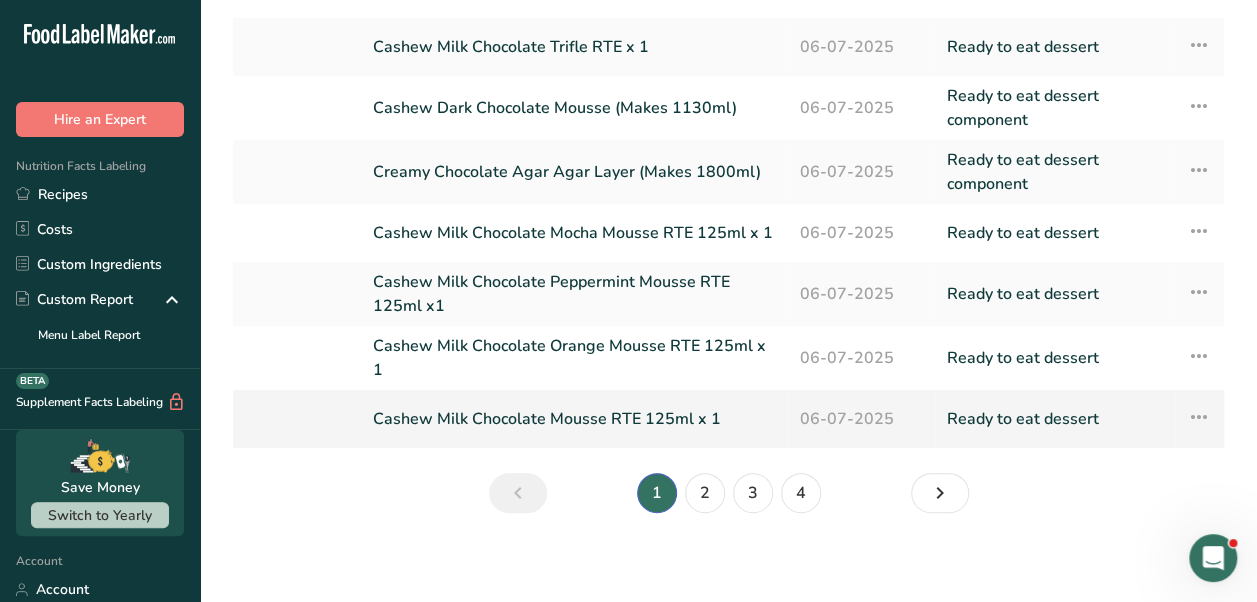 scroll, scrollTop: 0, scrollLeft: 0, axis: both 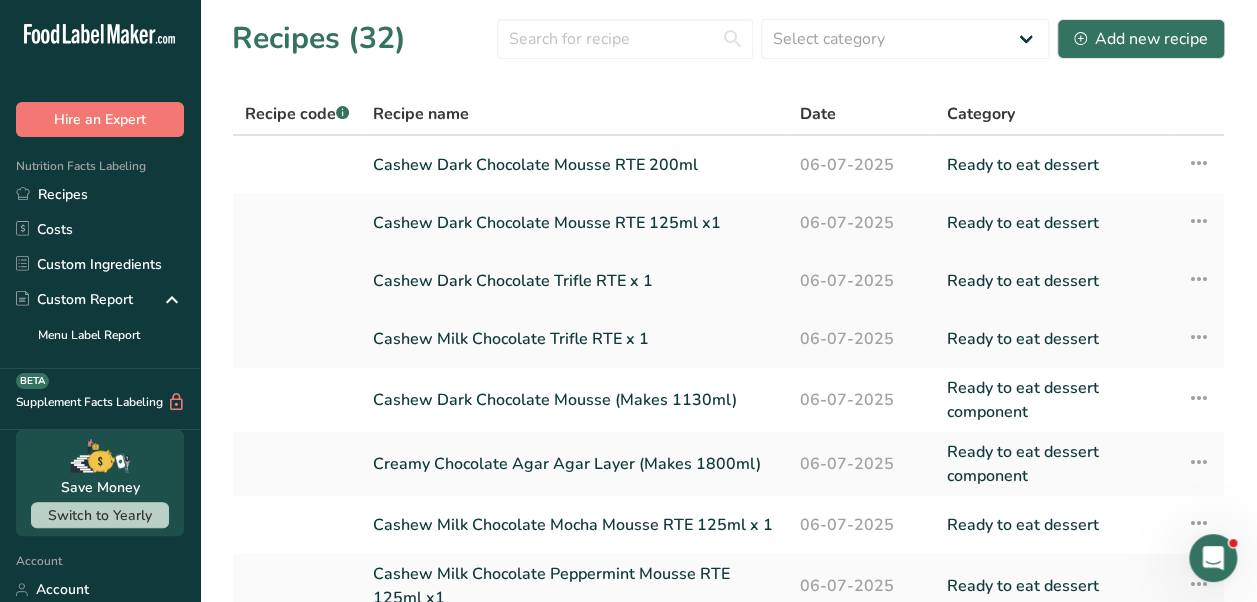 click on "Cashew Dark Chocolate Trifle RTE x 1" at bounding box center (574, 281) 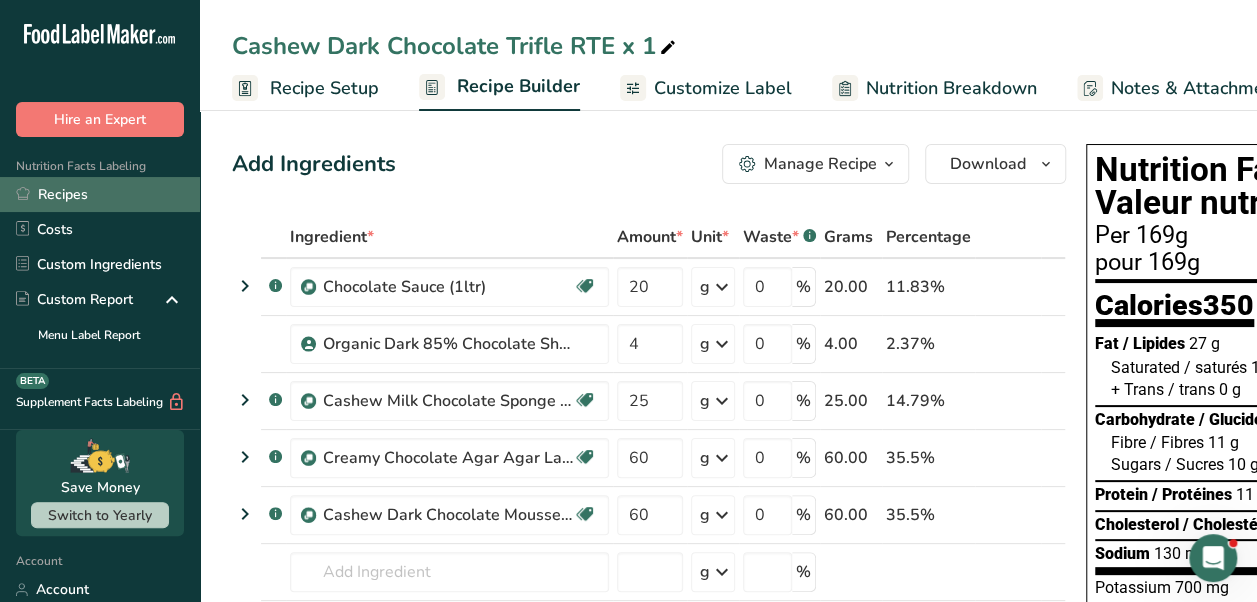 click on "Recipes" at bounding box center [100, 194] 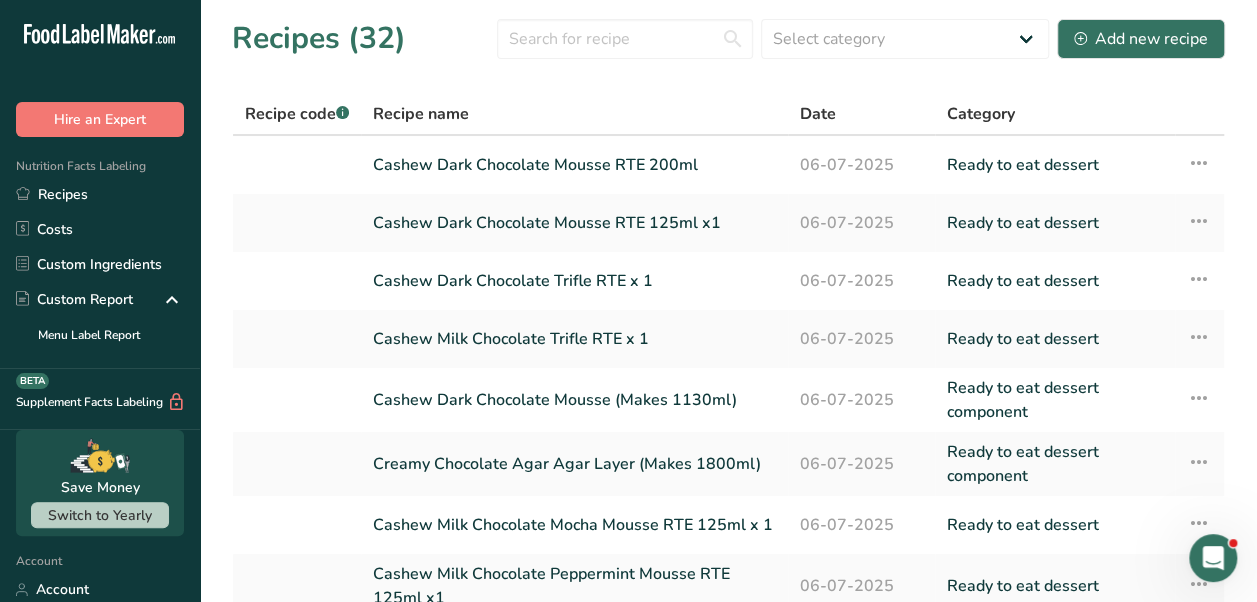 scroll, scrollTop: 292, scrollLeft: 0, axis: vertical 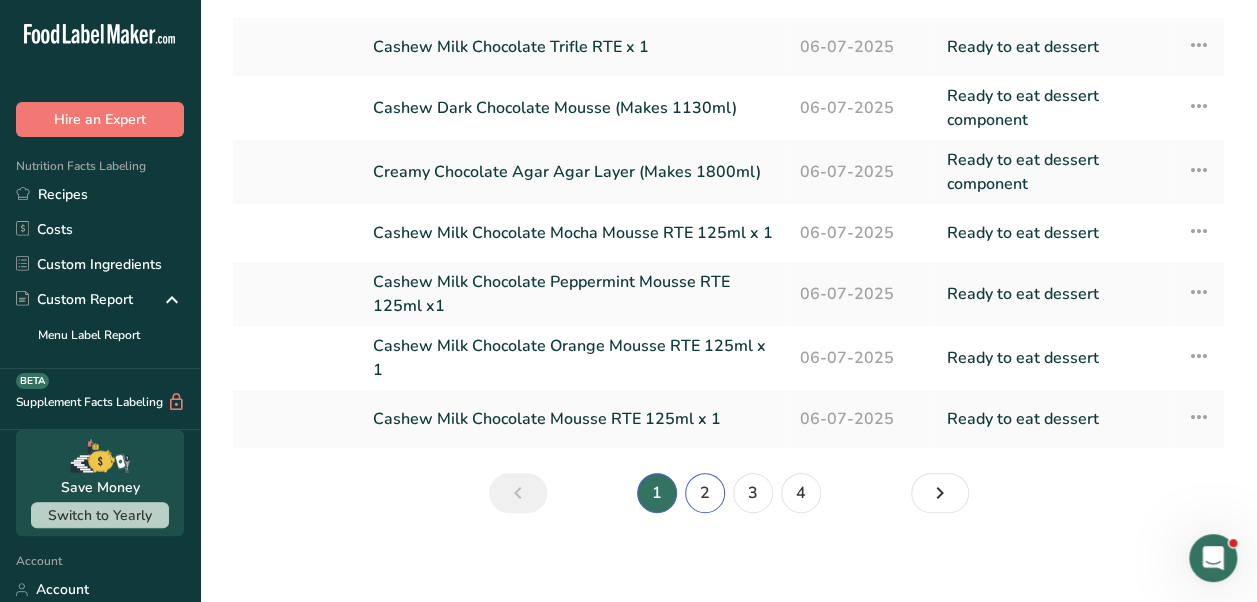 click on "2" at bounding box center [705, 493] 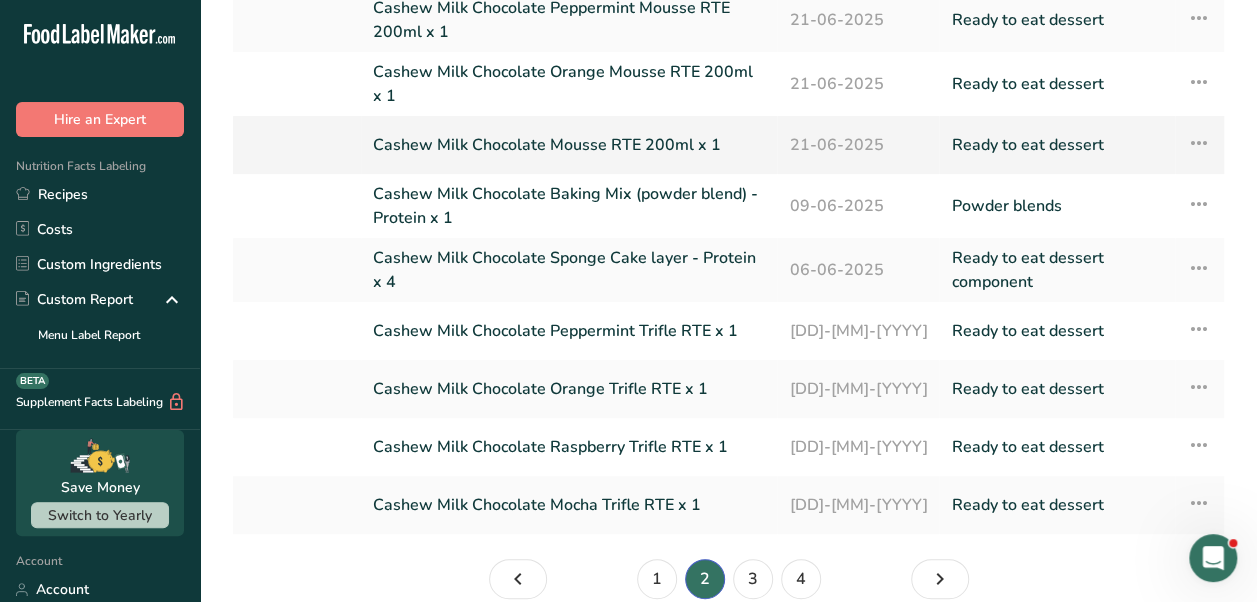 scroll, scrollTop: 210, scrollLeft: 0, axis: vertical 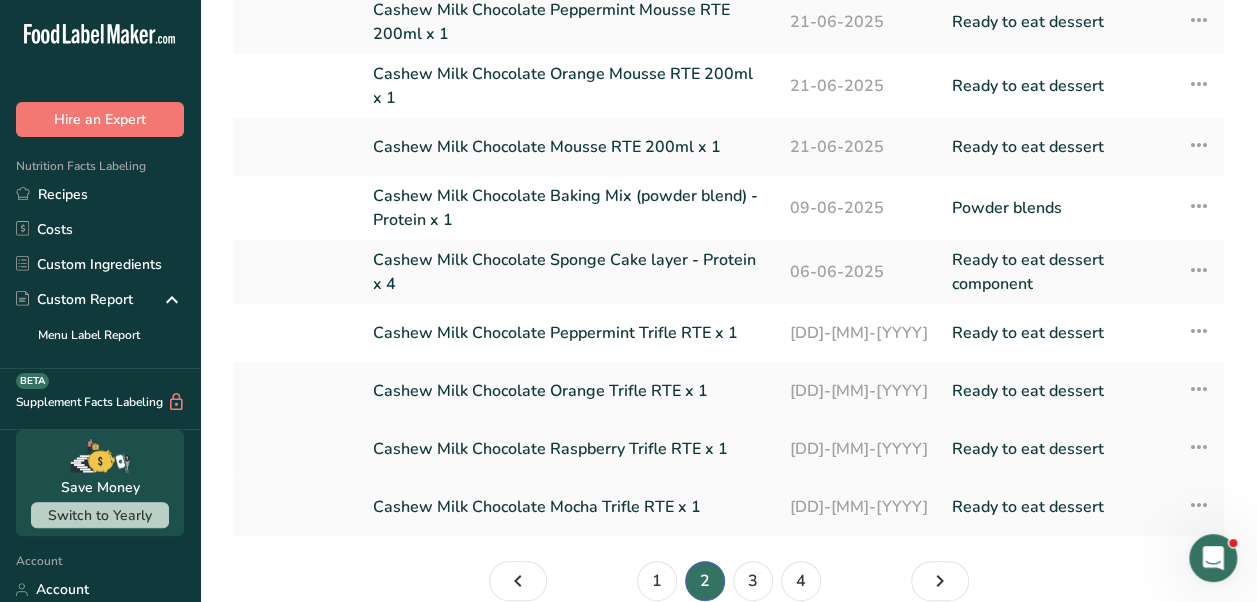 click on "Cashew Milk Chocolate Raspberry Trifle RTE x 1" at bounding box center (569, 449) 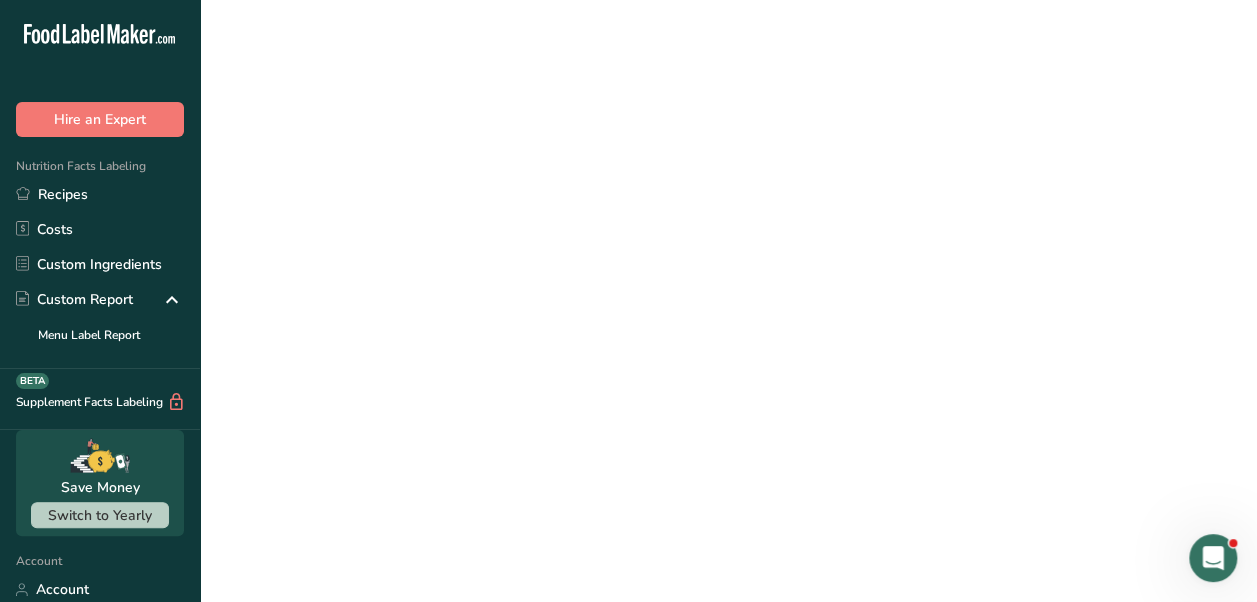 scroll, scrollTop: 0, scrollLeft: 0, axis: both 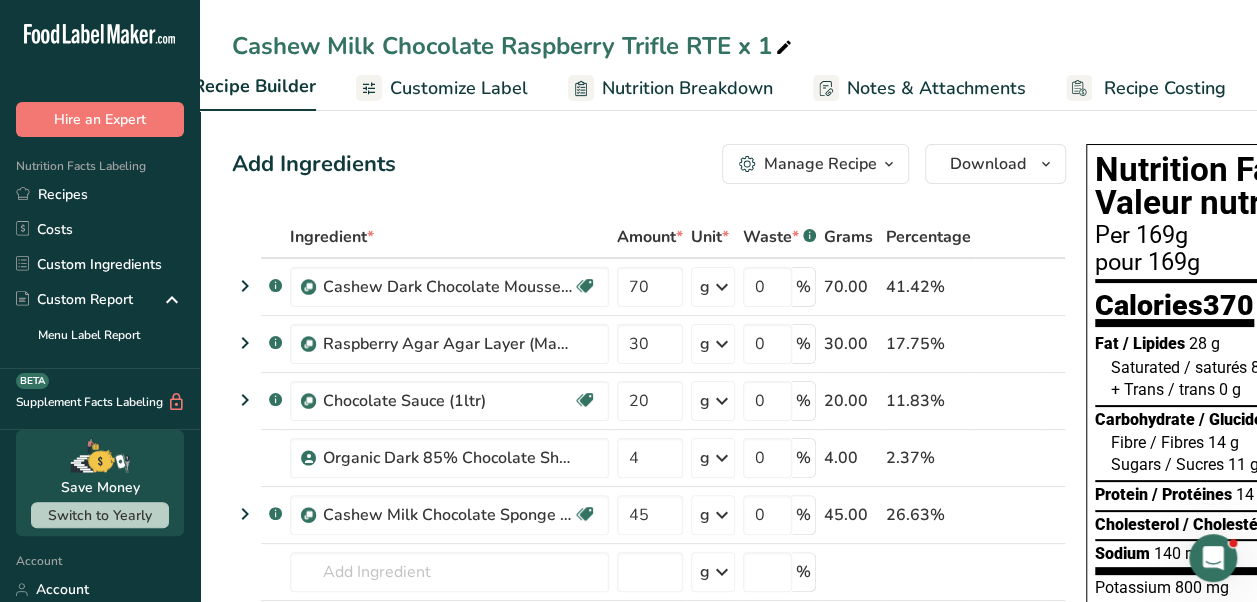 click on "Recipe Costing" at bounding box center (1165, 88) 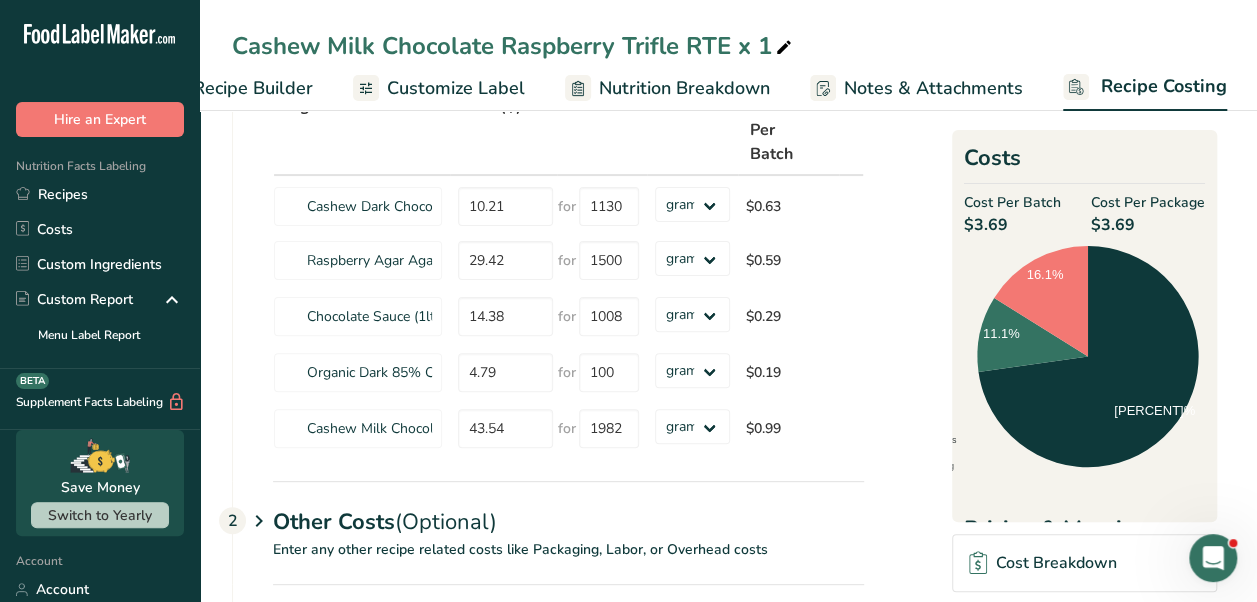 scroll, scrollTop: 145, scrollLeft: 0, axis: vertical 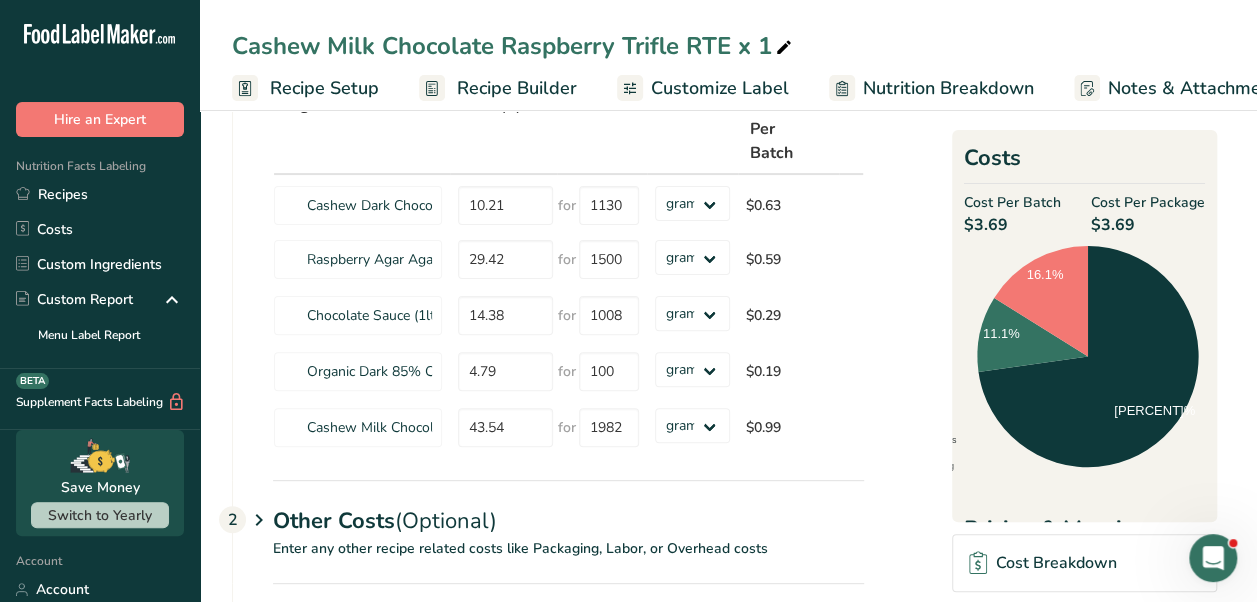 click on "Recipe Builder" at bounding box center (517, 88) 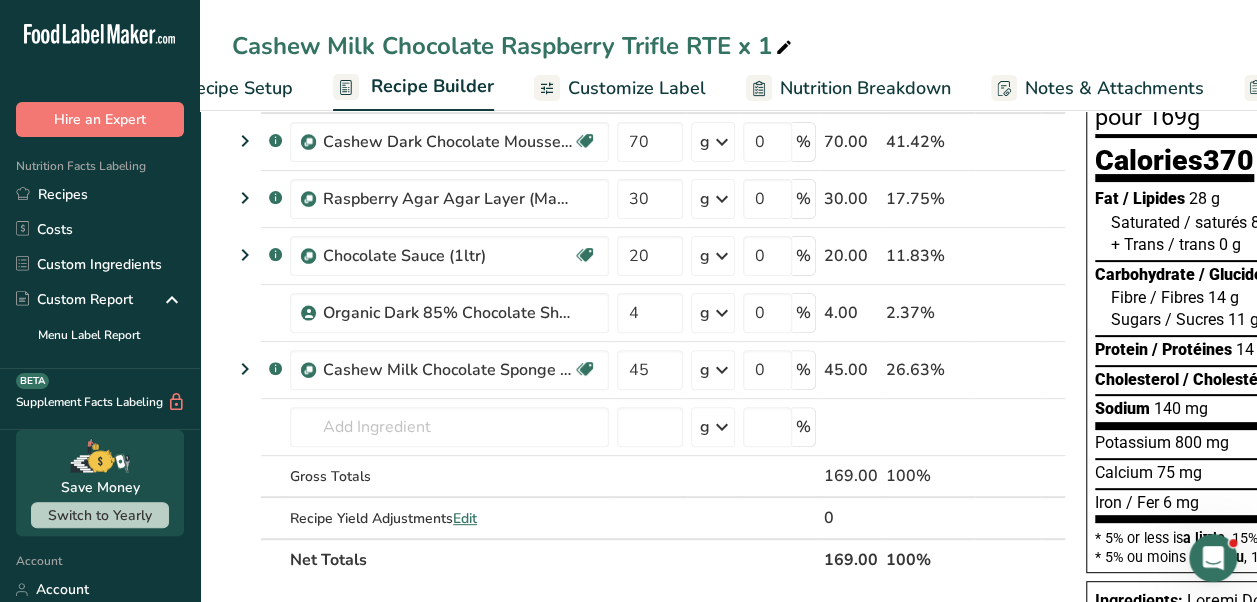 scroll, scrollTop: 0, scrollLeft: 193, axis: horizontal 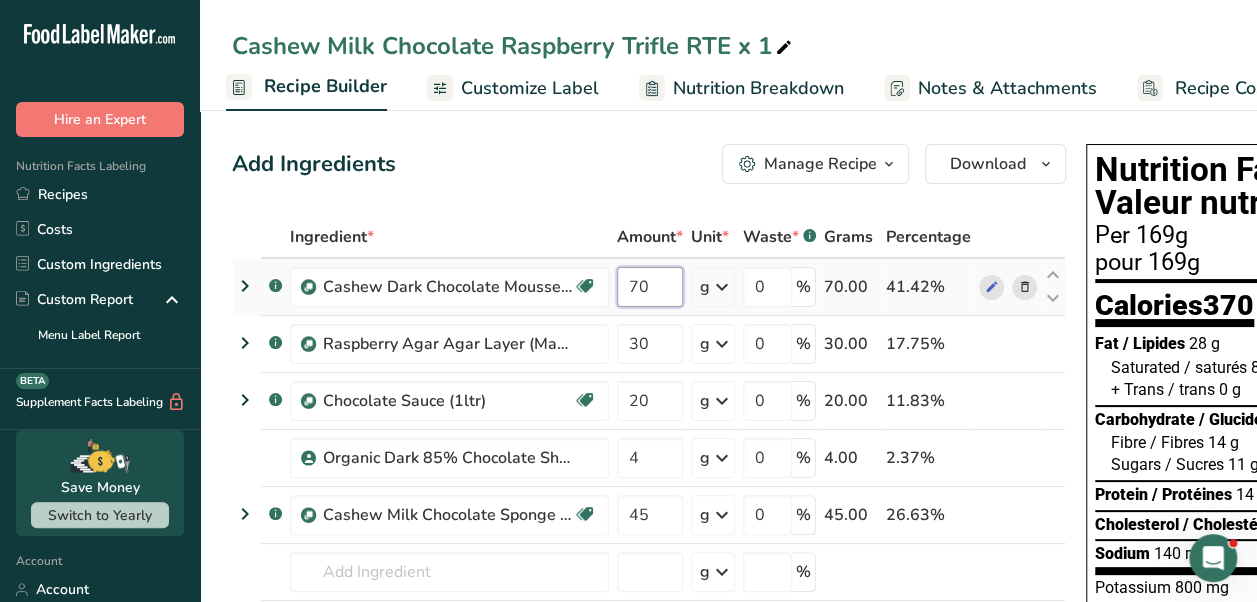click on "70" at bounding box center [650, 287] 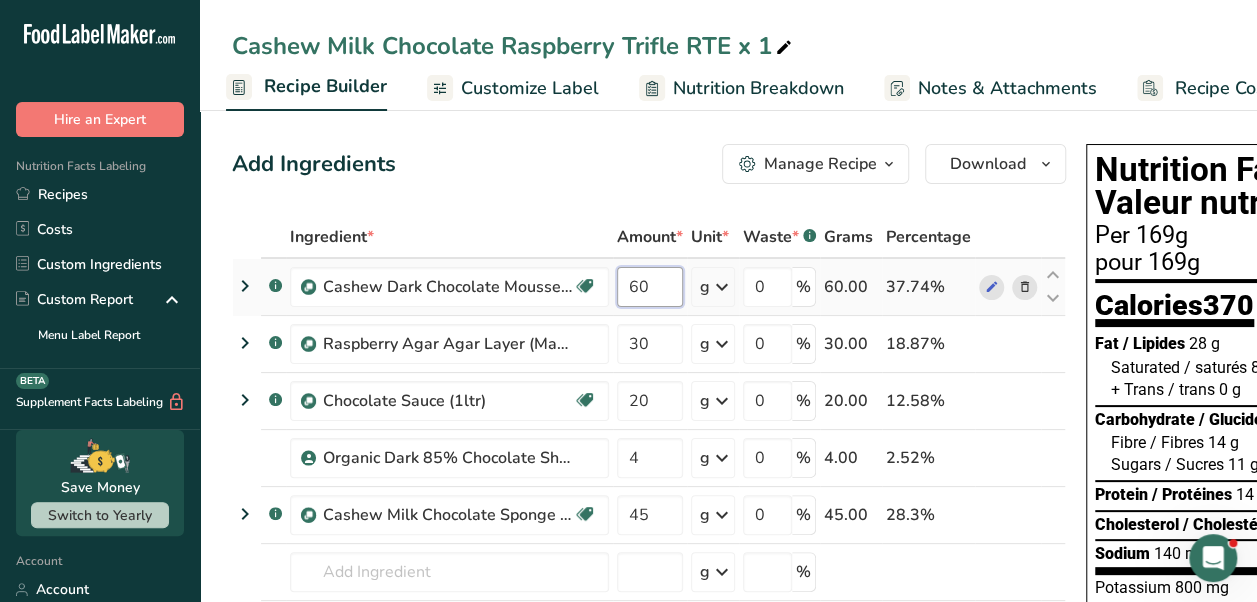 type on "60" 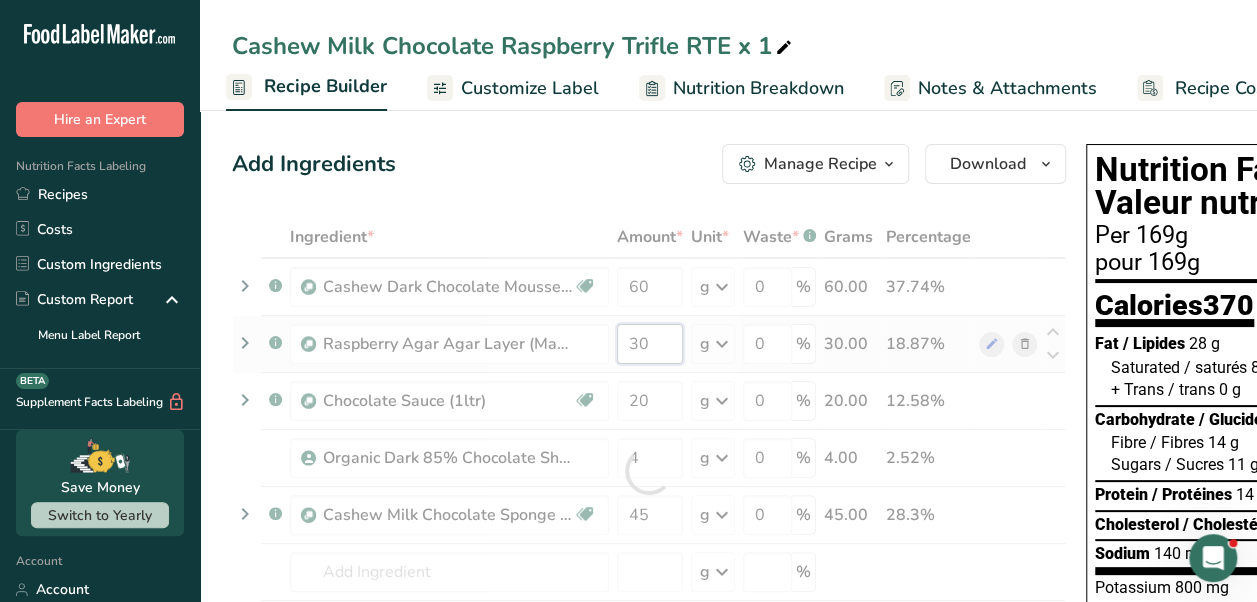 click on "Ingredient *
Amount *
Unit *
Waste *   .a-a{fill:#347362;}.b-a{fill:#fff;}          Grams
Percentage
.a-a{fill:#347362;}.b-a{fill:#fff;}
Cashew Dark Chocolate Mousse (Makes 1130ml)
Dairy free
Gluten free
Vegan
Vegetarian
Soy free
60
g
Weight Units
g
kg
mg
See more
Volume Units
l
mL
fl oz
See more
0
%
60.00
37.74%
.a-a{fill:#347362;}.b-a{fill:#fff;}
Raspberry Agar Agar Layer (Makes 1500ml)
30
g
Weight Units
g
kg
mg
See more
0" at bounding box center (649, 471) 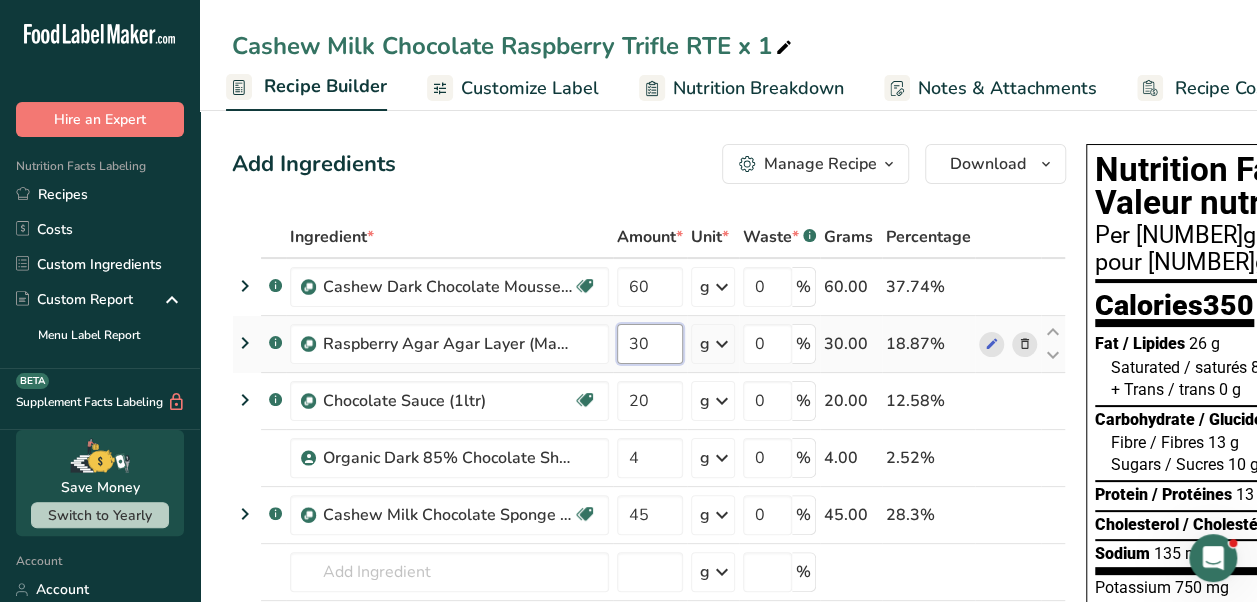 type on "3" 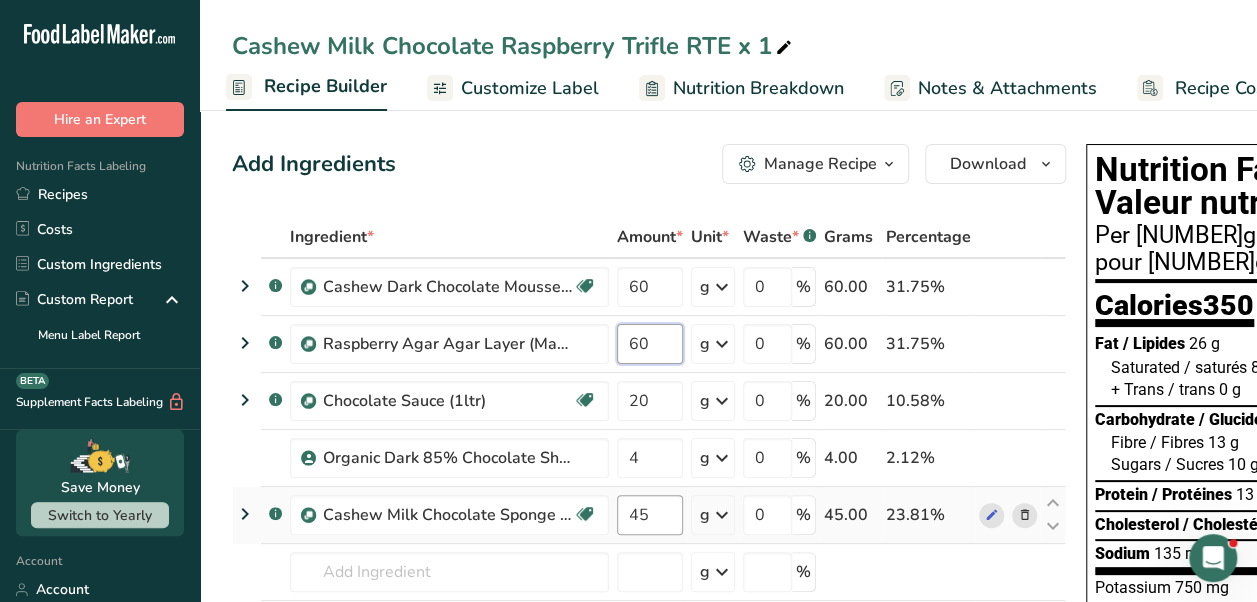 type on "60" 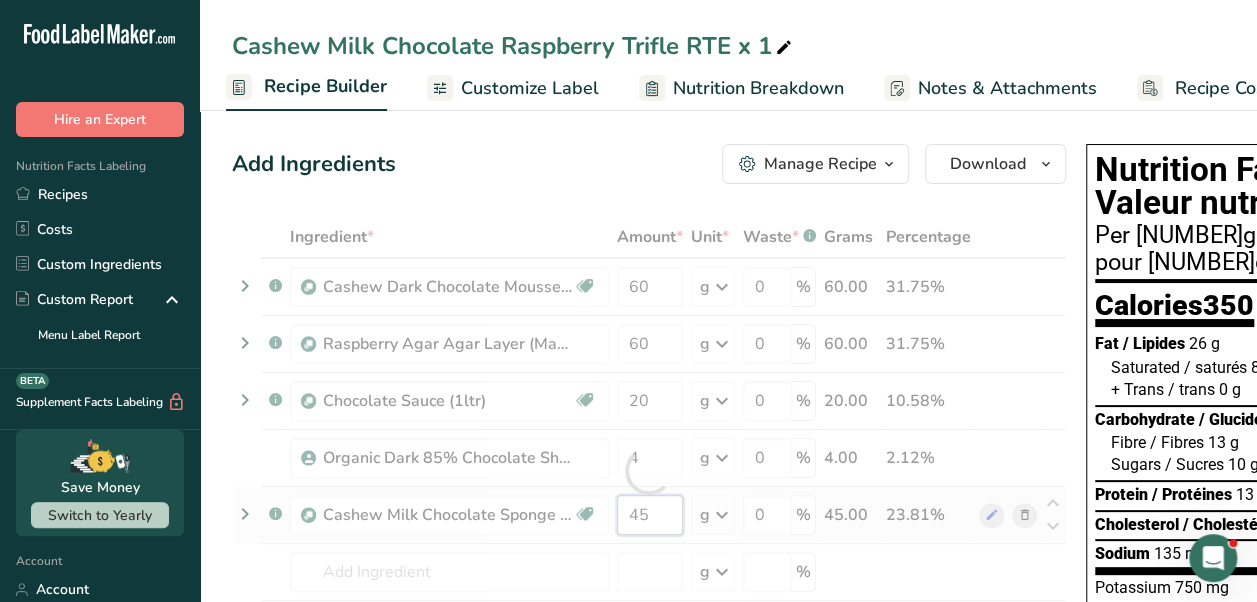 click on "Ingredient *
Amount *
Unit *
Waste *   .a-a{fill:#347362;}.b-a{fill:#fff;}          Grams
Percentage
.a-a{fill:#347362;}.b-a{fill:#fff;}
Cashew Dark Chocolate Mousse (Makes 1130ml)
Dairy free
Gluten free
Vegan
Vegetarian
Soy free
60
g
Weight Units
g
kg
mg
See more
Volume Units
l
mL
fl oz
See more
0
%
60.00
31.75%
.a-a{fill:#347362;}.b-a{fill:#fff;}
Raspberry Agar Agar Layer (Makes 1500ml)
60
g
Weight Units
g
kg
mg
See more
0" at bounding box center [649, 471] 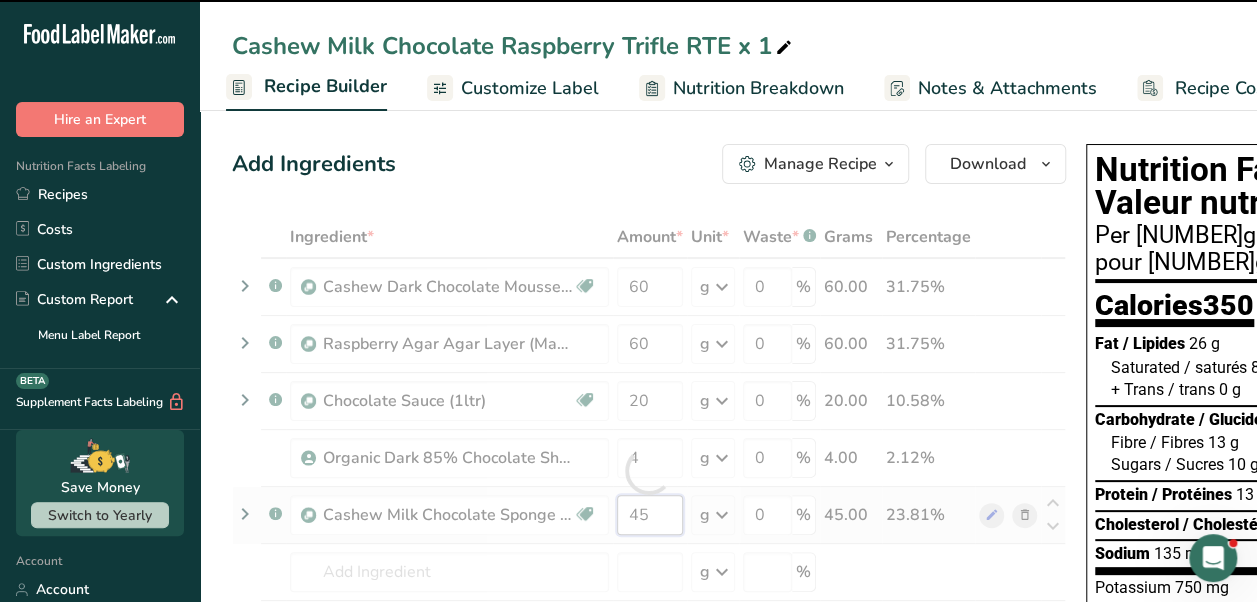 click on "45" at bounding box center (650, 515) 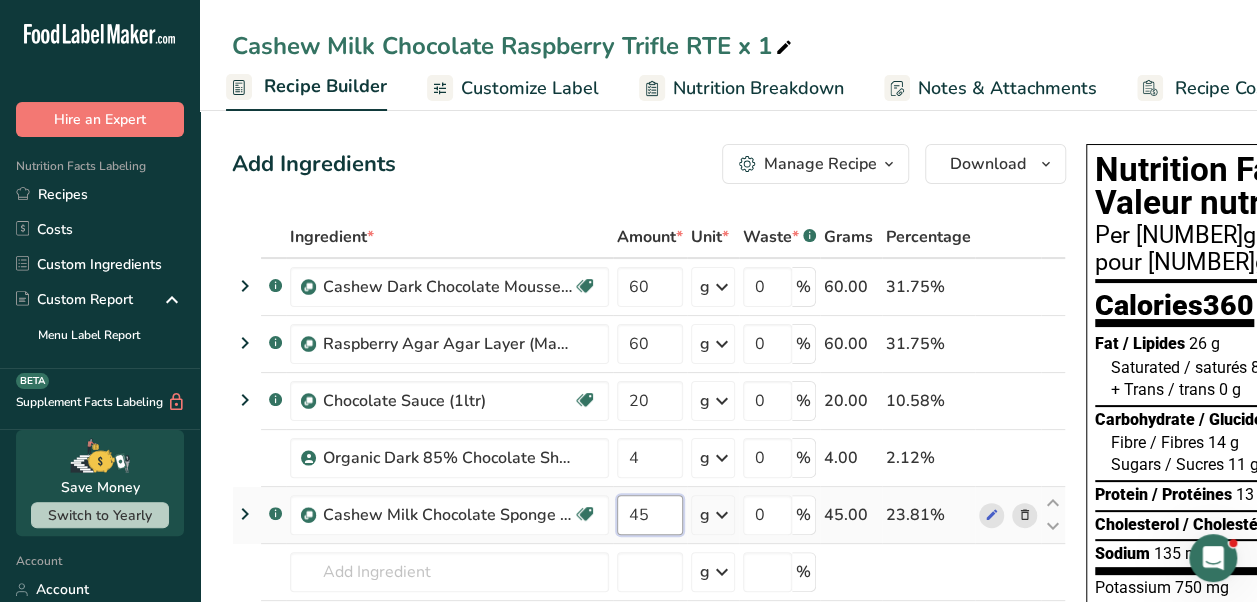 type on "4" 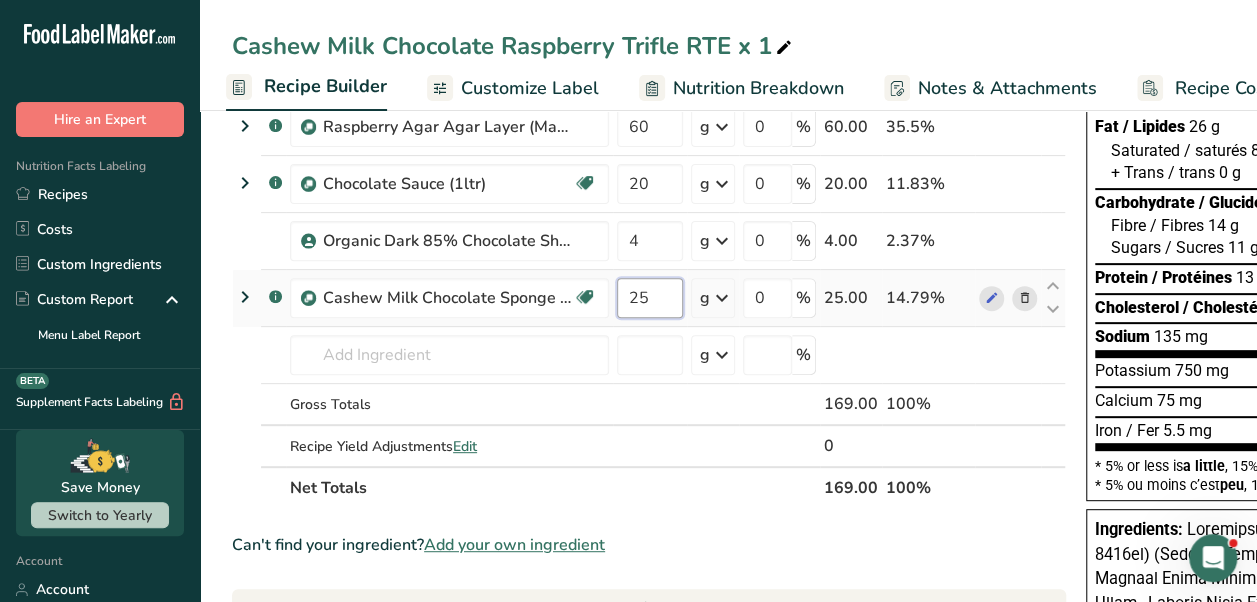 scroll, scrollTop: 218, scrollLeft: 0, axis: vertical 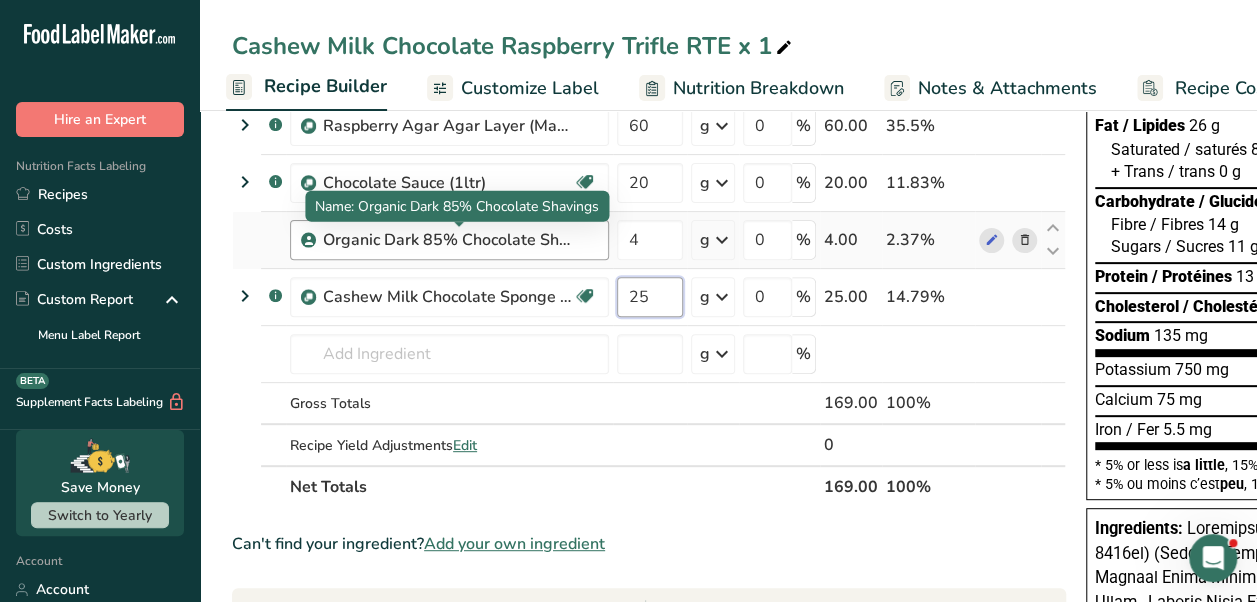 type on "25" 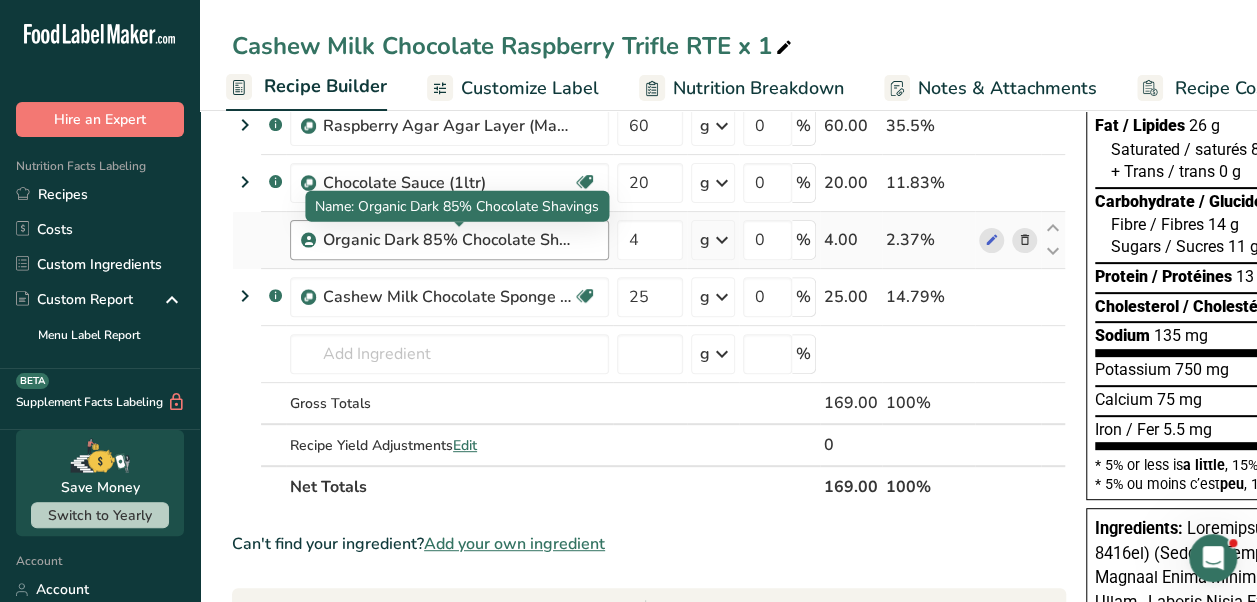 click on "Ingredient *
Amount *
Unit *
Waste *   .a-a{fill:#347362;}.b-a{fill:#fff;}          Grams
Percentage
.a-a{fill:#347362;}.b-a{fill:#fff;}
Cashew Dark Chocolate Mousse (Makes 1130ml)
Dairy free
Gluten free
Vegan
Vegetarian
Soy free
60
g
Weight Units
g
kg
mg
See more
Volume Units
l
mL
fl oz
See more
0
%
60.00
35.5%
.a-a{fill:#347362;}.b-a{fill:#fff;}
Raspberry Agar Agar Layer (Makes 1500ml)
60
g
Weight Units
g
kg
mg
See more
0" at bounding box center [649, 253] 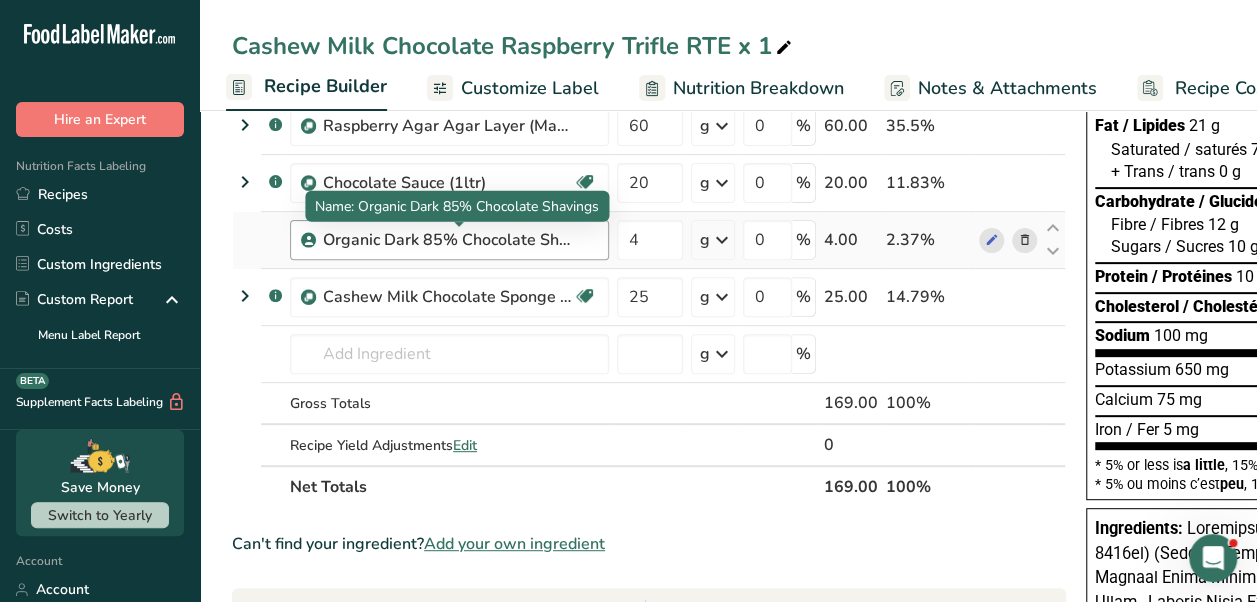 scroll, scrollTop: 0, scrollLeft: 0, axis: both 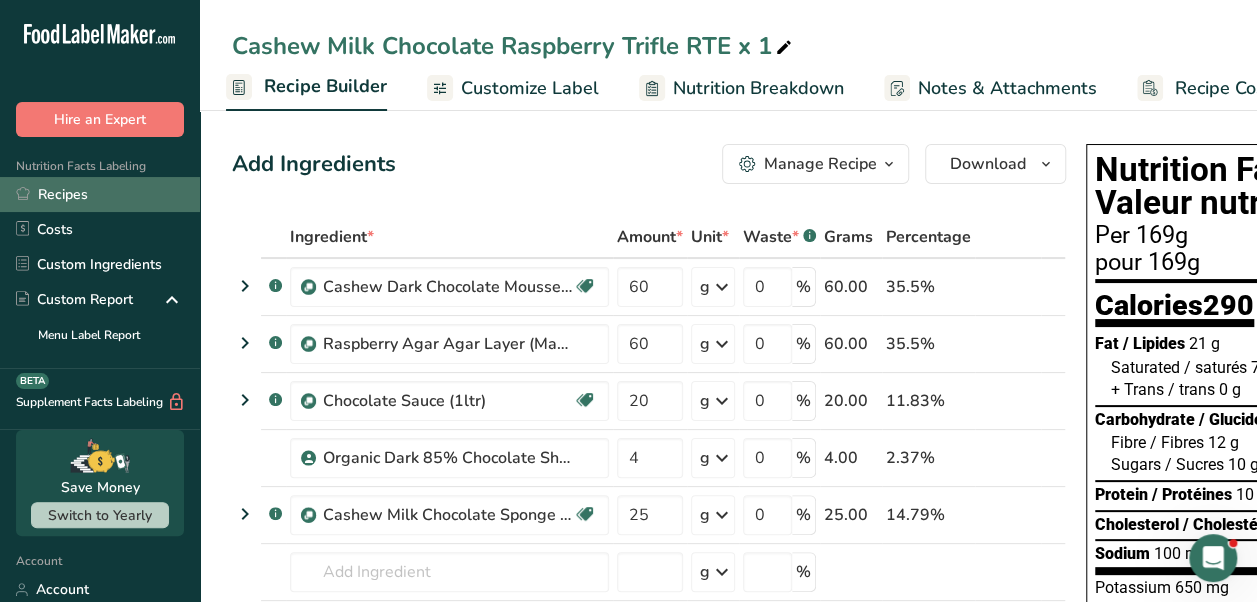 click on "Recipes" at bounding box center [100, 194] 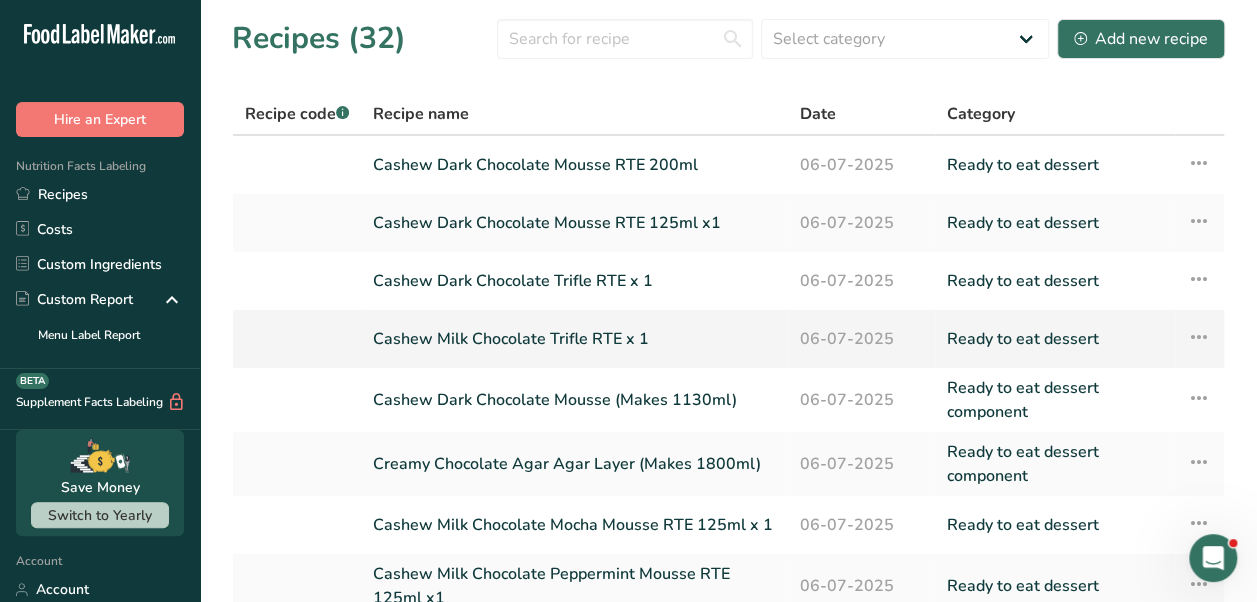 scroll, scrollTop: 277, scrollLeft: 0, axis: vertical 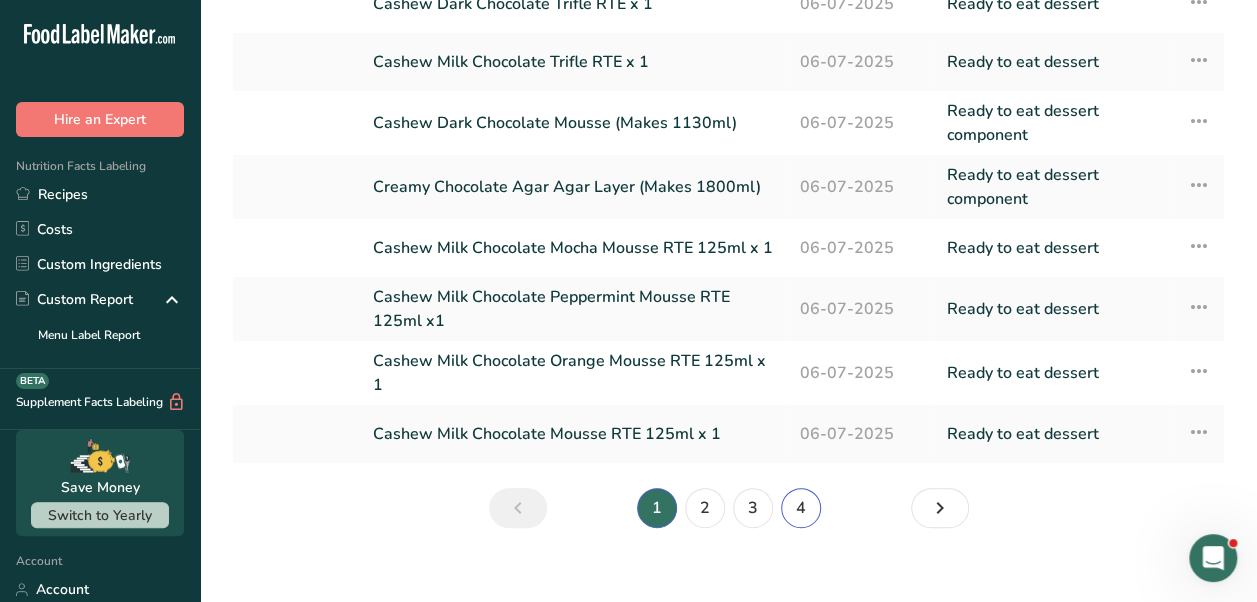 click on "4" at bounding box center (801, 508) 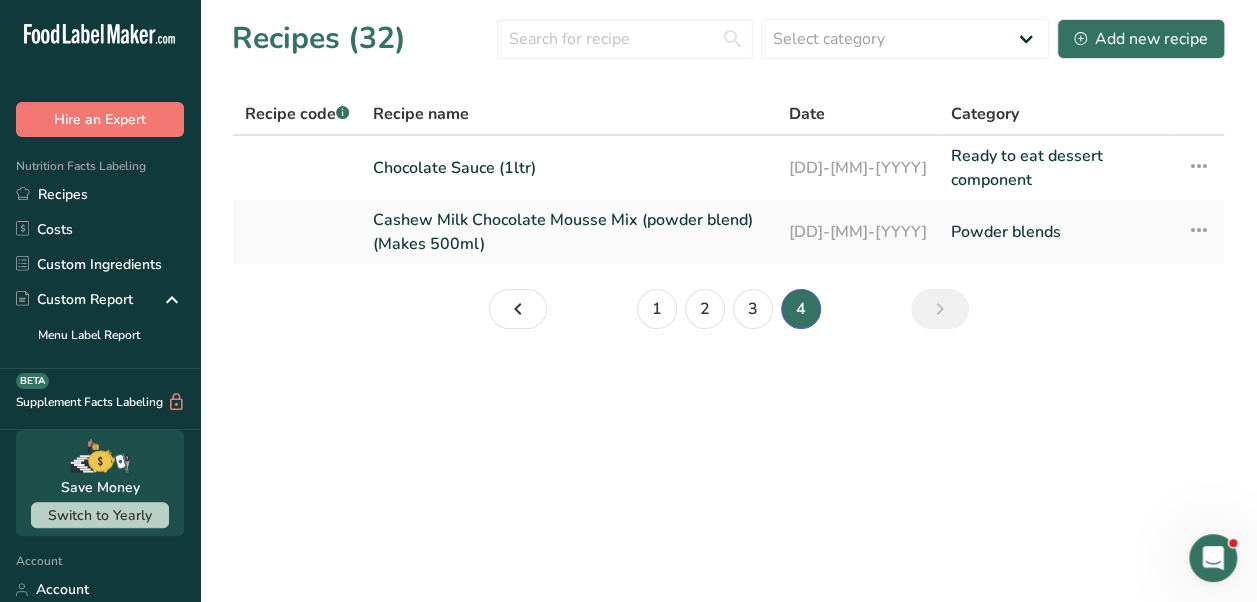scroll, scrollTop: 0, scrollLeft: 0, axis: both 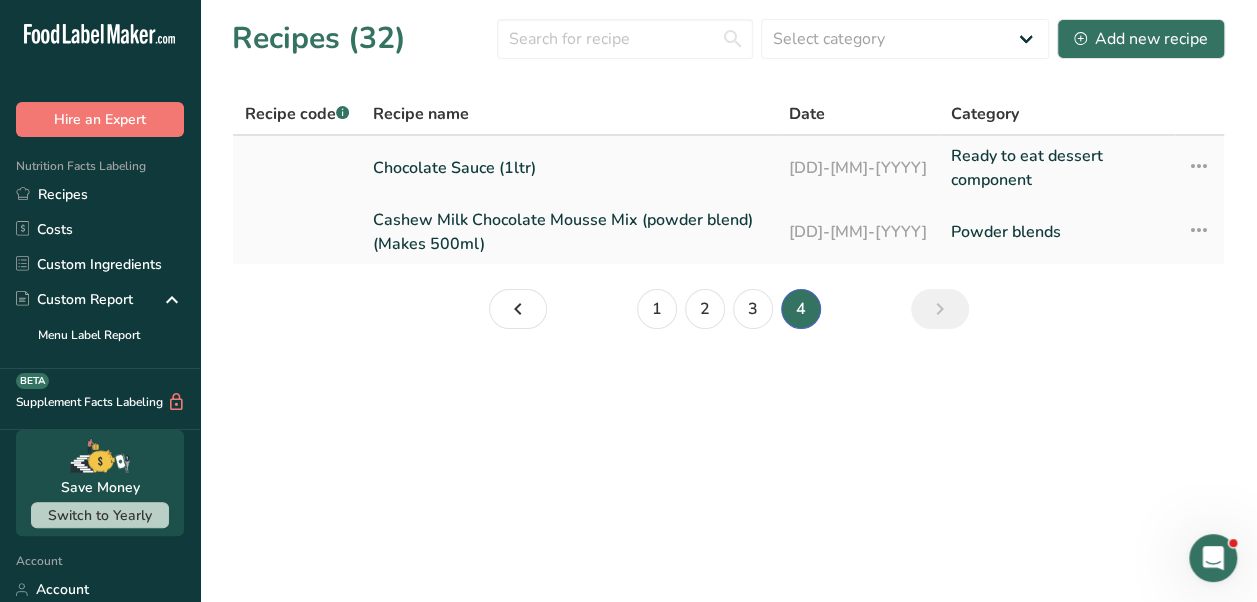 click on "Chocolate Sauce (1ltr)" at bounding box center (569, 168) 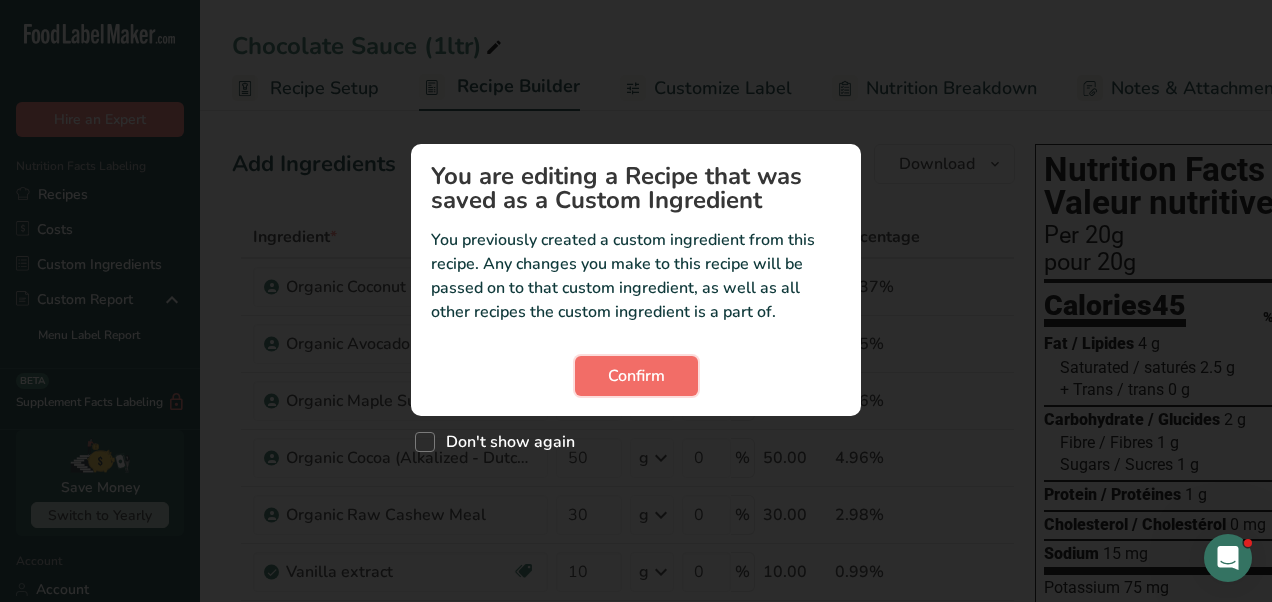 click on "Confirm" at bounding box center [636, 376] 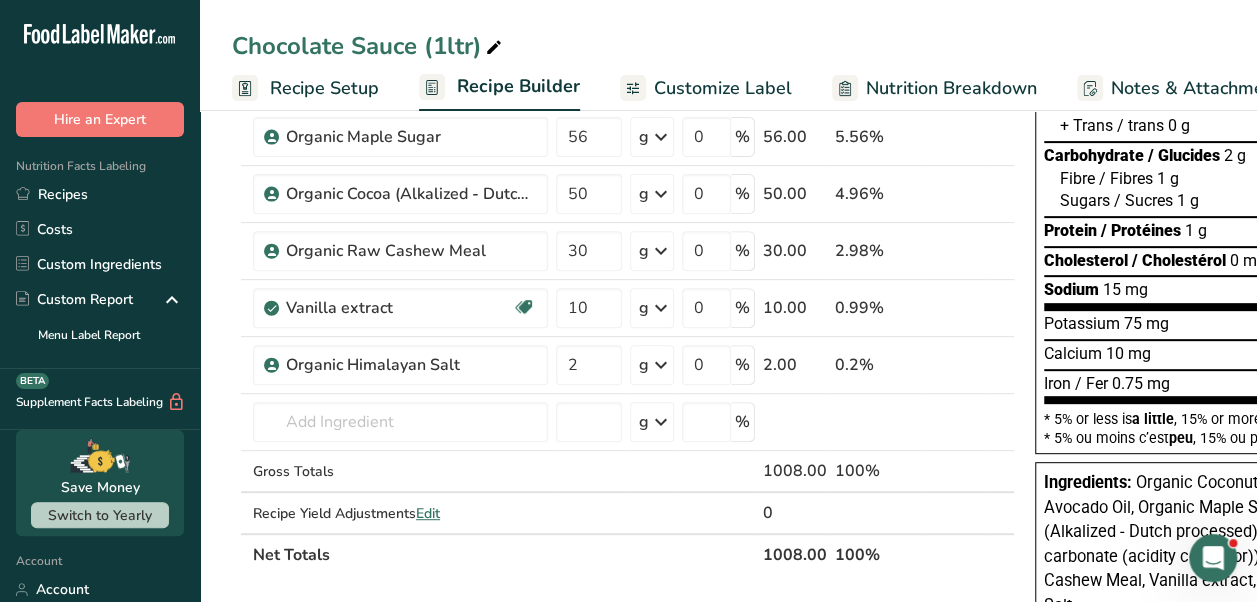 scroll, scrollTop: 0, scrollLeft: 0, axis: both 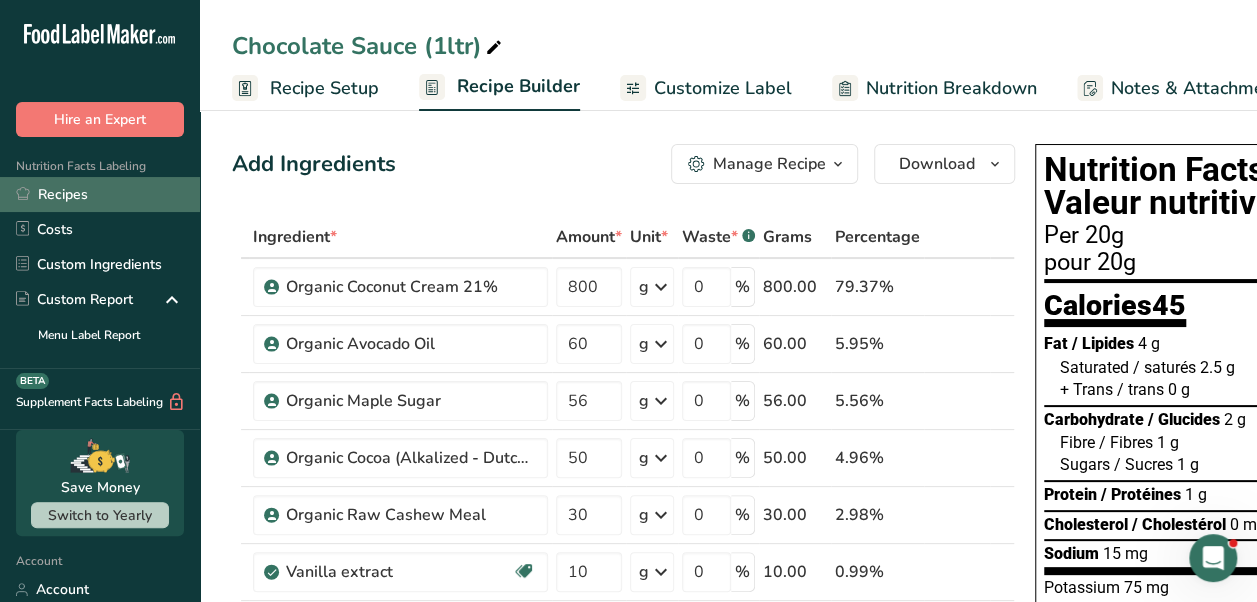 click on "Recipes" at bounding box center [100, 194] 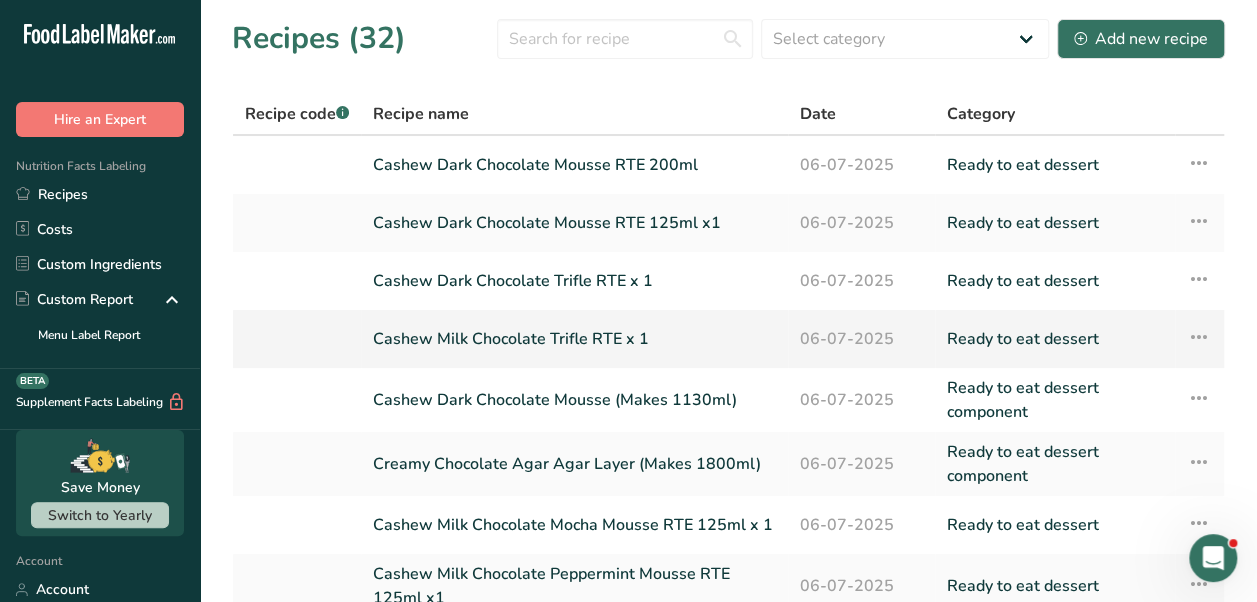 scroll, scrollTop: 292, scrollLeft: 0, axis: vertical 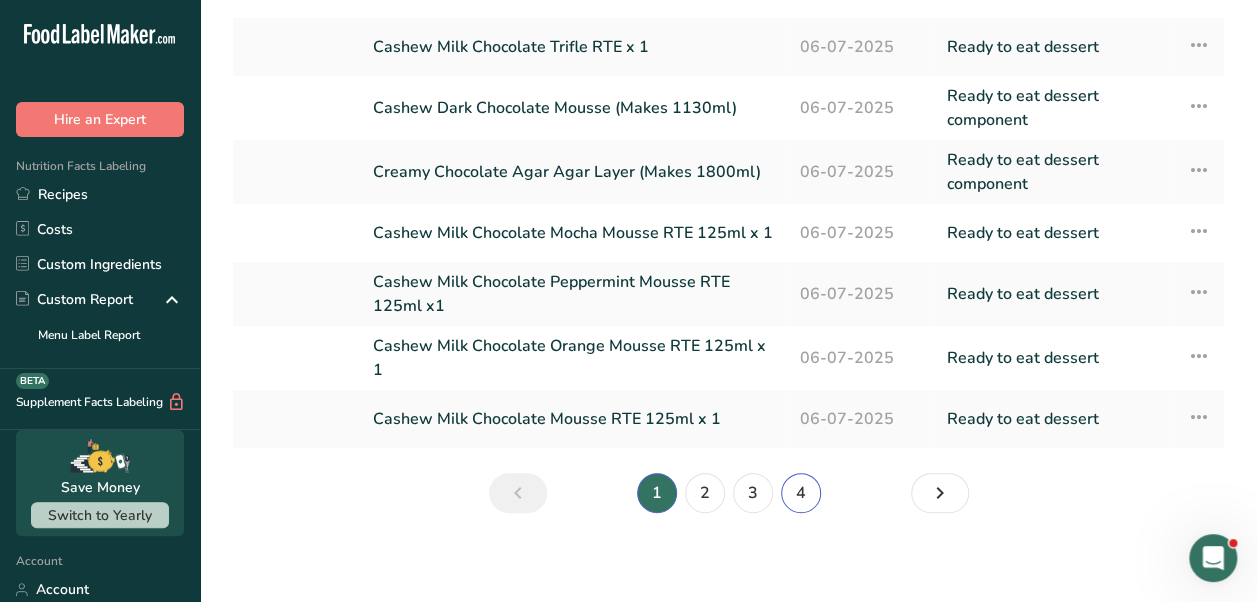 click on "4" at bounding box center (801, 493) 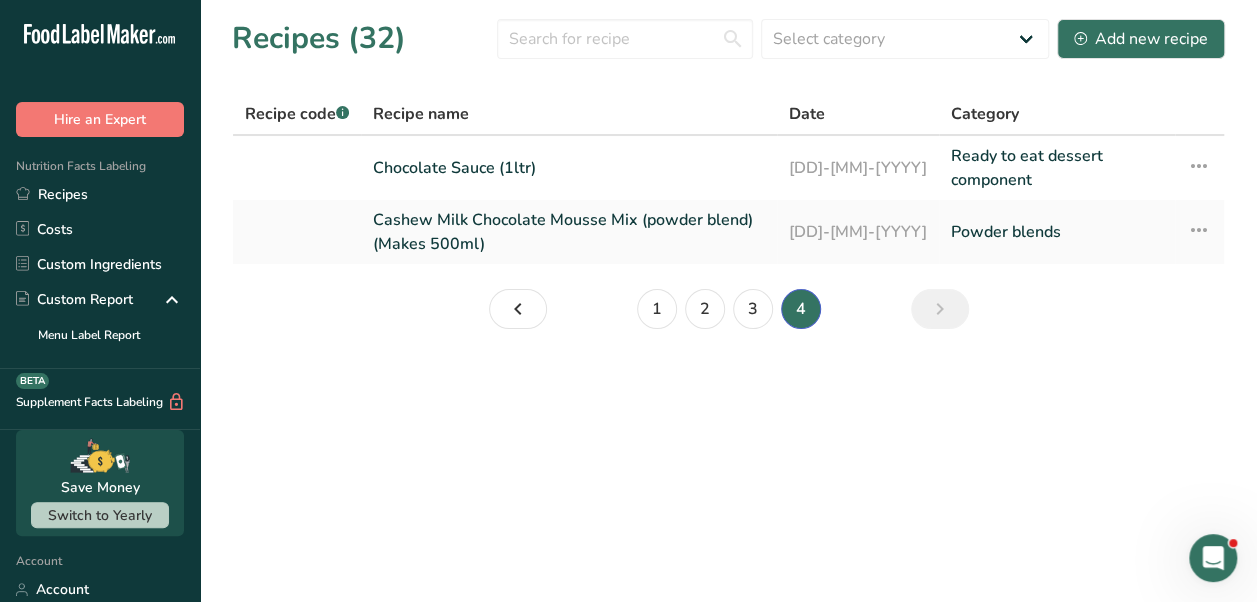 scroll, scrollTop: 0, scrollLeft: 0, axis: both 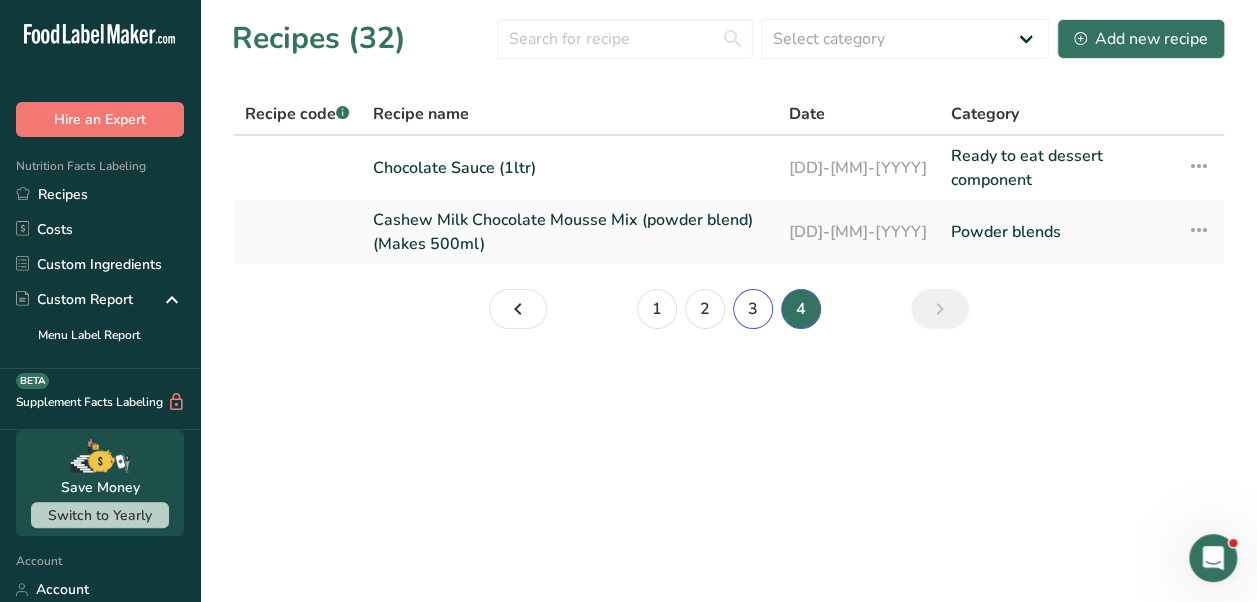 click on "3" at bounding box center [753, 309] 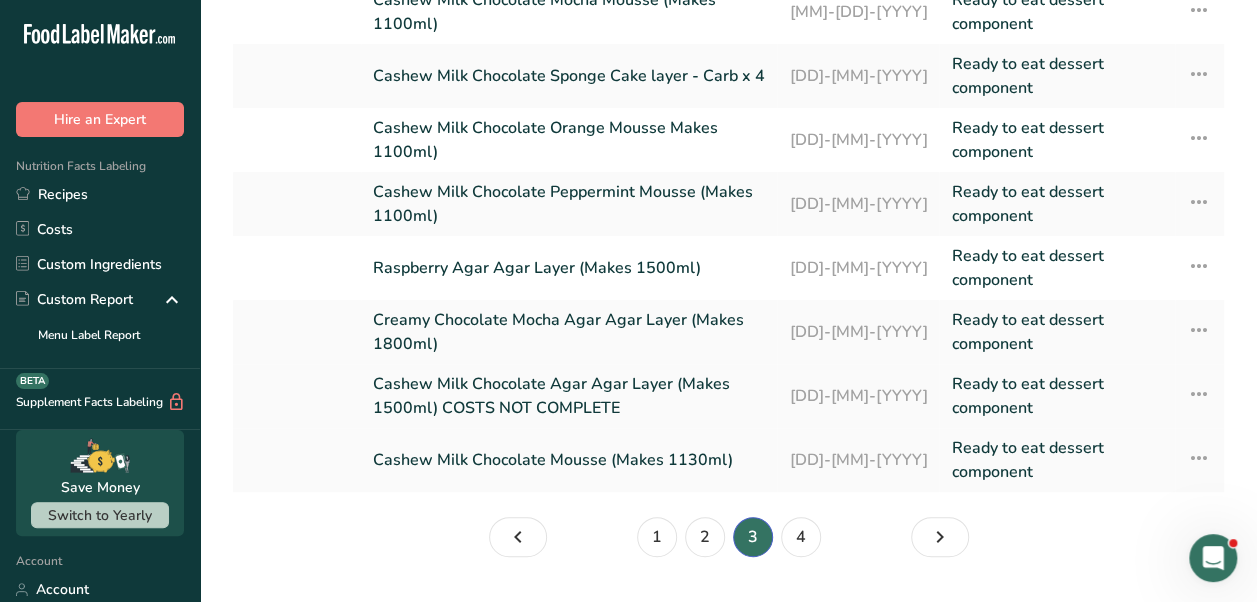 scroll, scrollTop: 276, scrollLeft: 0, axis: vertical 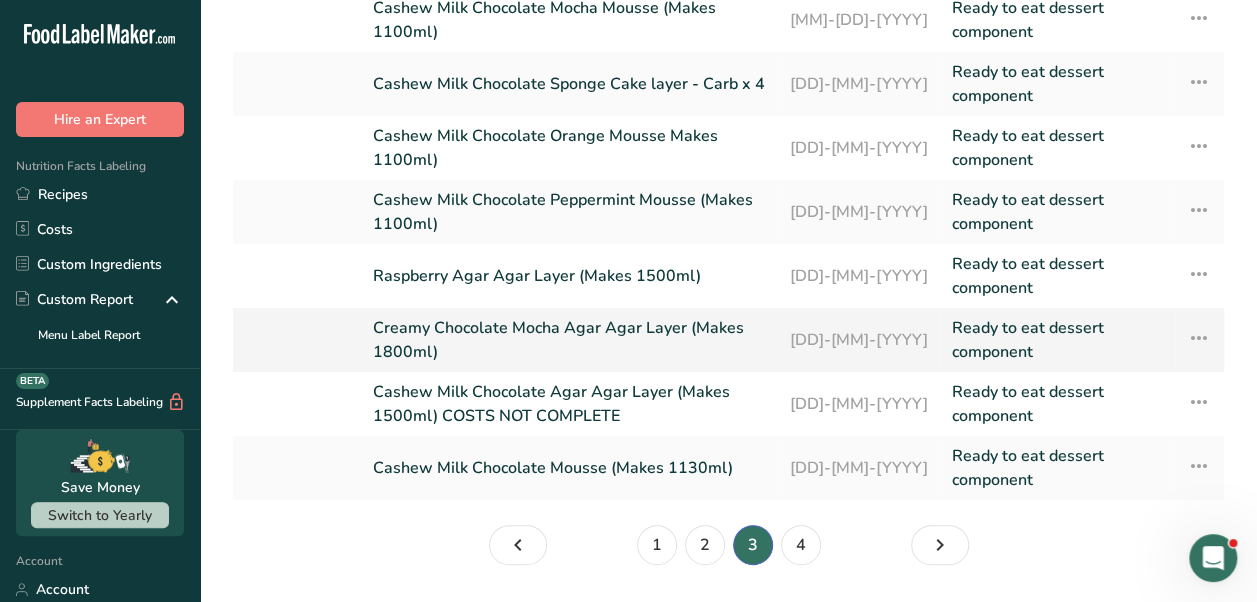 click on "Creamy Chocolate Mocha Agar Agar Layer (Makes 1800ml)" at bounding box center (569, 340) 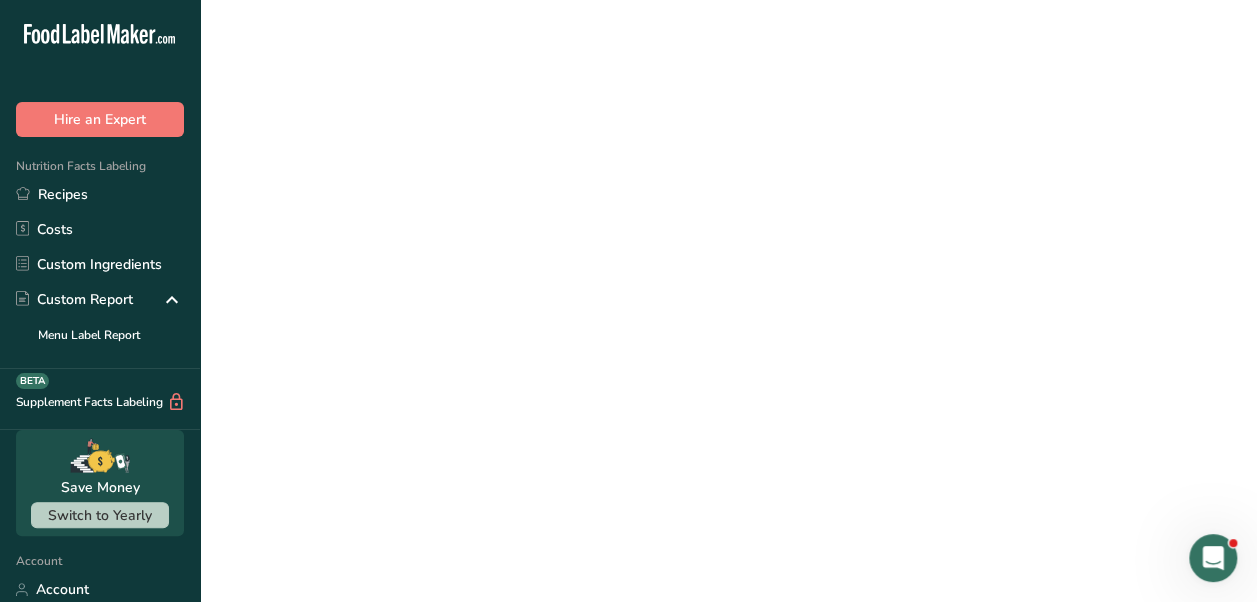 scroll, scrollTop: 0, scrollLeft: 0, axis: both 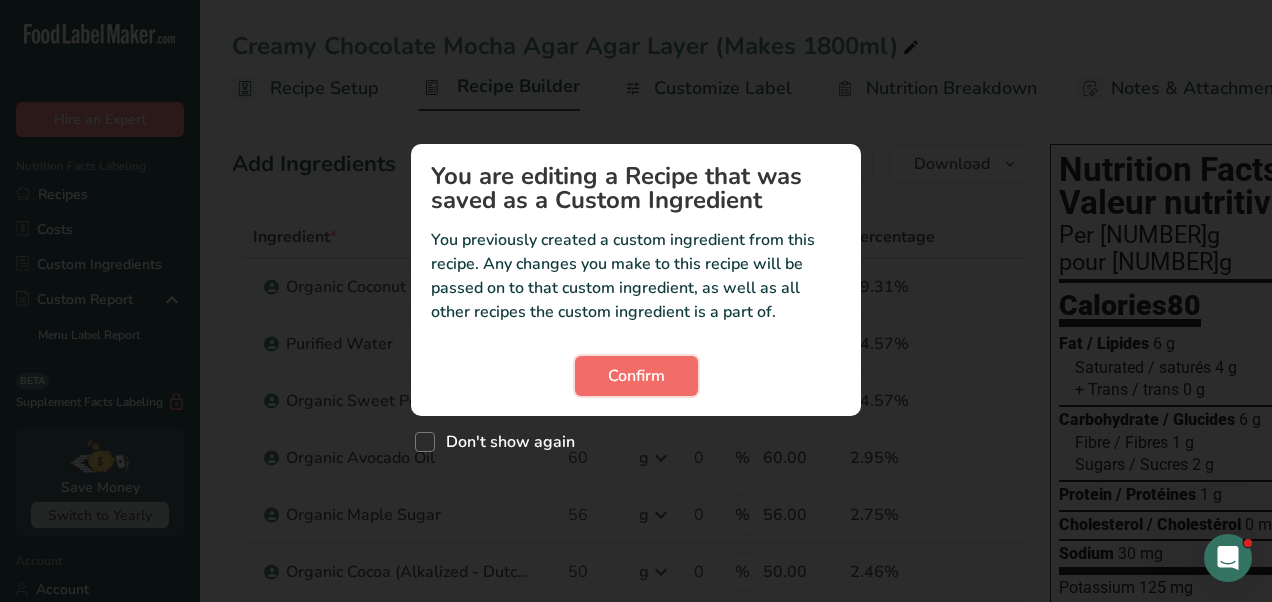 click on "Confirm" at bounding box center [636, 376] 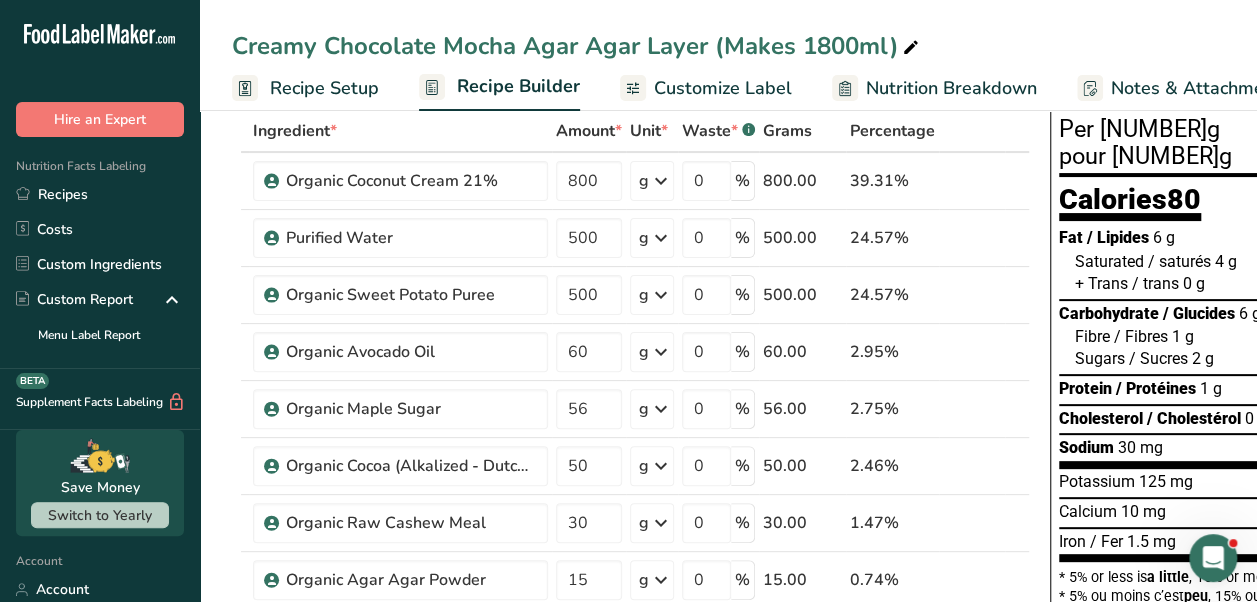 scroll, scrollTop: 0, scrollLeft: 0, axis: both 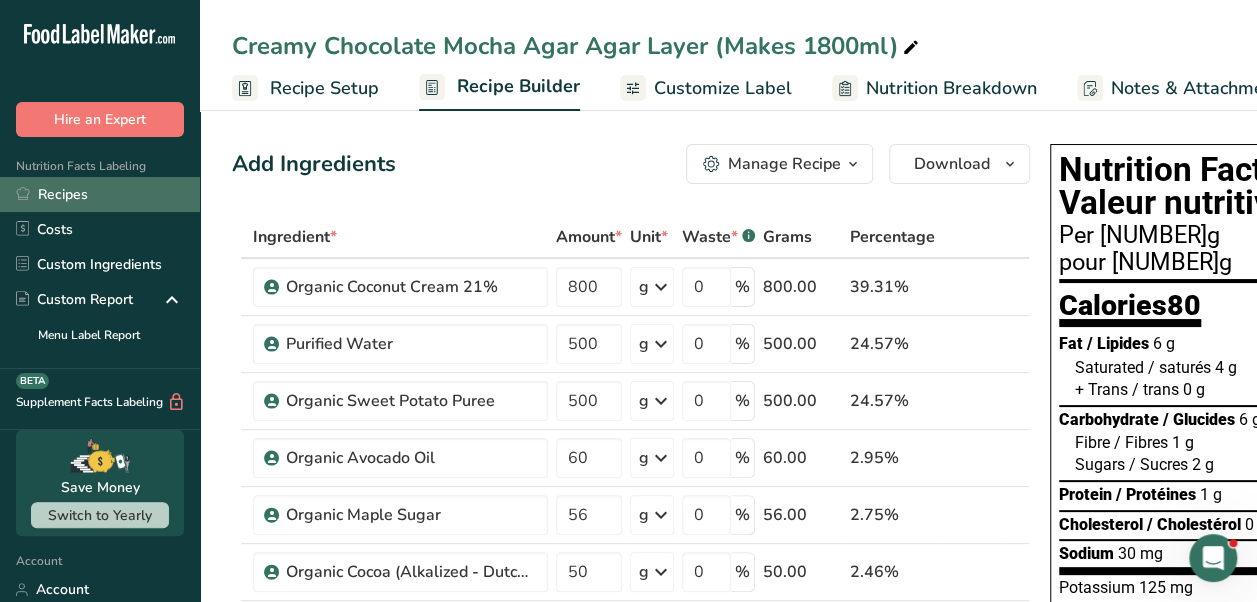 click on "Recipes" at bounding box center (100, 194) 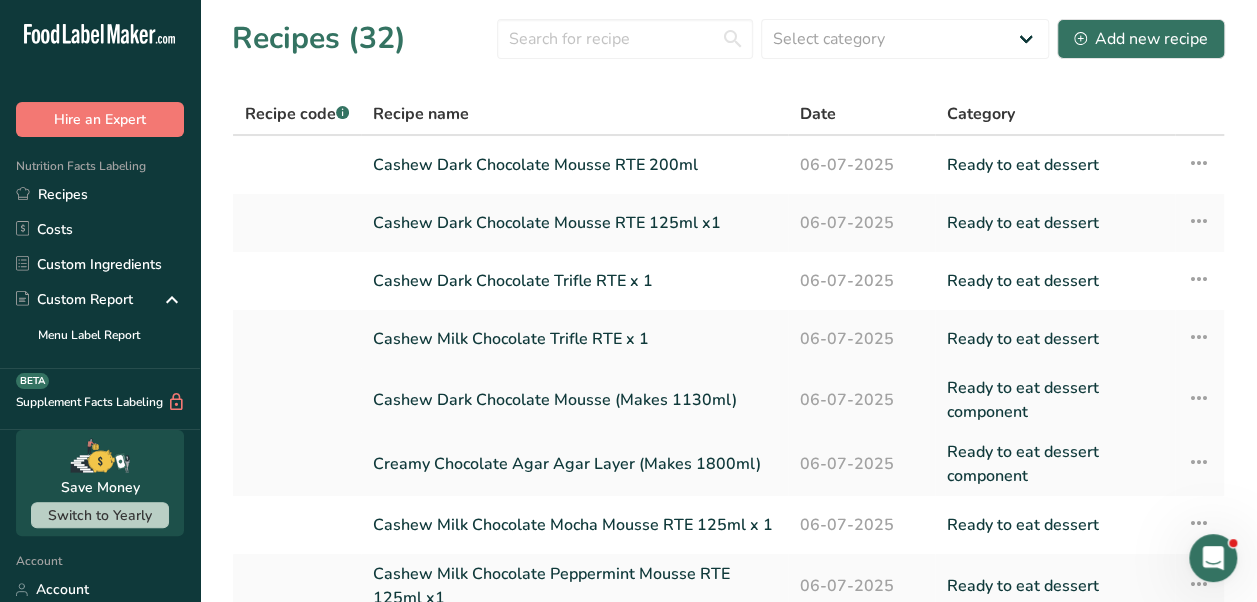 scroll, scrollTop: 292, scrollLeft: 0, axis: vertical 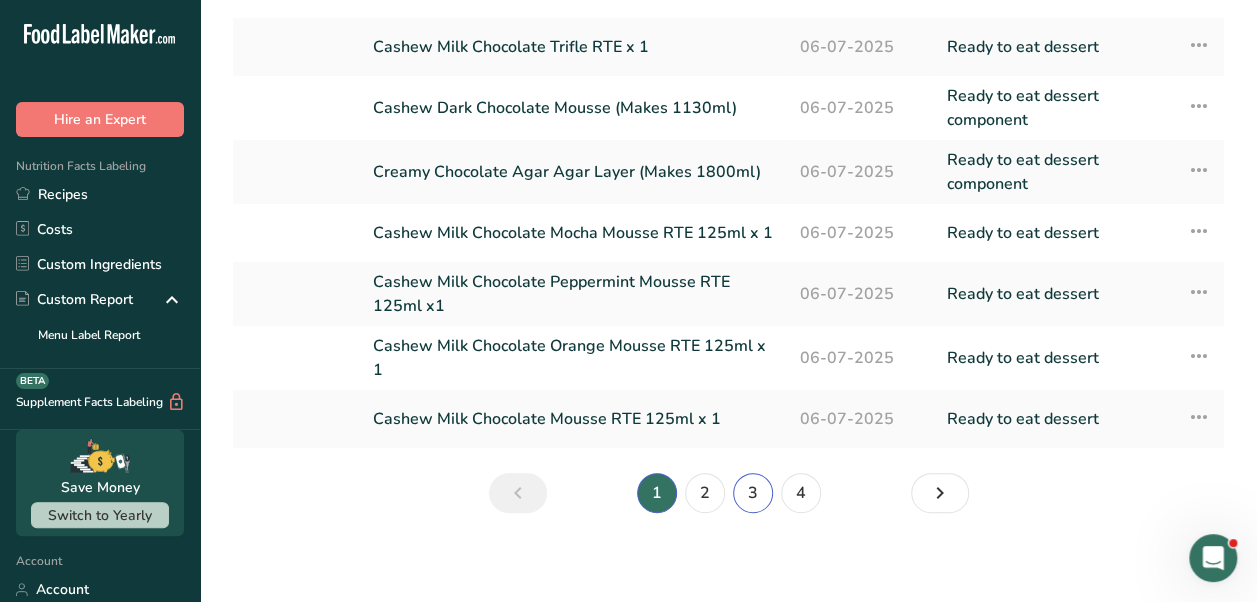click on "3" at bounding box center [753, 493] 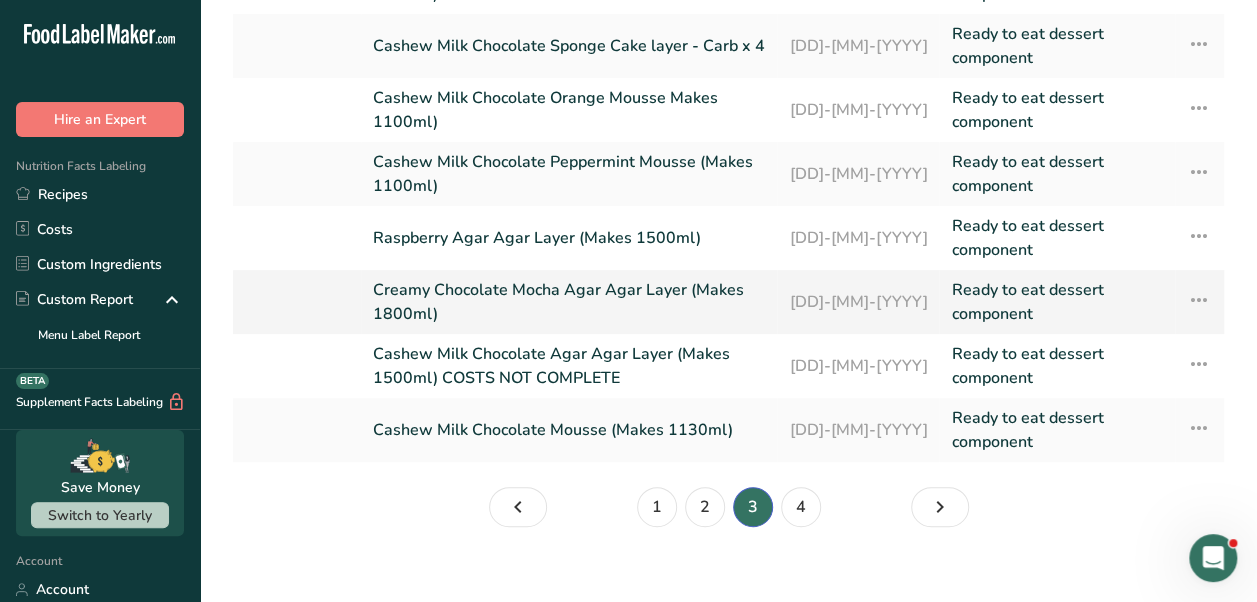 scroll, scrollTop: 314, scrollLeft: 0, axis: vertical 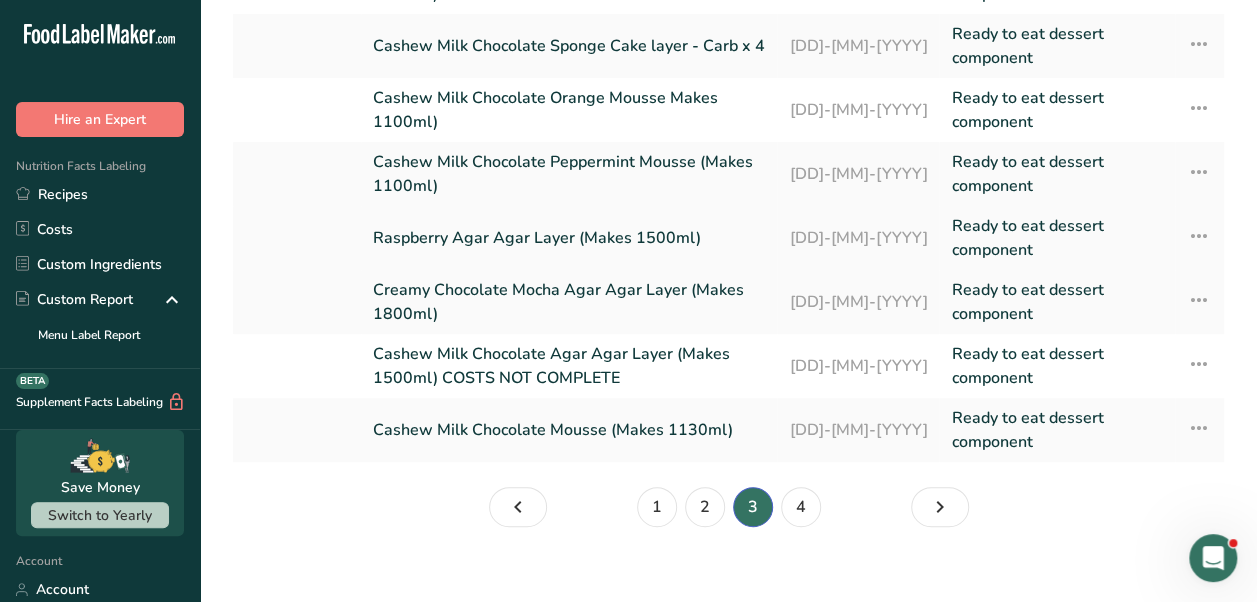 click on "Raspberry Agar Agar Layer (Makes 1500ml)" at bounding box center [569, 238] 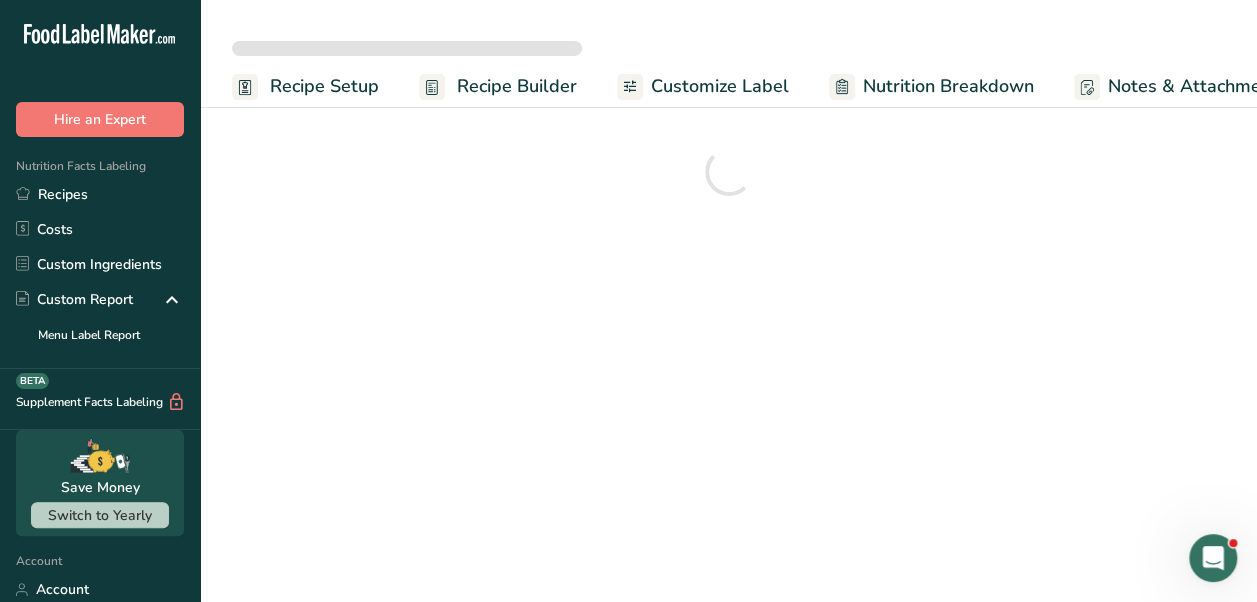 scroll, scrollTop: 0, scrollLeft: 0, axis: both 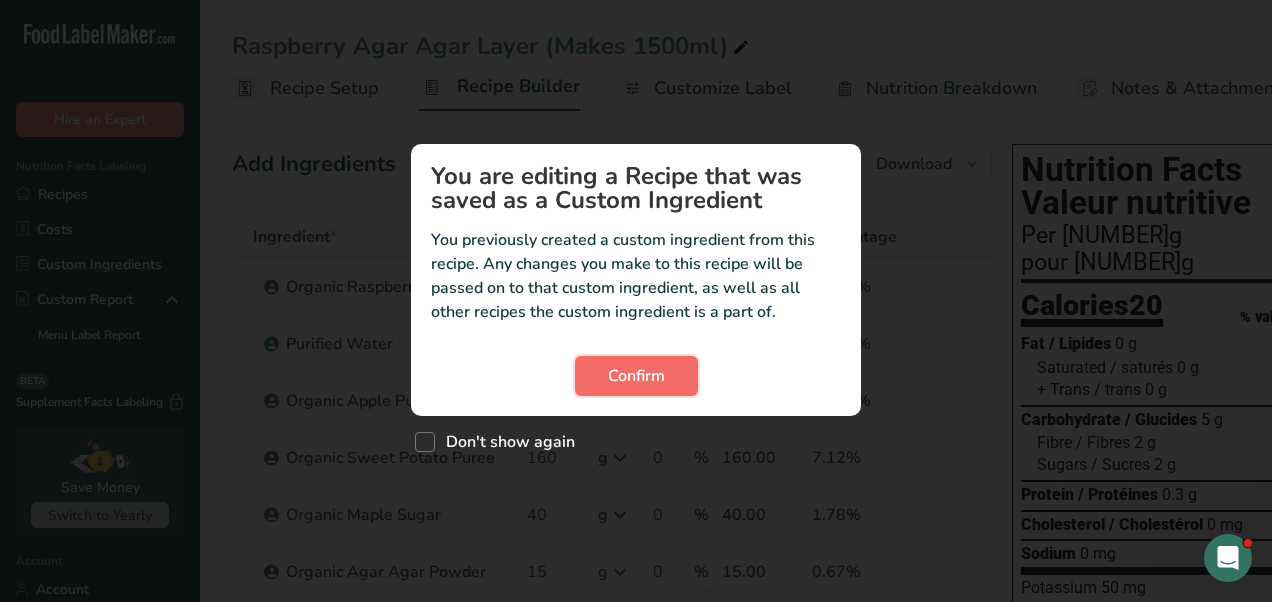 click on "Confirm" at bounding box center (636, 376) 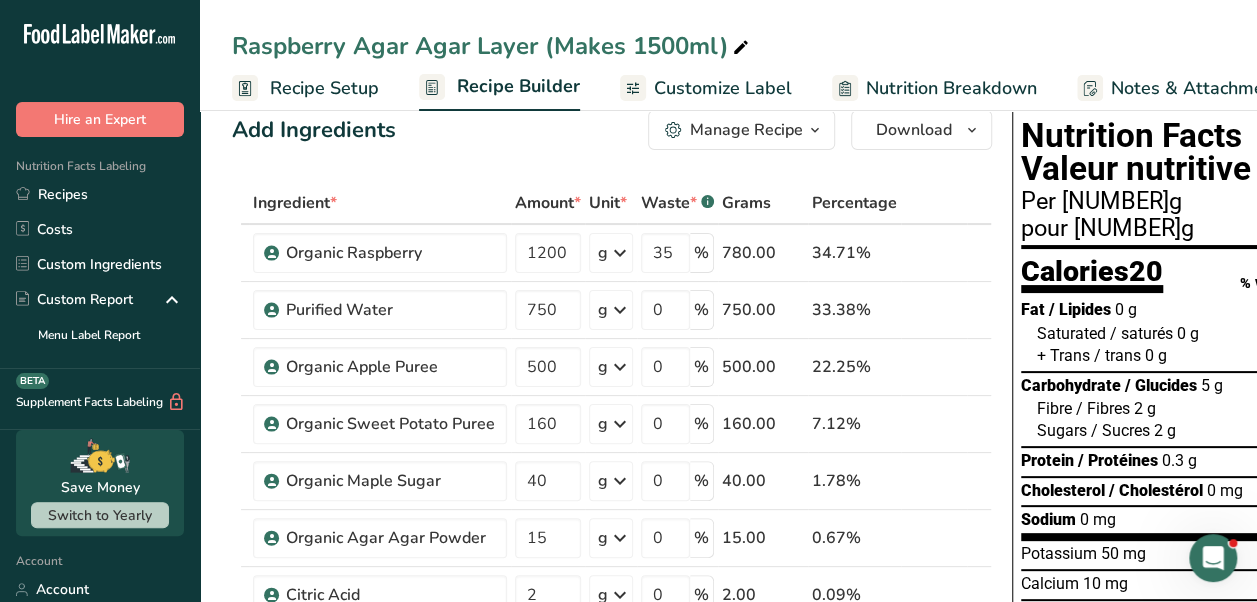 scroll, scrollTop: 0, scrollLeft: 0, axis: both 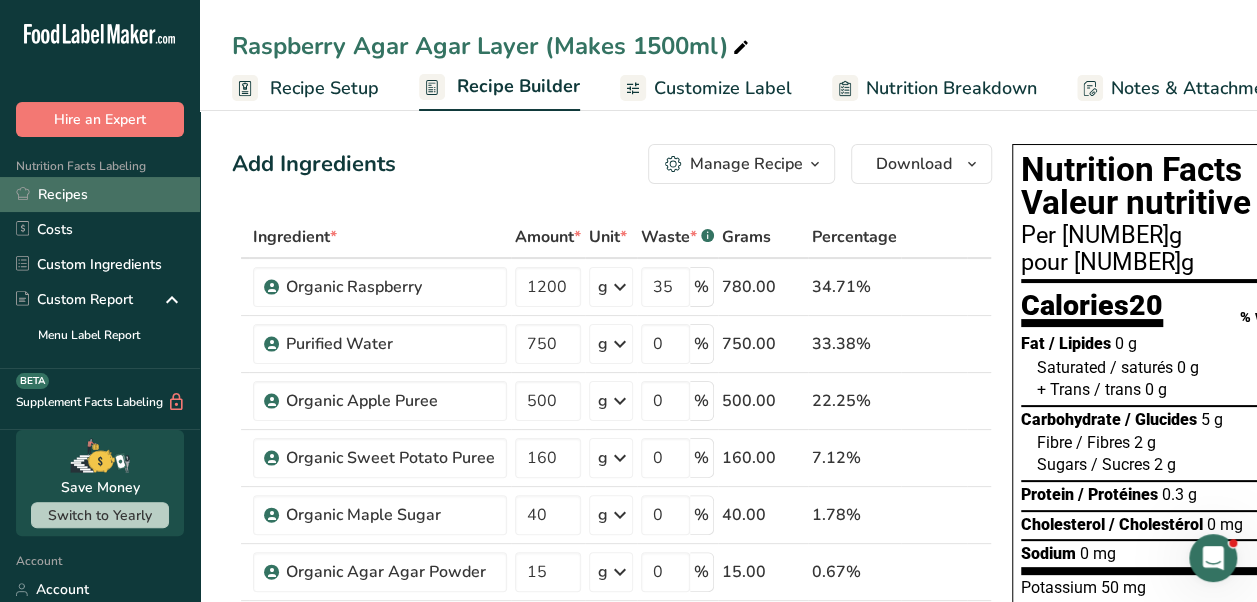 click on "Recipes" at bounding box center (100, 194) 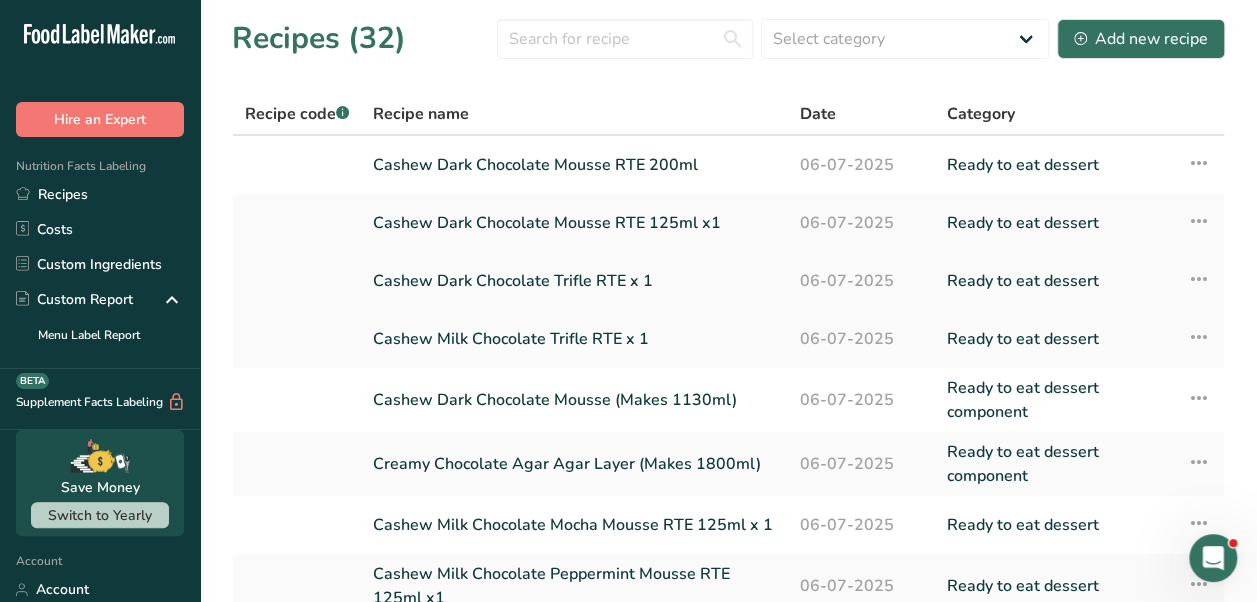 scroll, scrollTop: 292, scrollLeft: 0, axis: vertical 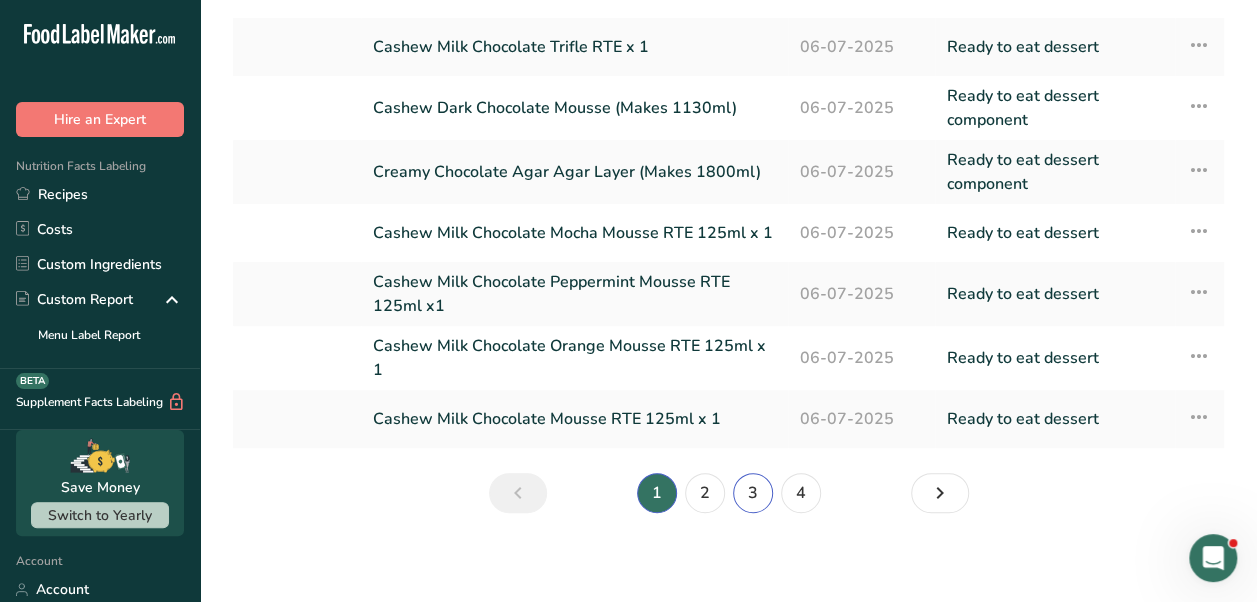 click on "3" at bounding box center [753, 493] 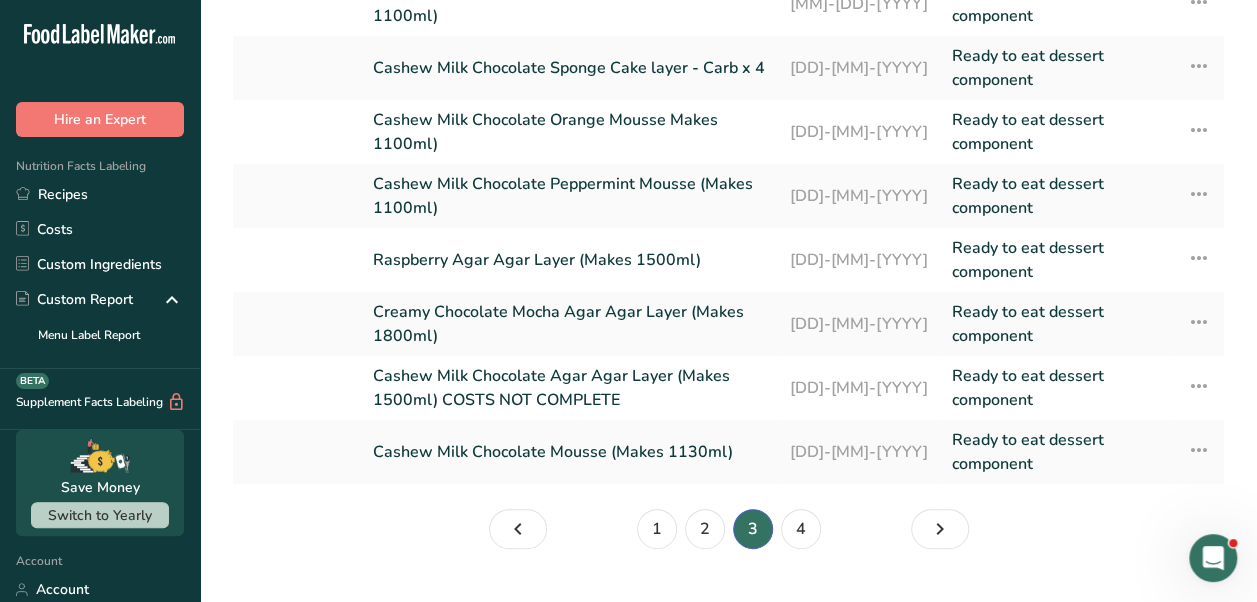 scroll, scrollTop: 304, scrollLeft: 0, axis: vertical 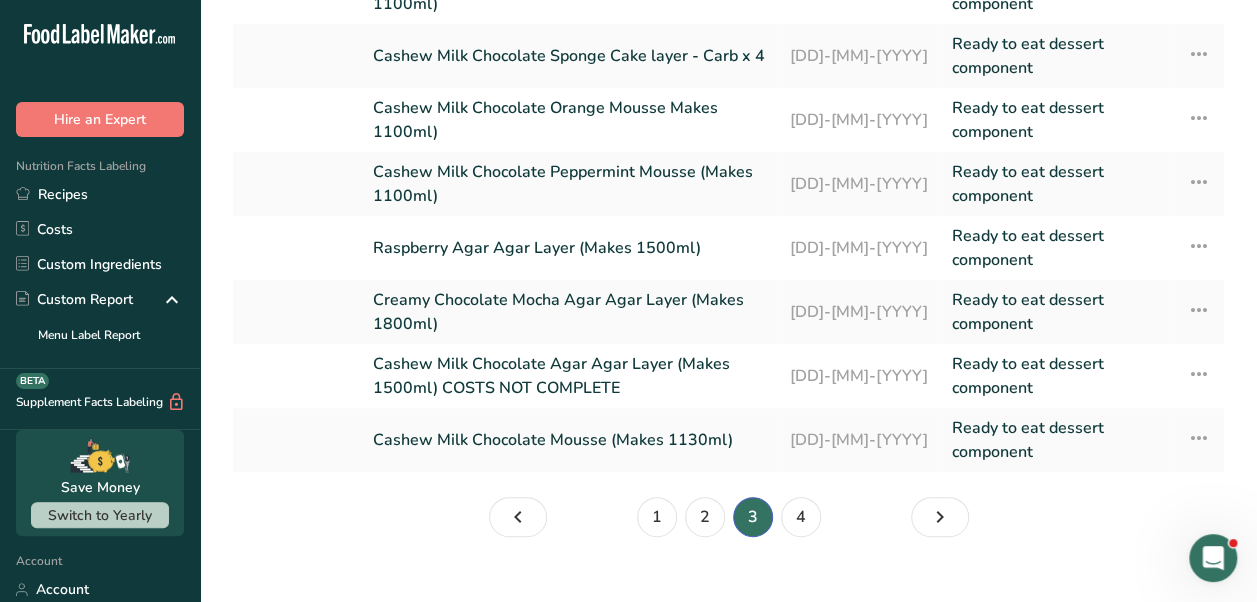 click on "3" at bounding box center (753, 517) 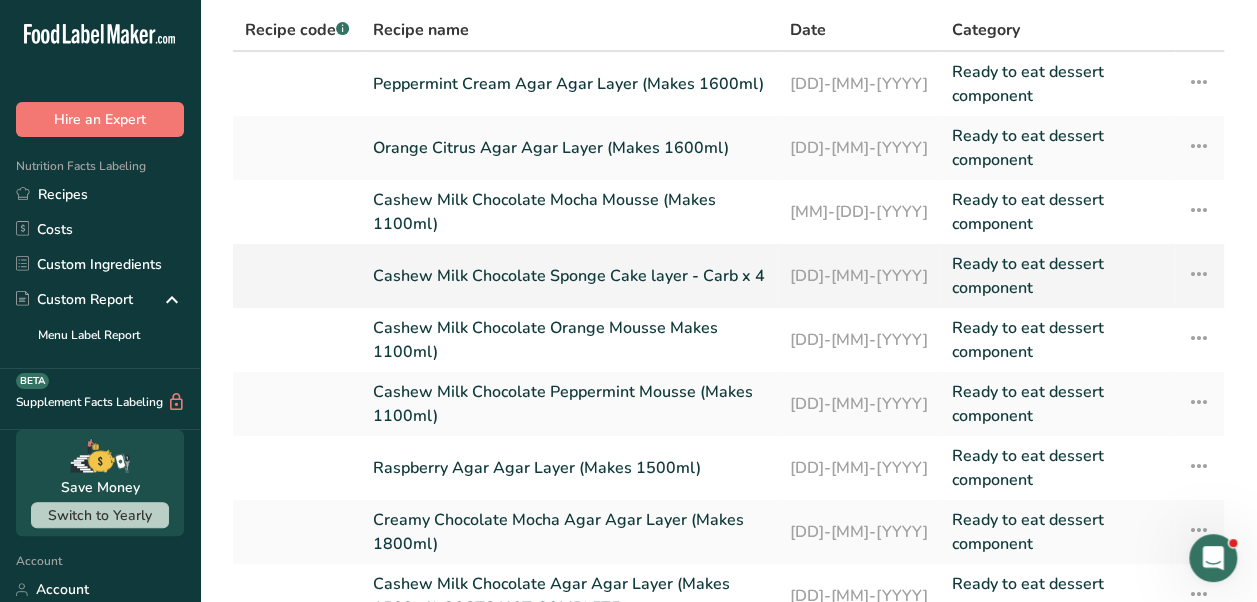 scroll, scrollTop: 0, scrollLeft: 0, axis: both 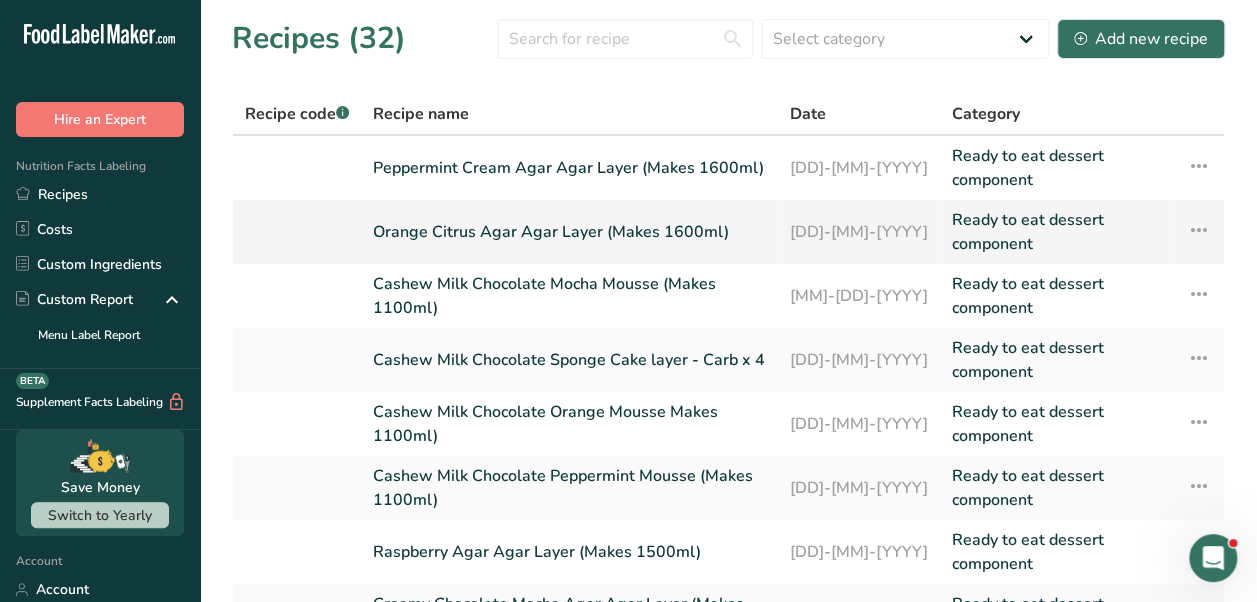 click on "Orange Citrus Agar Agar Layer (Makes 1600ml)" at bounding box center (569, 232) 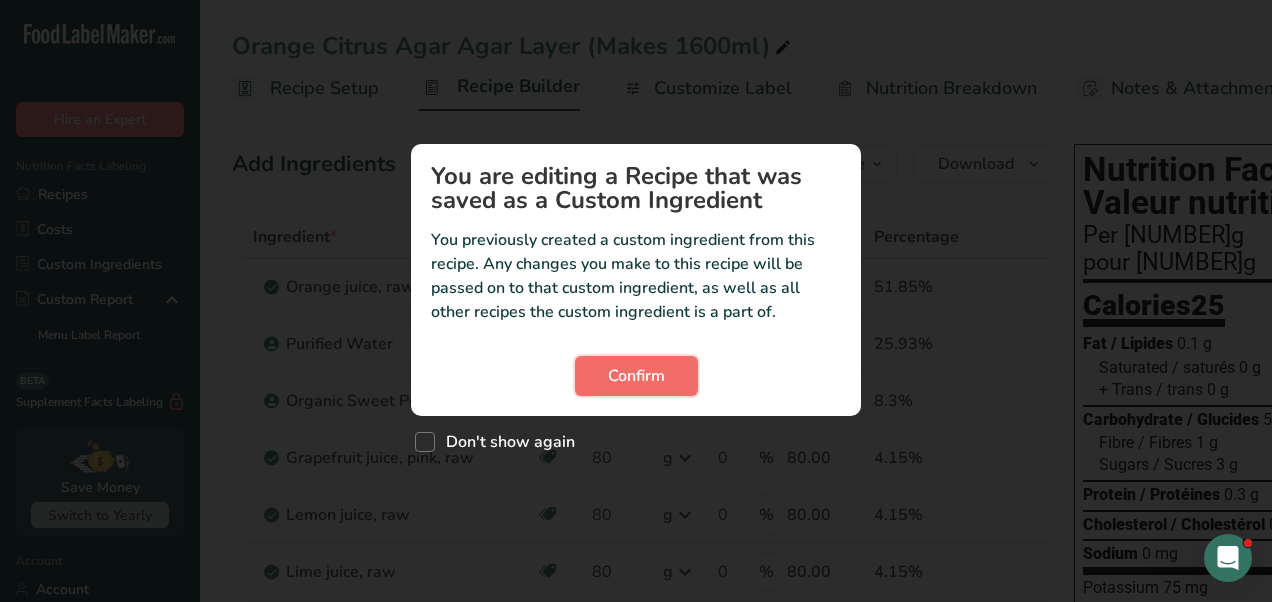 click on "Confirm" at bounding box center (636, 376) 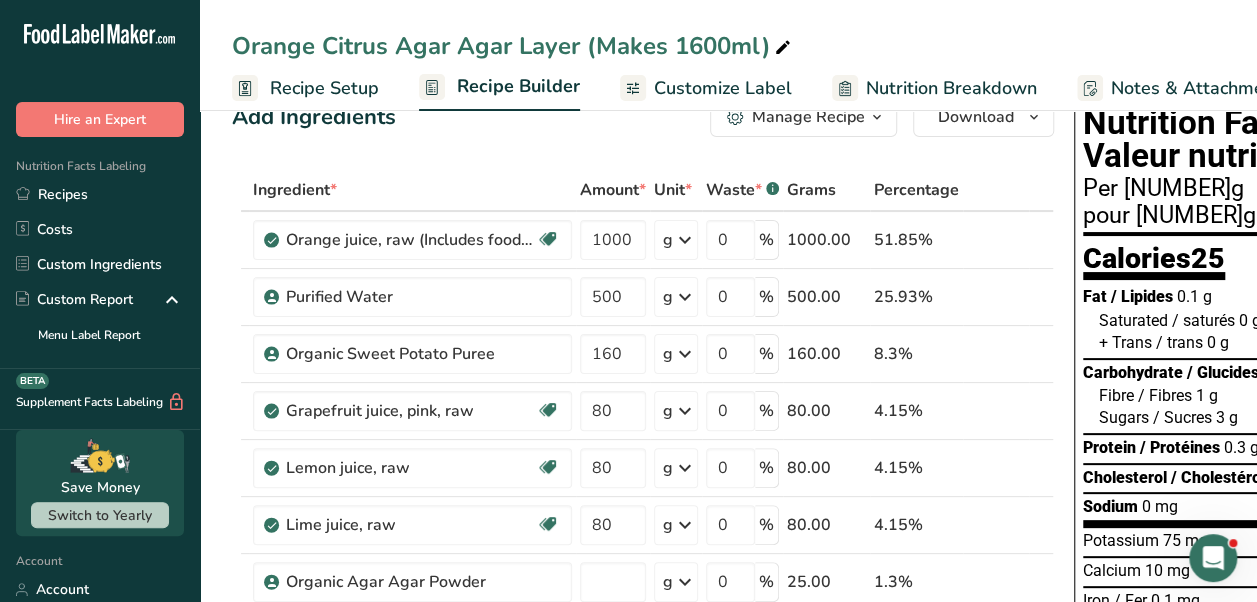 scroll, scrollTop: 0, scrollLeft: 0, axis: both 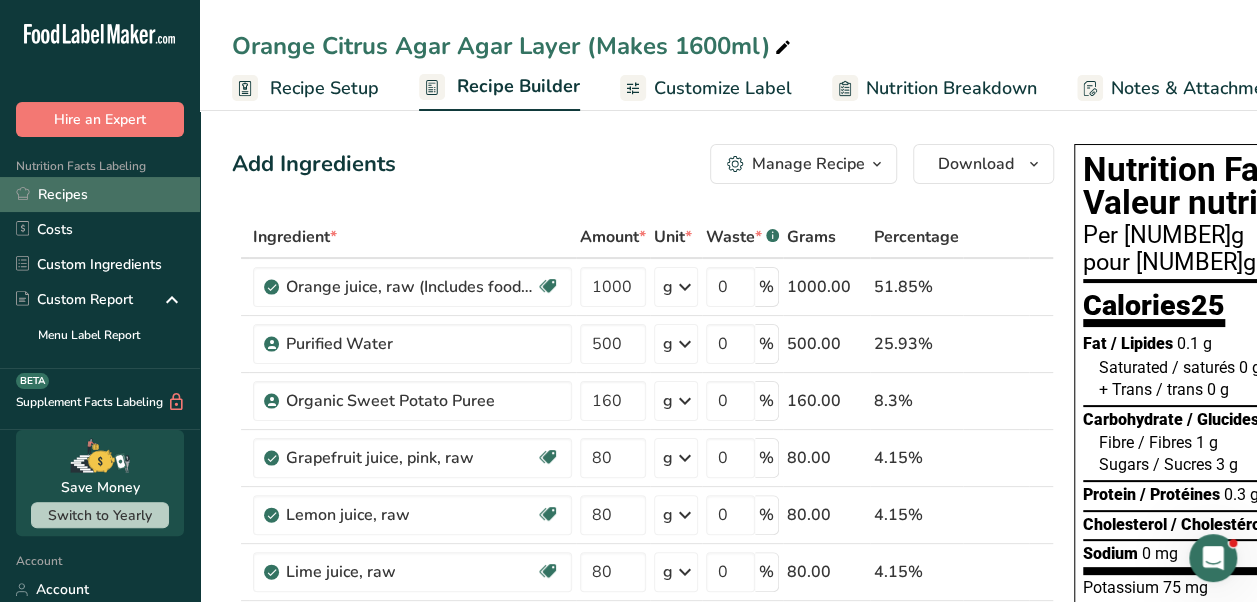 click on "Recipes" at bounding box center [100, 194] 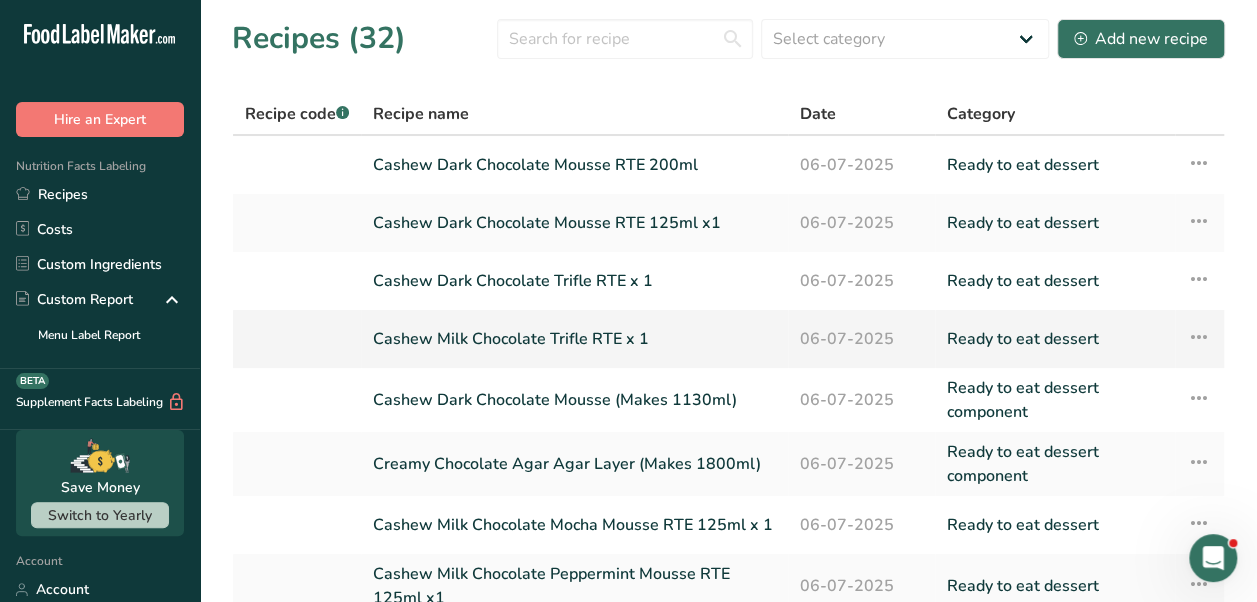 scroll, scrollTop: 292, scrollLeft: 0, axis: vertical 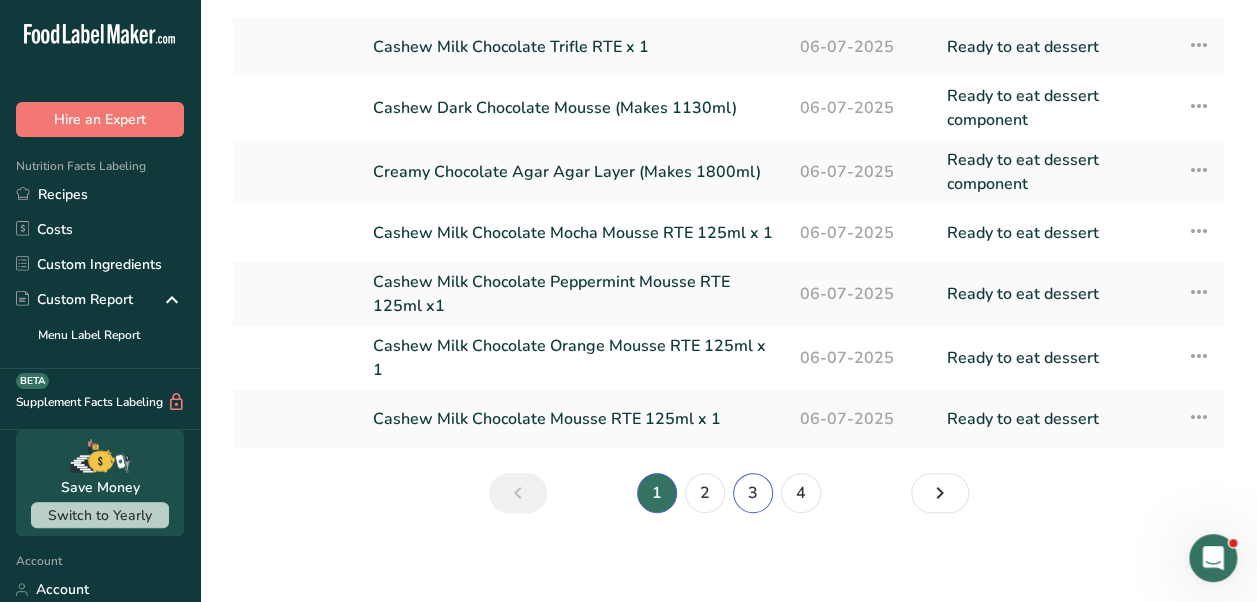 click on "3" at bounding box center (753, 493) 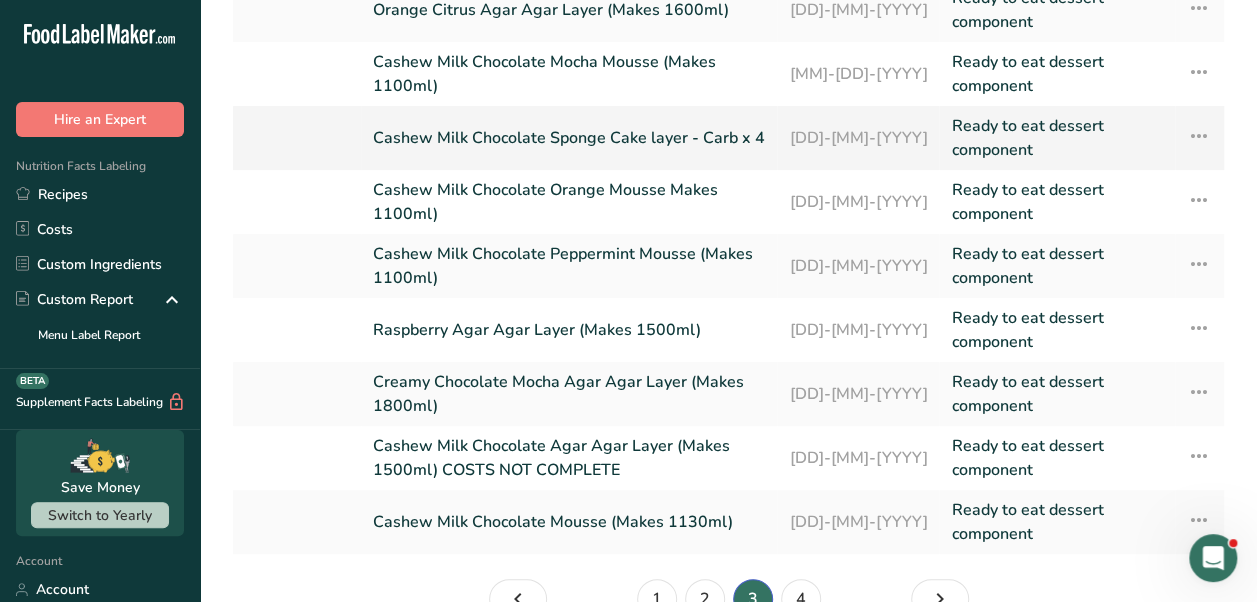 scroll, scrollTop: 334, scrollLeft: 0, axis: vertical 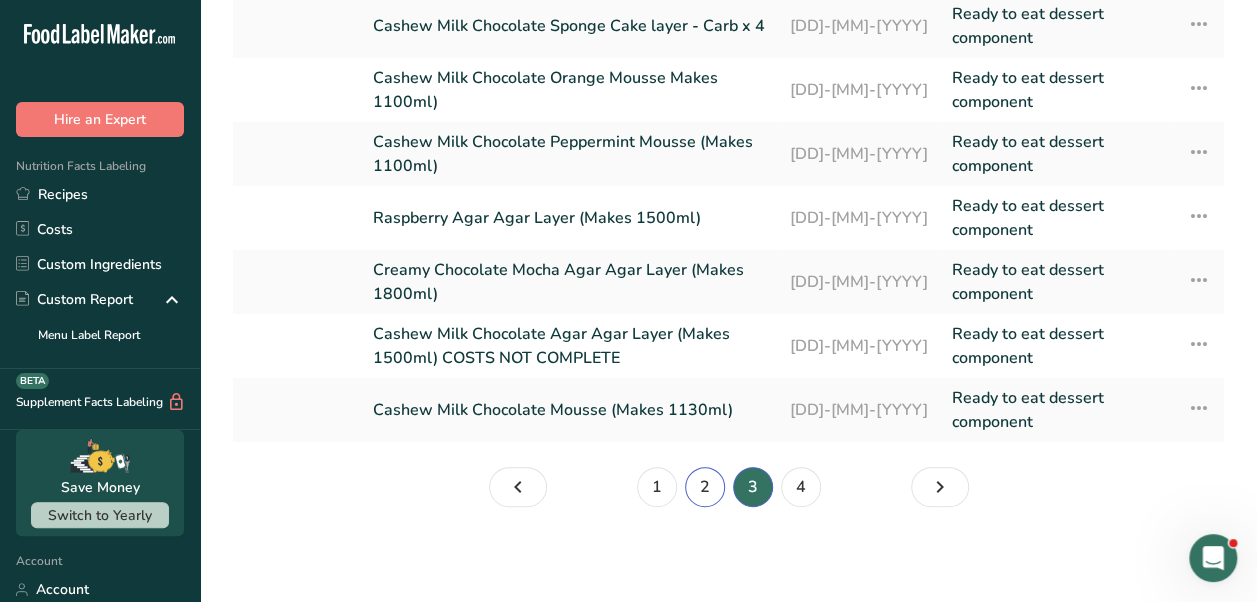 click on "2" at bounding box center [705, 487] 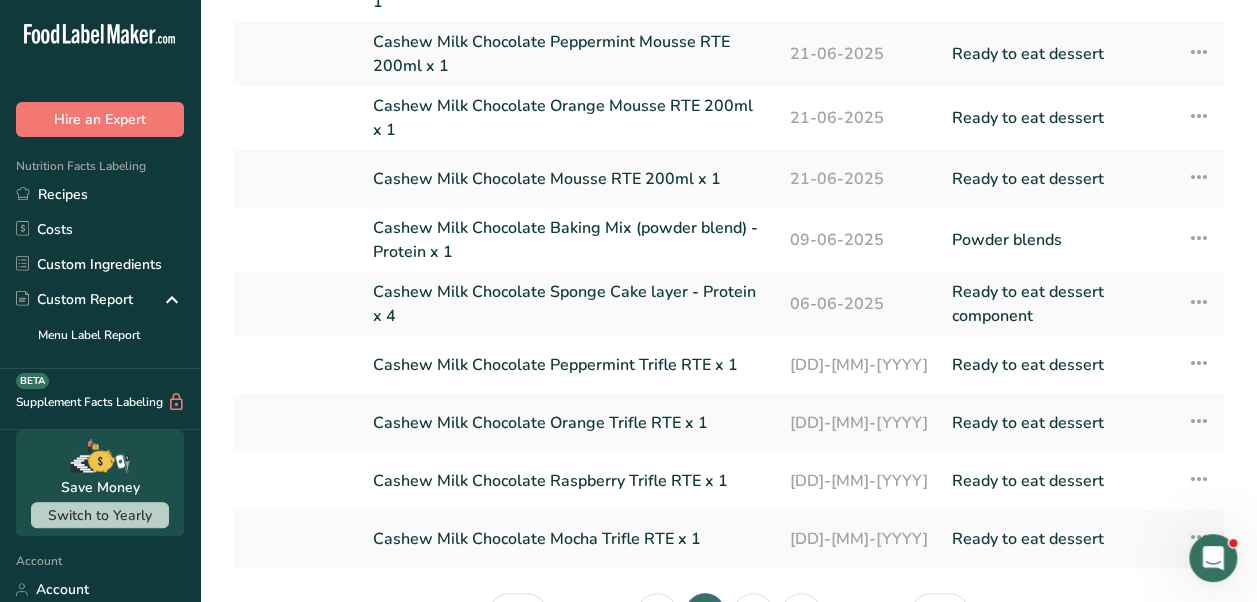 scroll, scrollTop: 166, scrollLeft: 0, axis: vertical 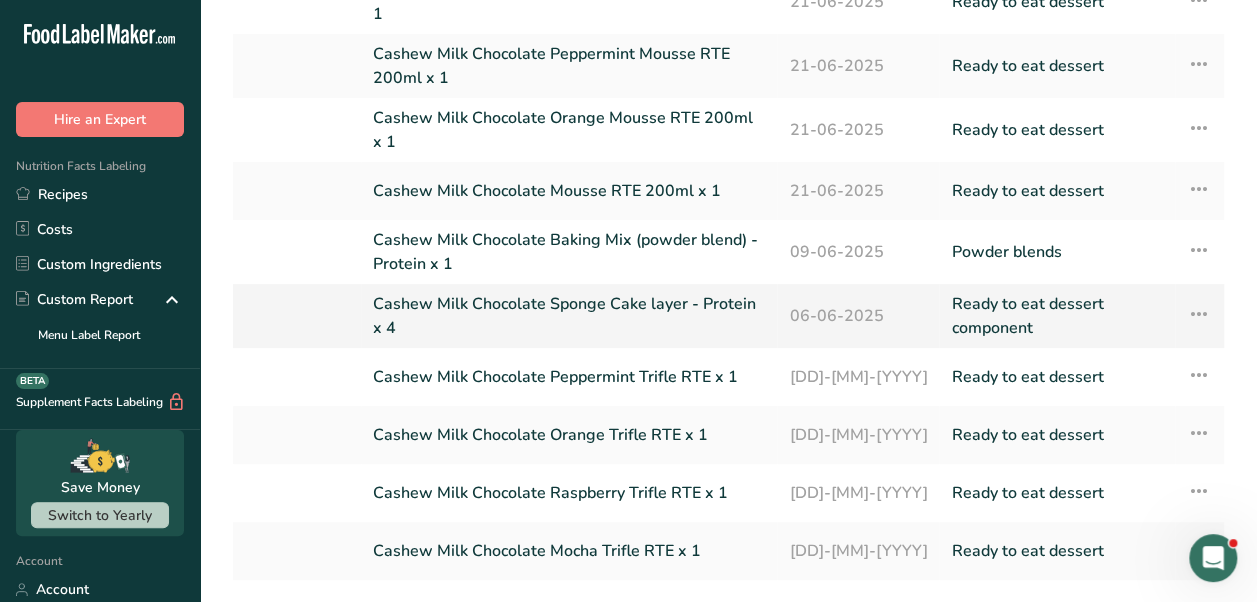 click on "Cashew Milk Chocolate Sponge Cake layer - Protein x 4" at bounding box center (569, 316) 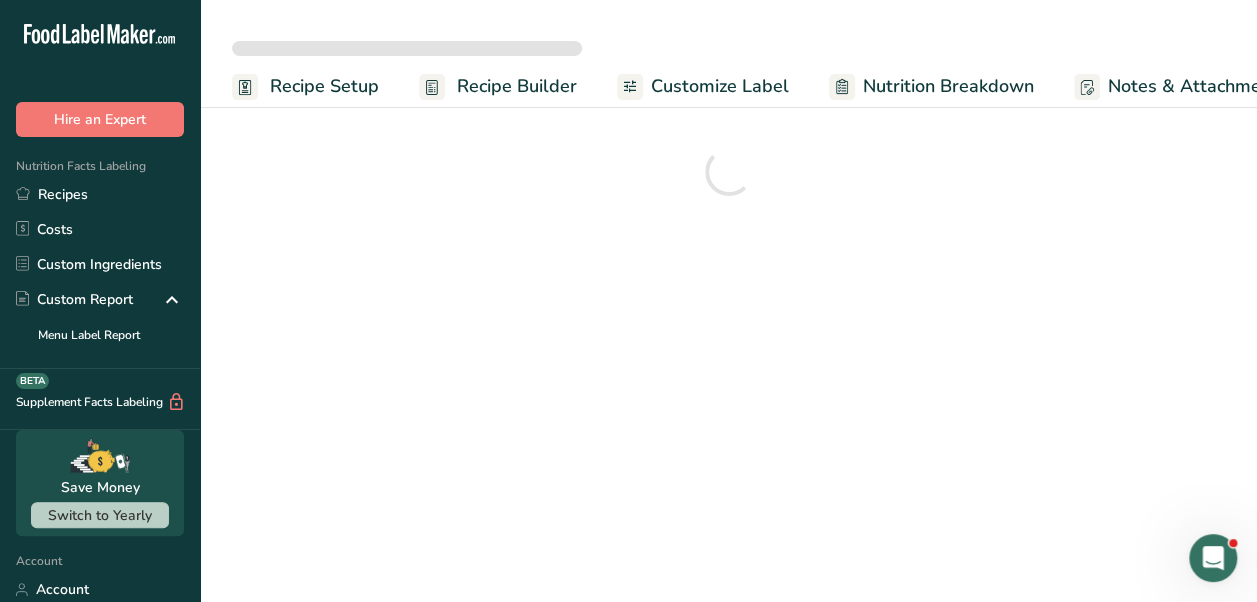scroll, scrollTop: 0, scrollLeft: 0, axis: both 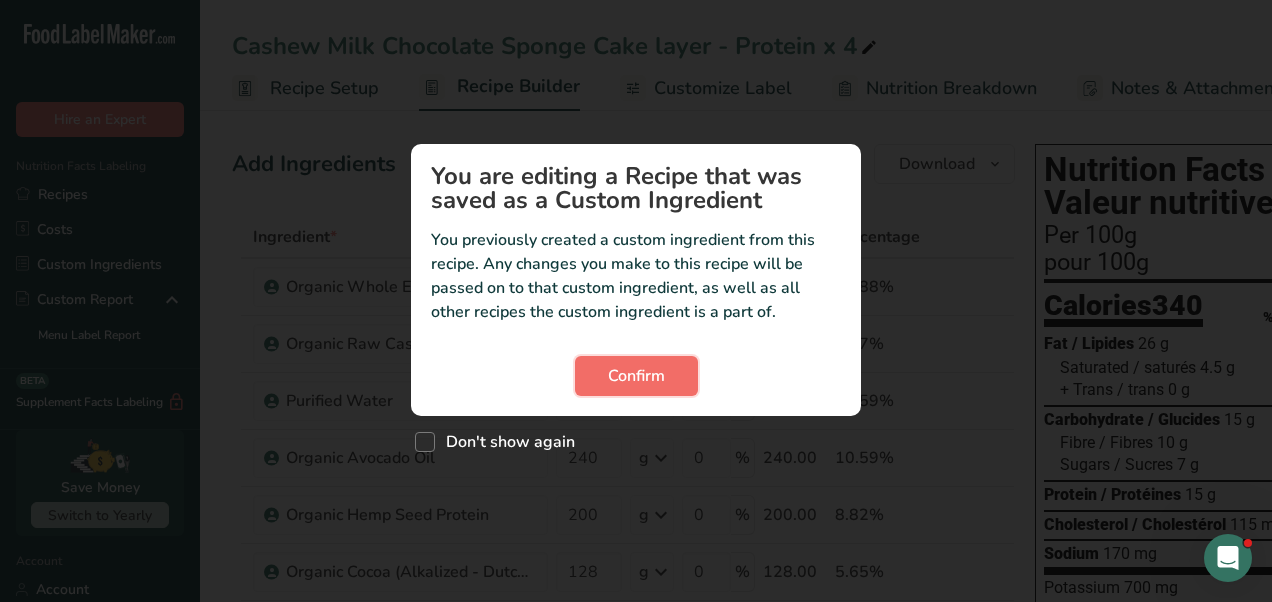 click on "Confirm" at bounding box center (636, 376) 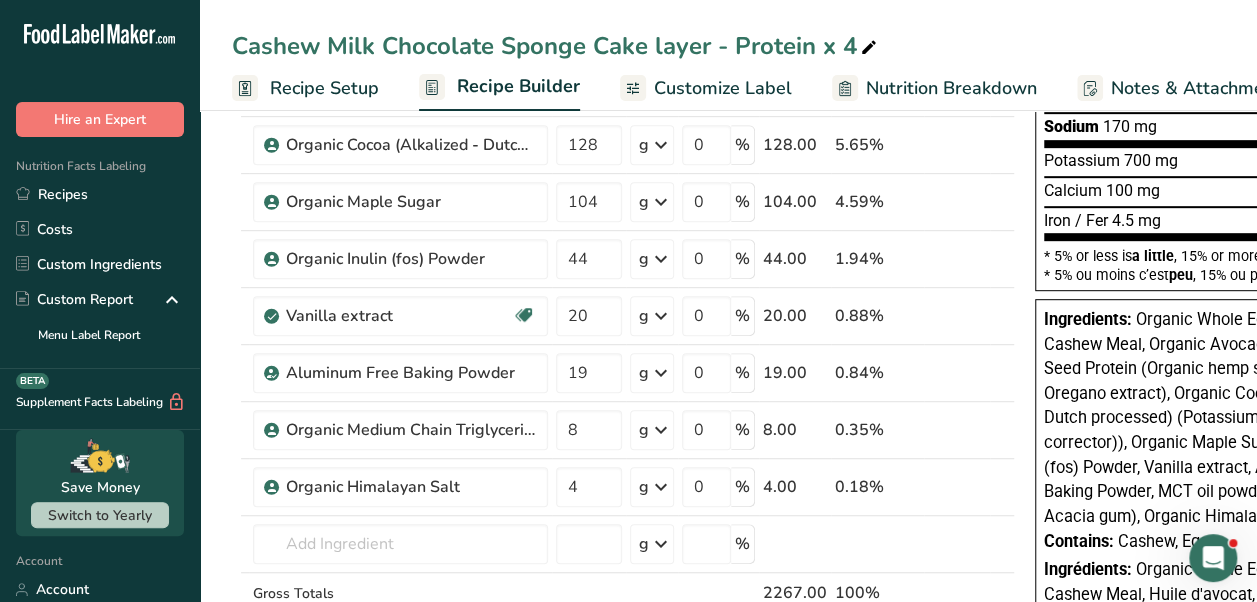 scroll, scrollTop: 428, scrollLeft: 0, axis: vertical 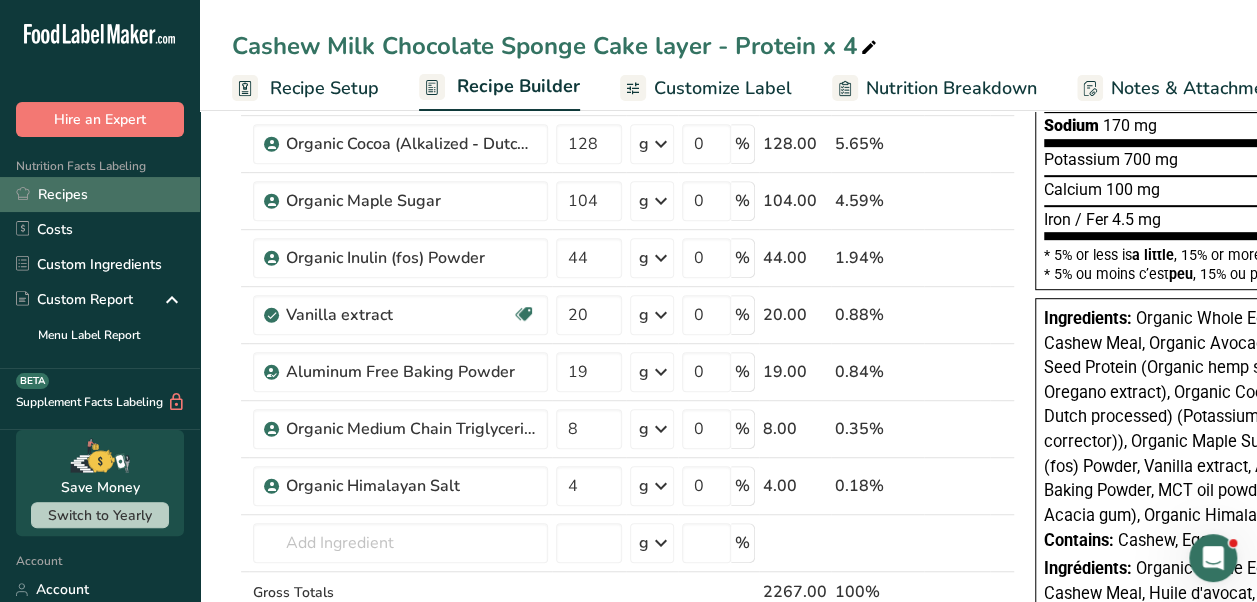 click on "Recipes" at bounding box center [100, 194] 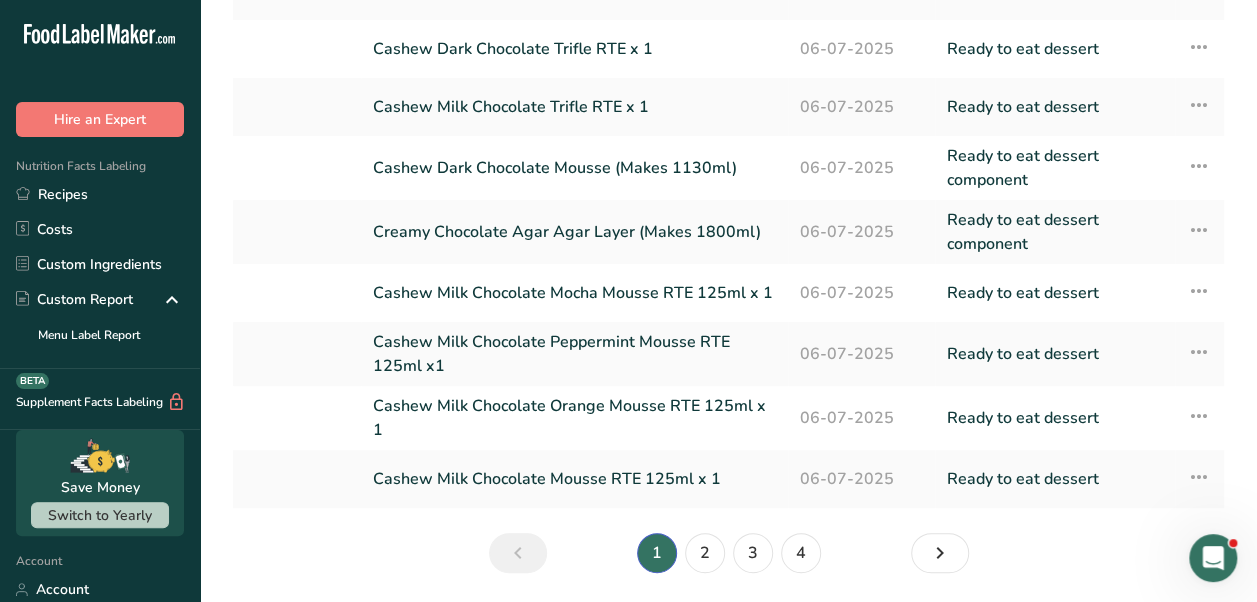 scroll, scrollTop: 292, scrollLeft: 0, axis: vertical 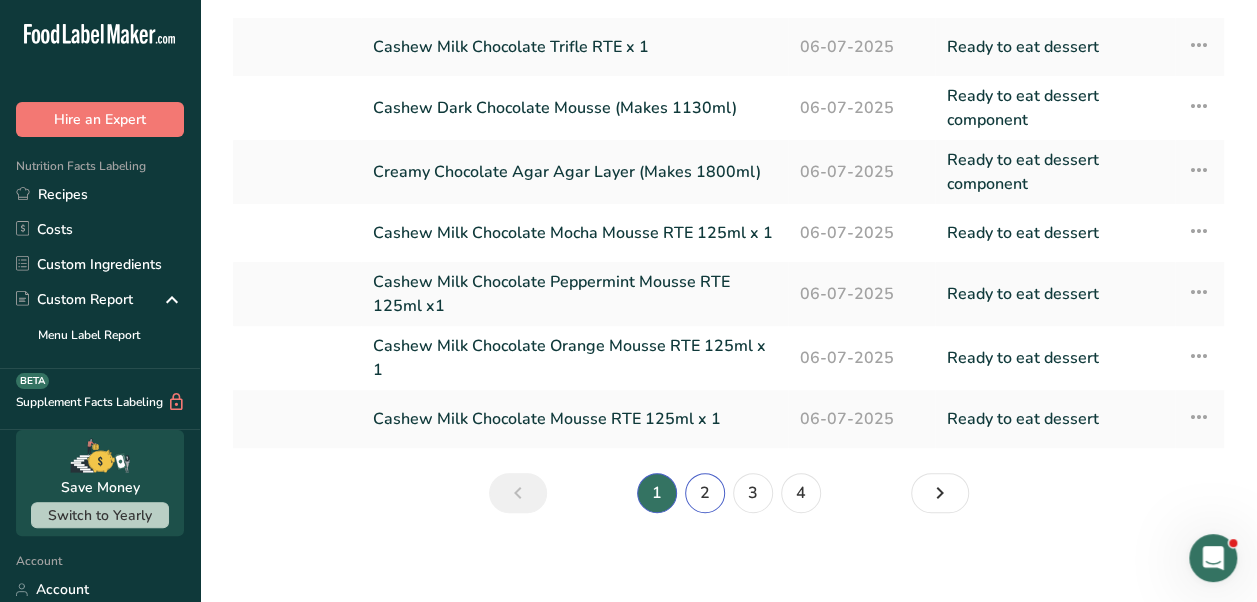 click on "2" at bounding box center [705, 493] 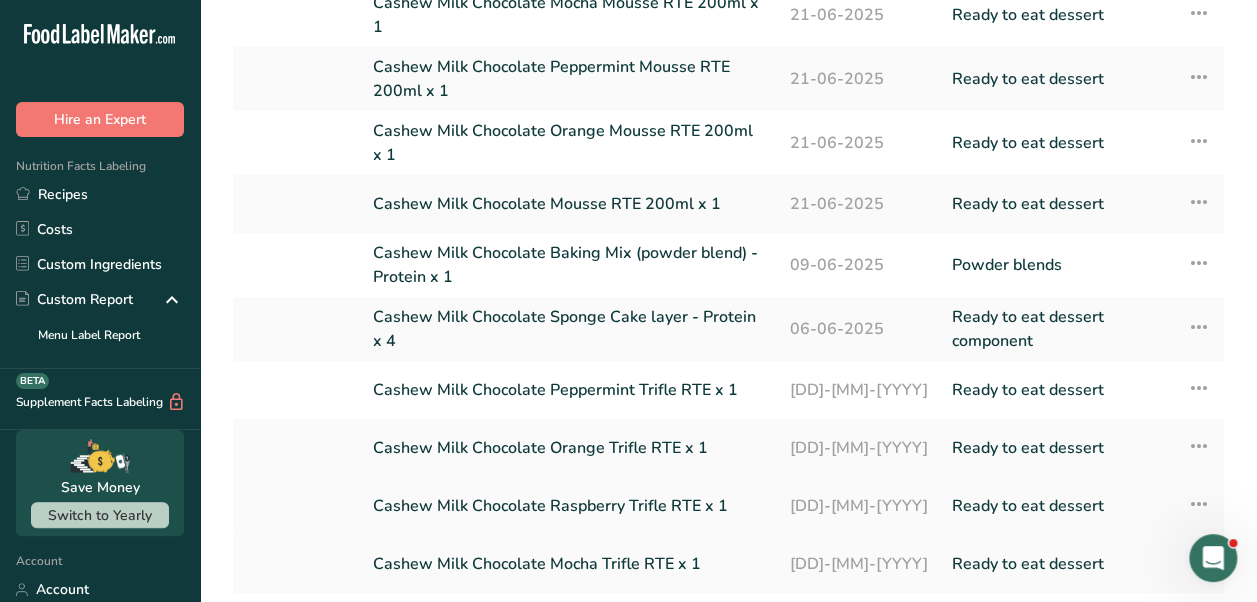 scroll, scrollTop: 154, scrollLeft: 0, axis: vertical 